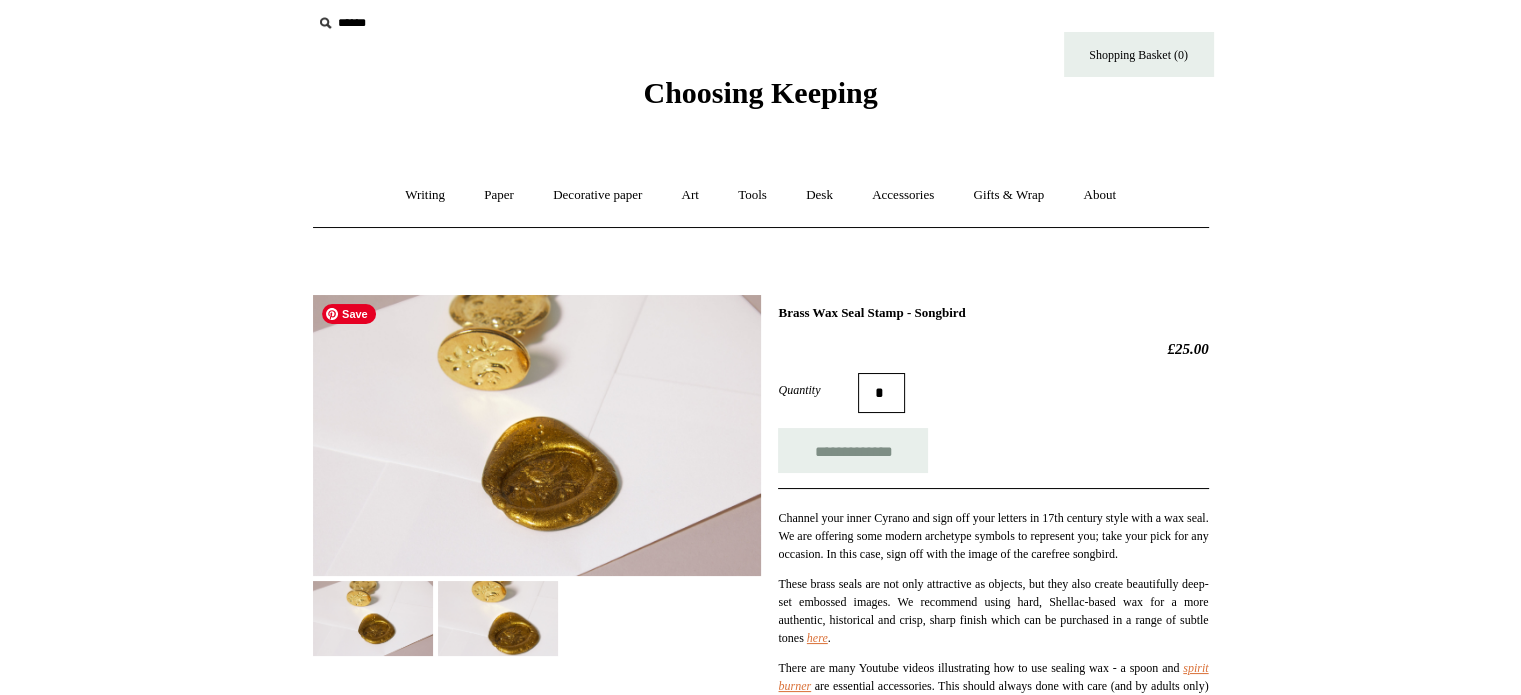 scroll, scrollTop: 0, scrollLeft: 0, axis: both 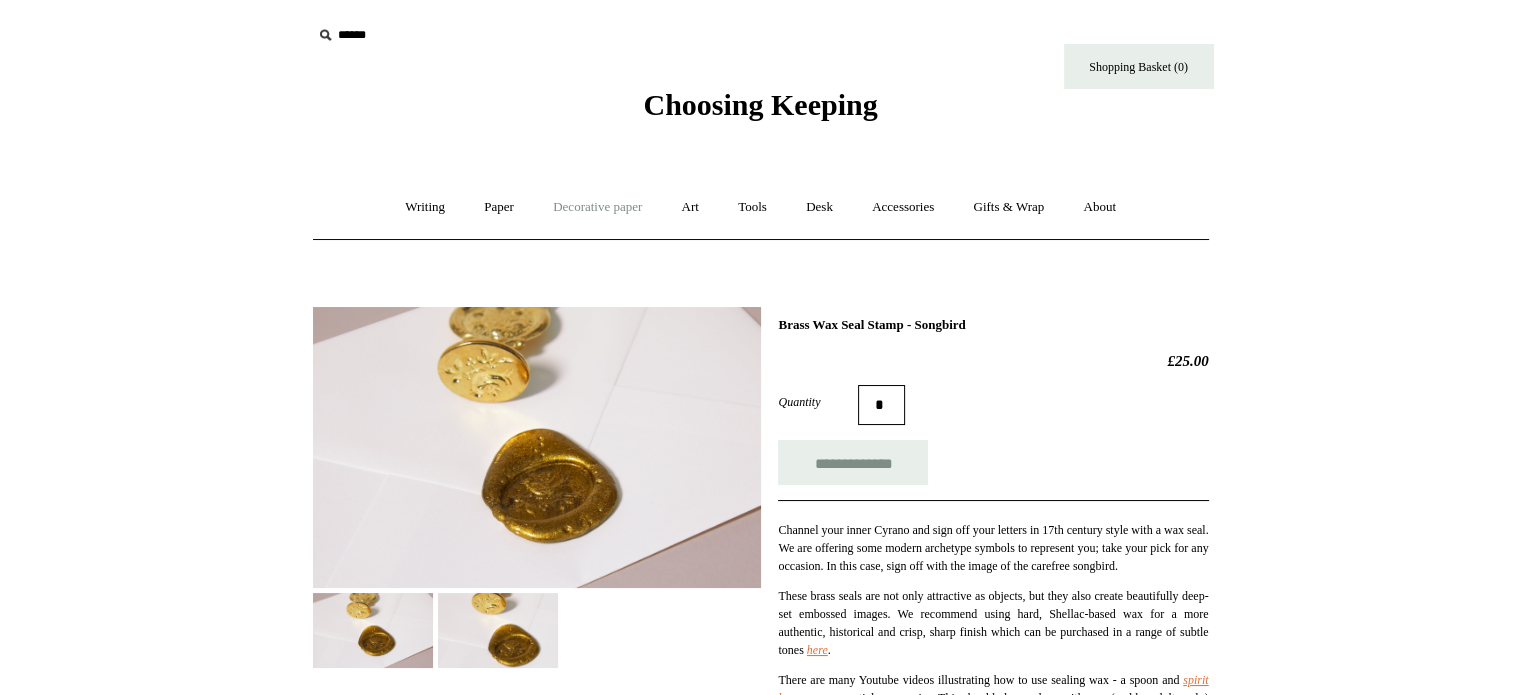 click on "Decorative paper +" at bounding box center [597, 207] 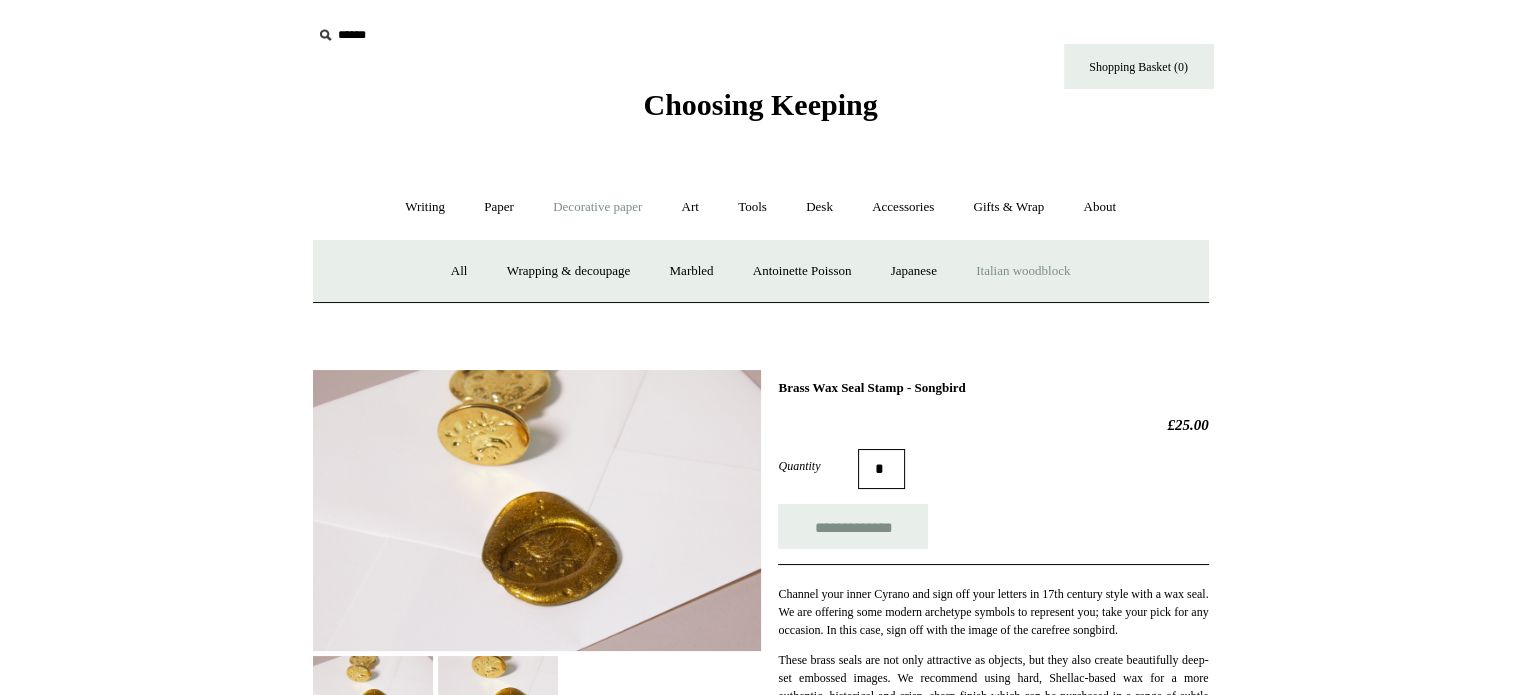 click on "Italian woodblock" at bounding box center [1023, 271] 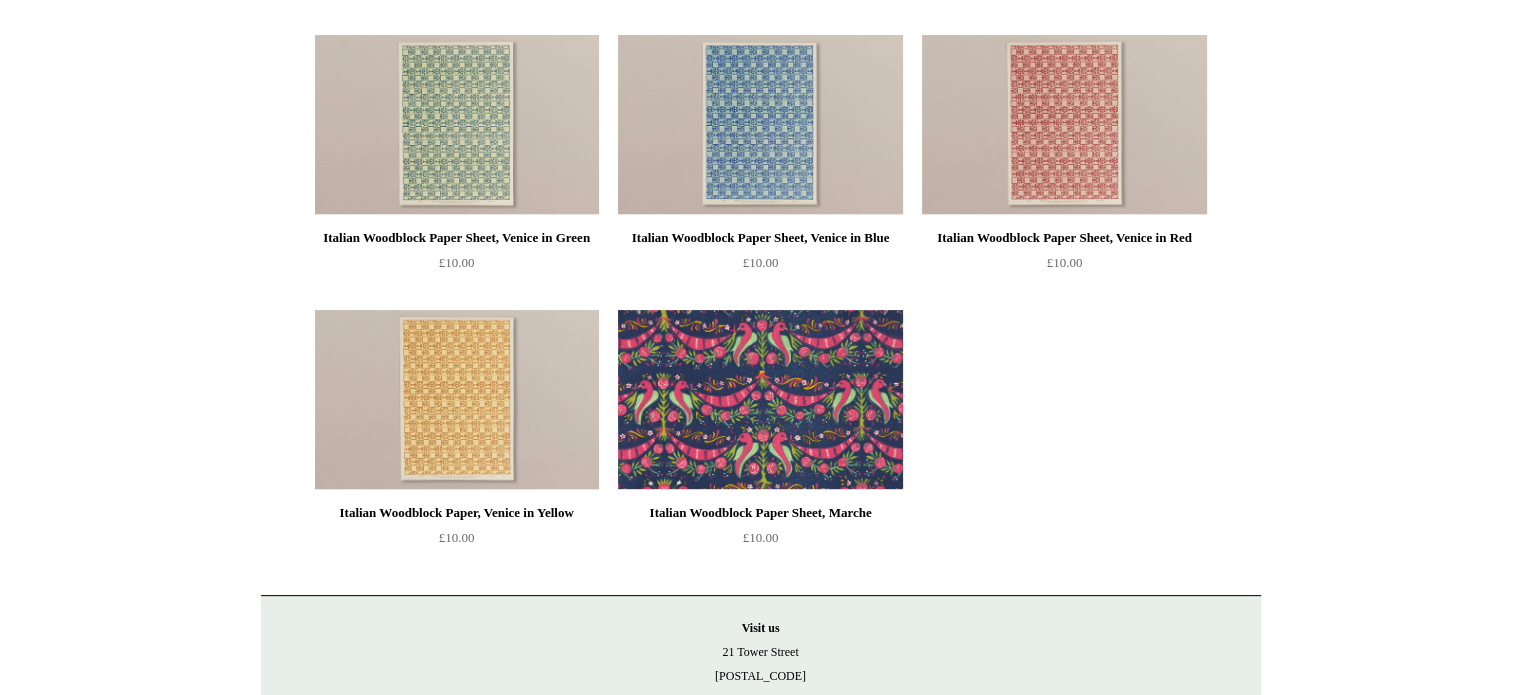 scroll, scrollTop: 0, scrollLeft: 0, axis: both 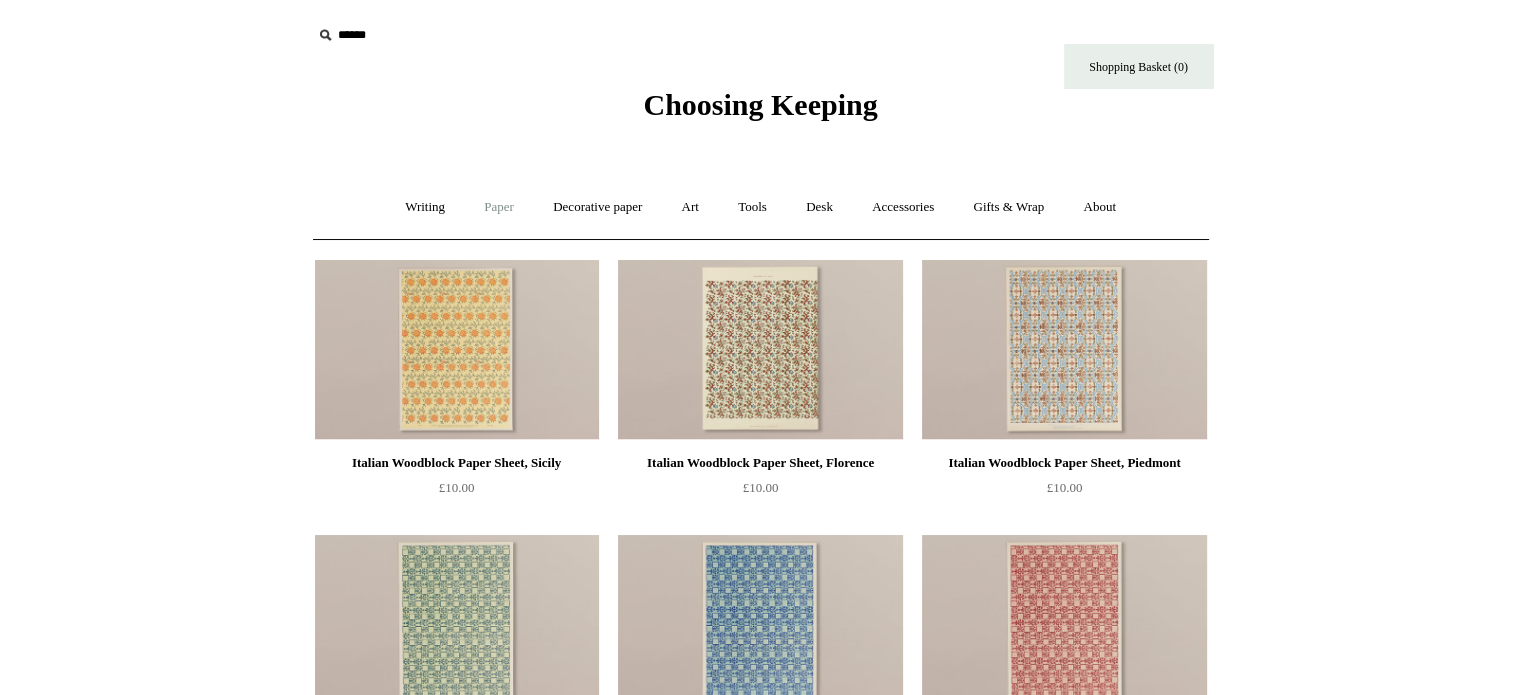 click on "Paper +" at bounding box center [499, 207] 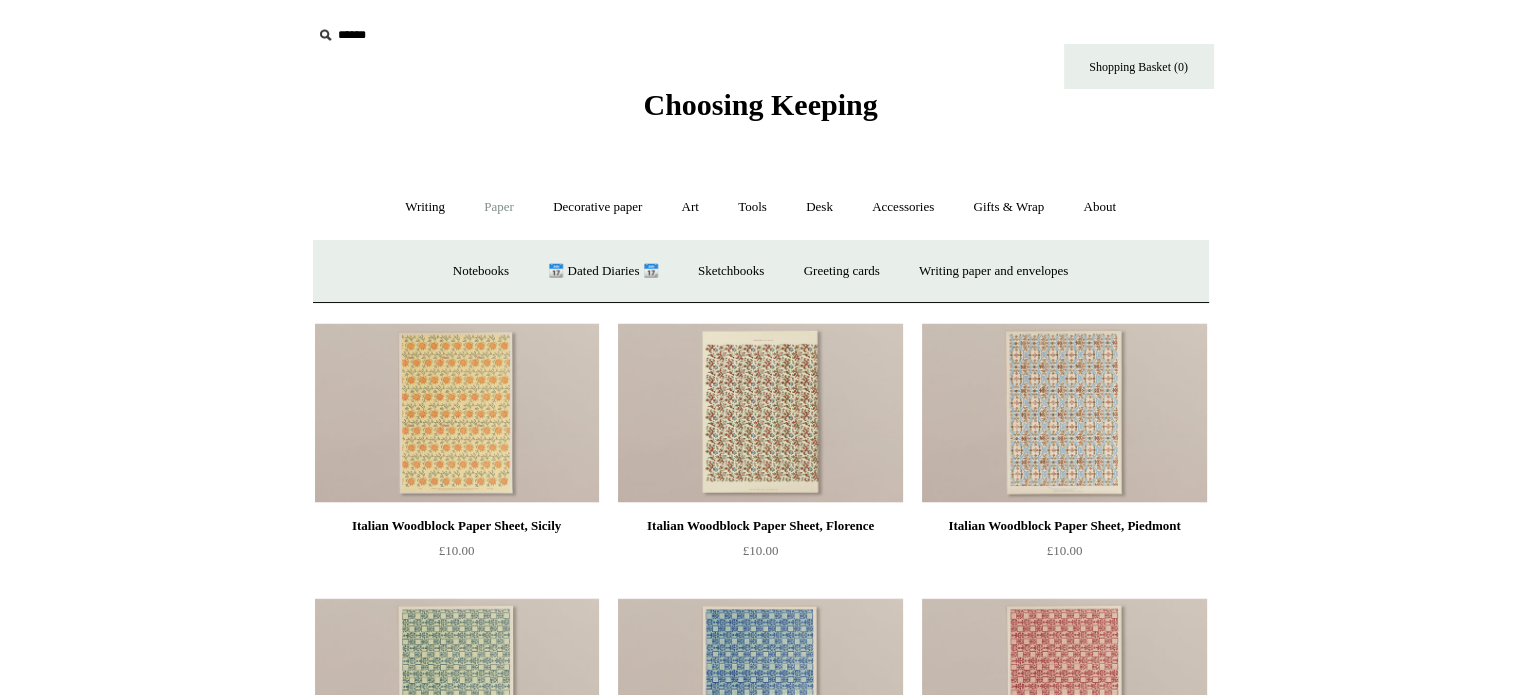 click on "Paper -" at bounding box center [499, 207] 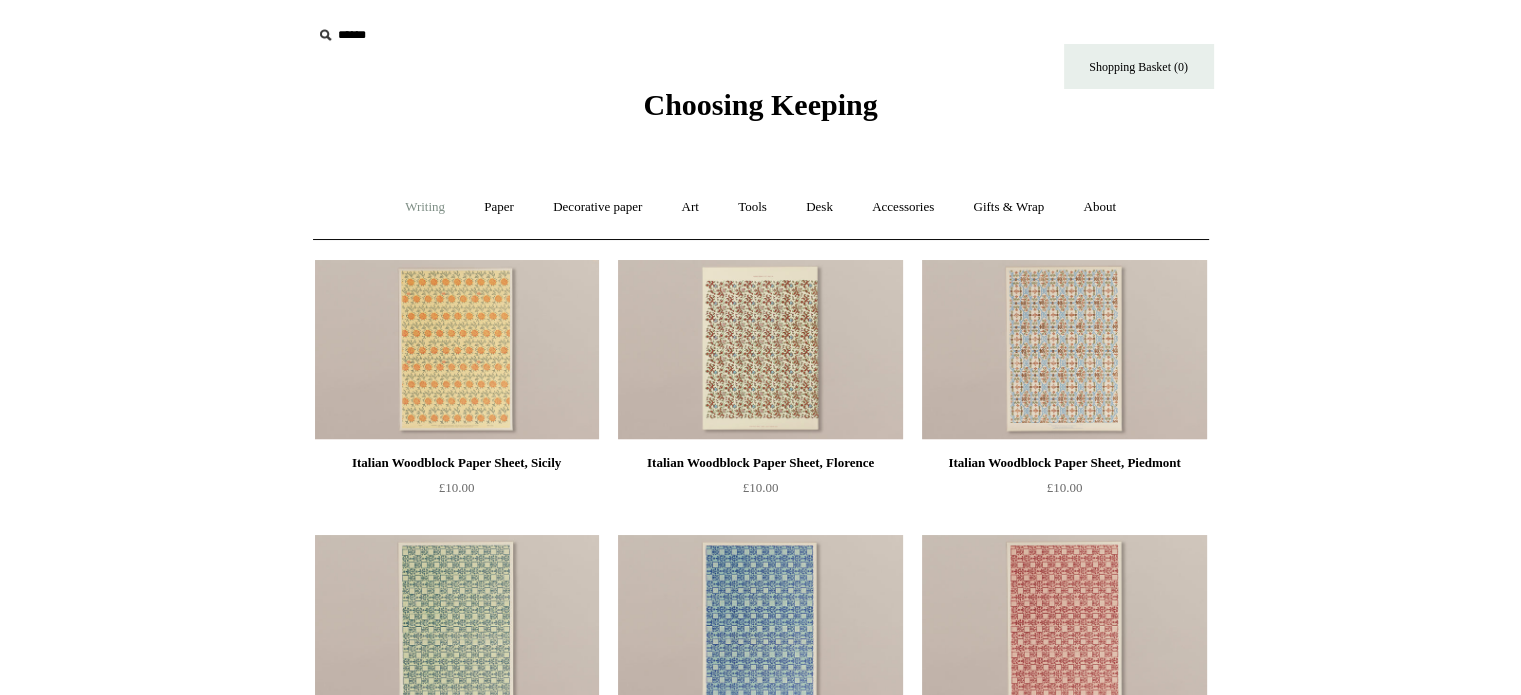 click on "Writing +" at bounding box center [425, 207] 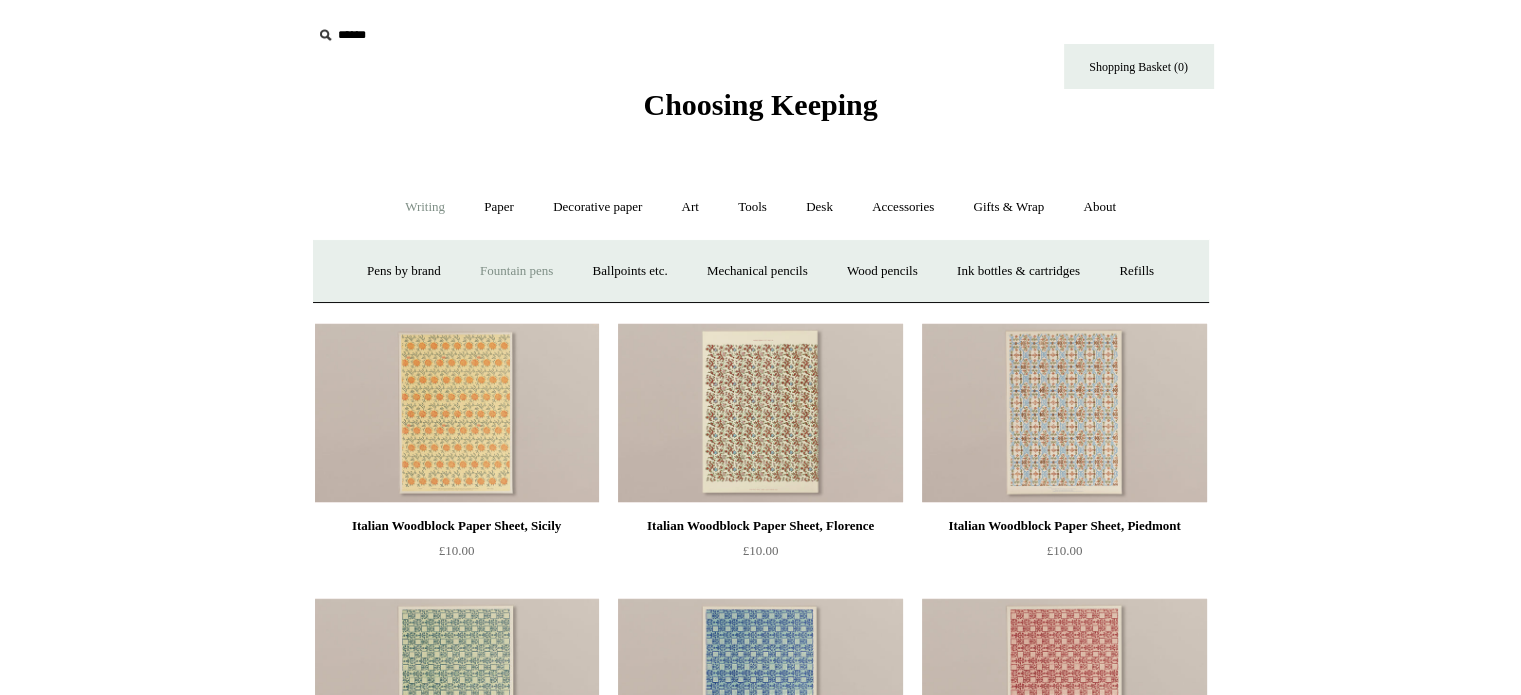 click on "Fountain pens +" at bounding box center [516, 271] 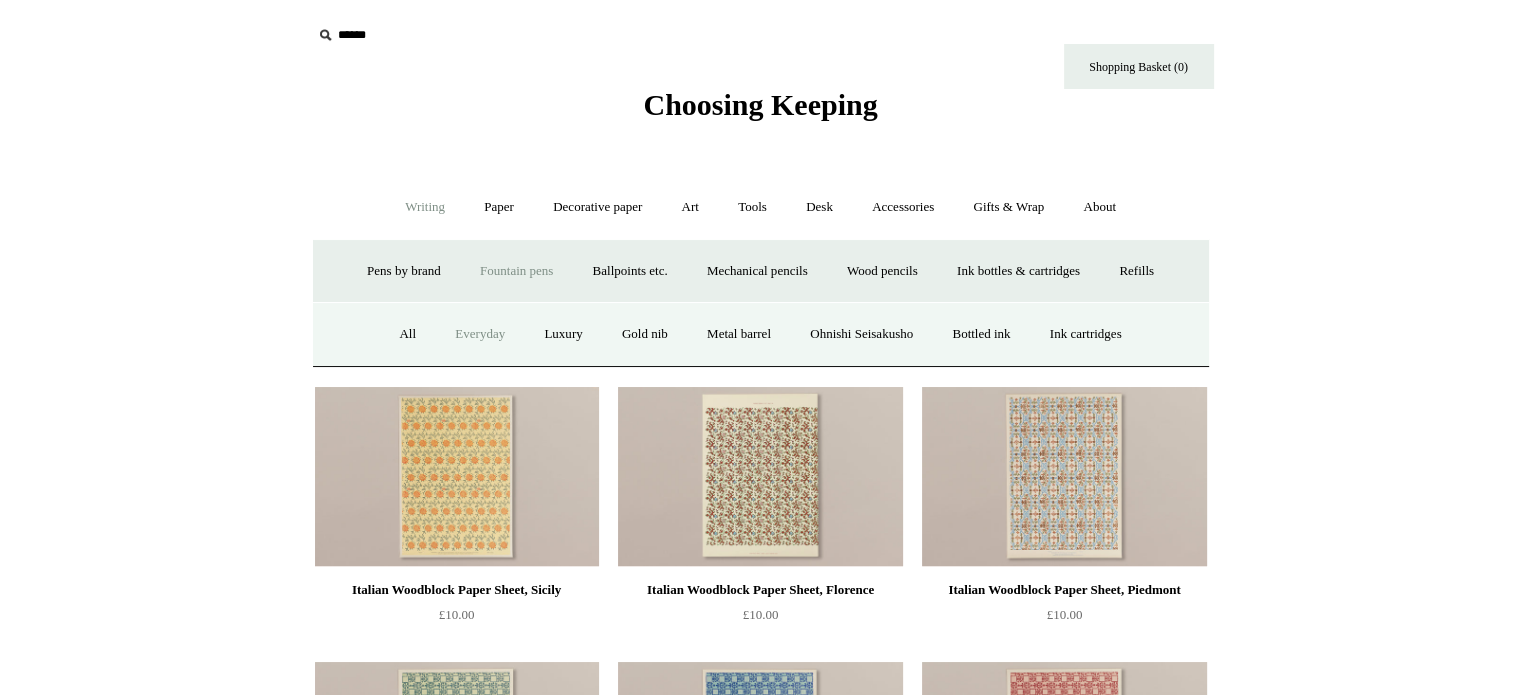 click on "Everyday" at bounding box center (480, 334) 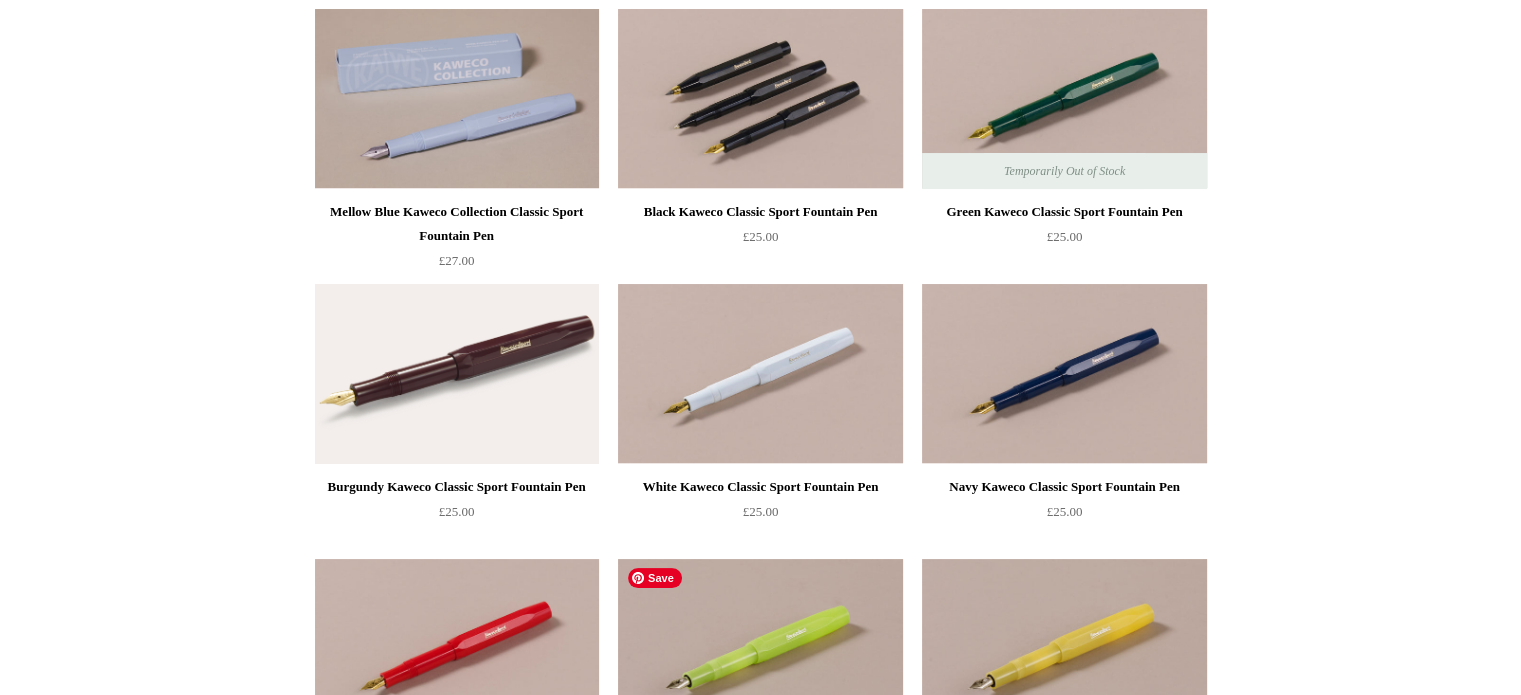 scroll, scrollTop: 0, scrollLeft: 0, axis: both 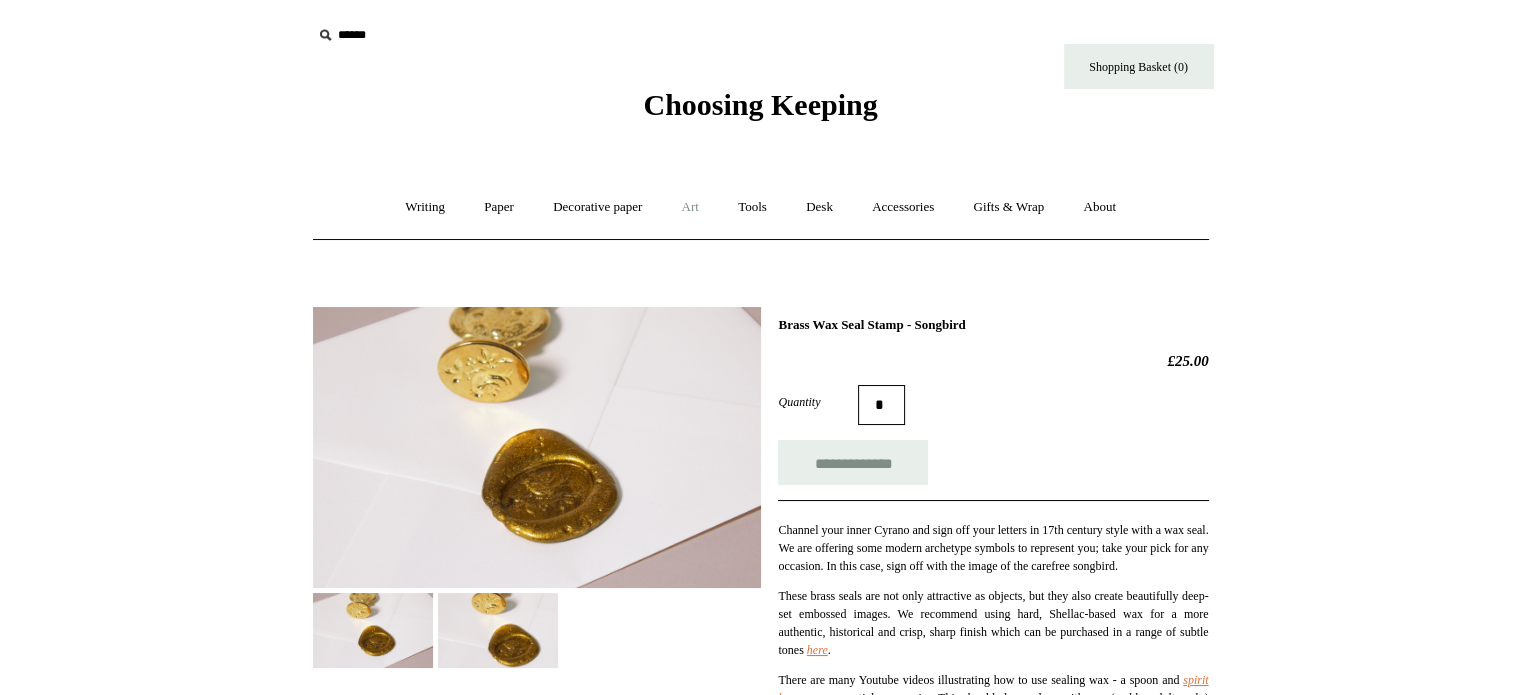 click on "Art +" at bounding box center (690, 207) 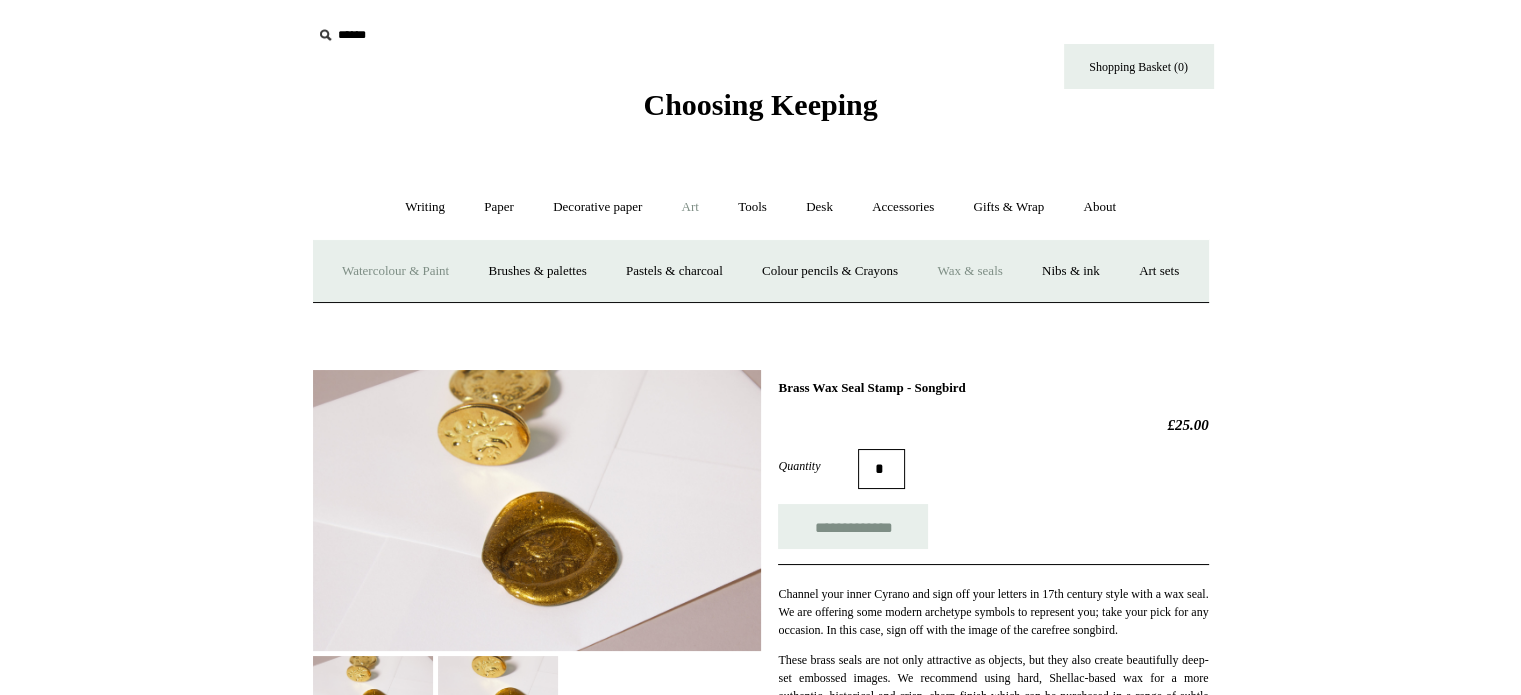 click on "Watercolour & Paint" at bounding box center [395, 271] 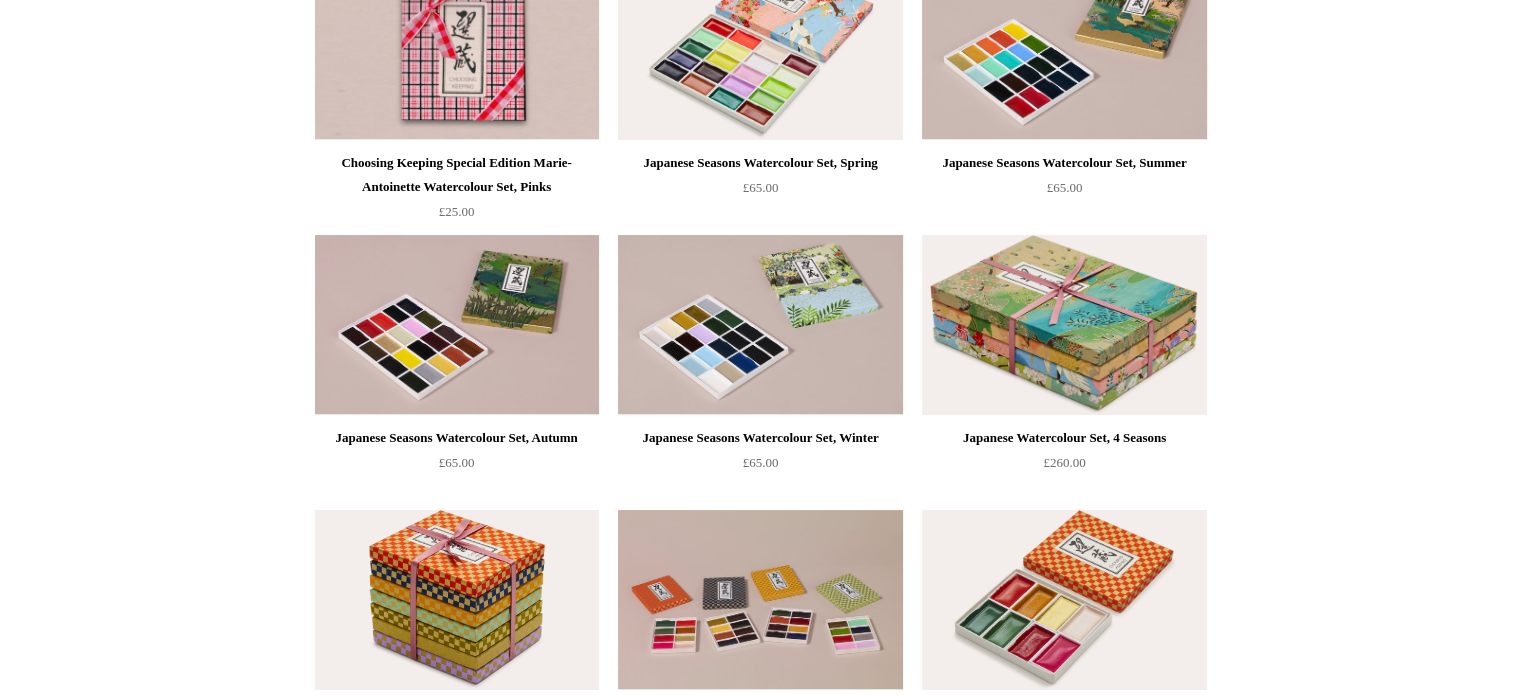 scroll, scrollTop: 0, scrollLeft: 0, axis: both 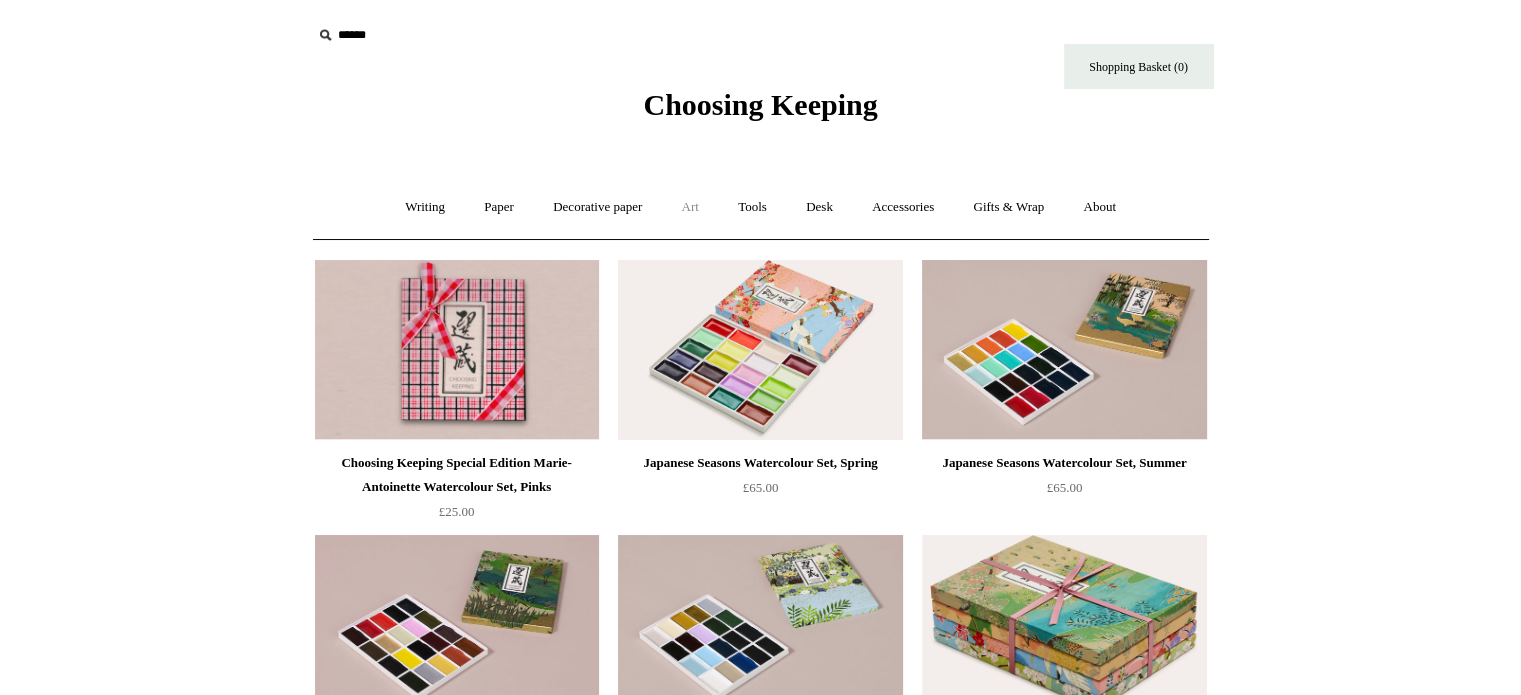 click on "Art +" at bounding box center [690, 207] 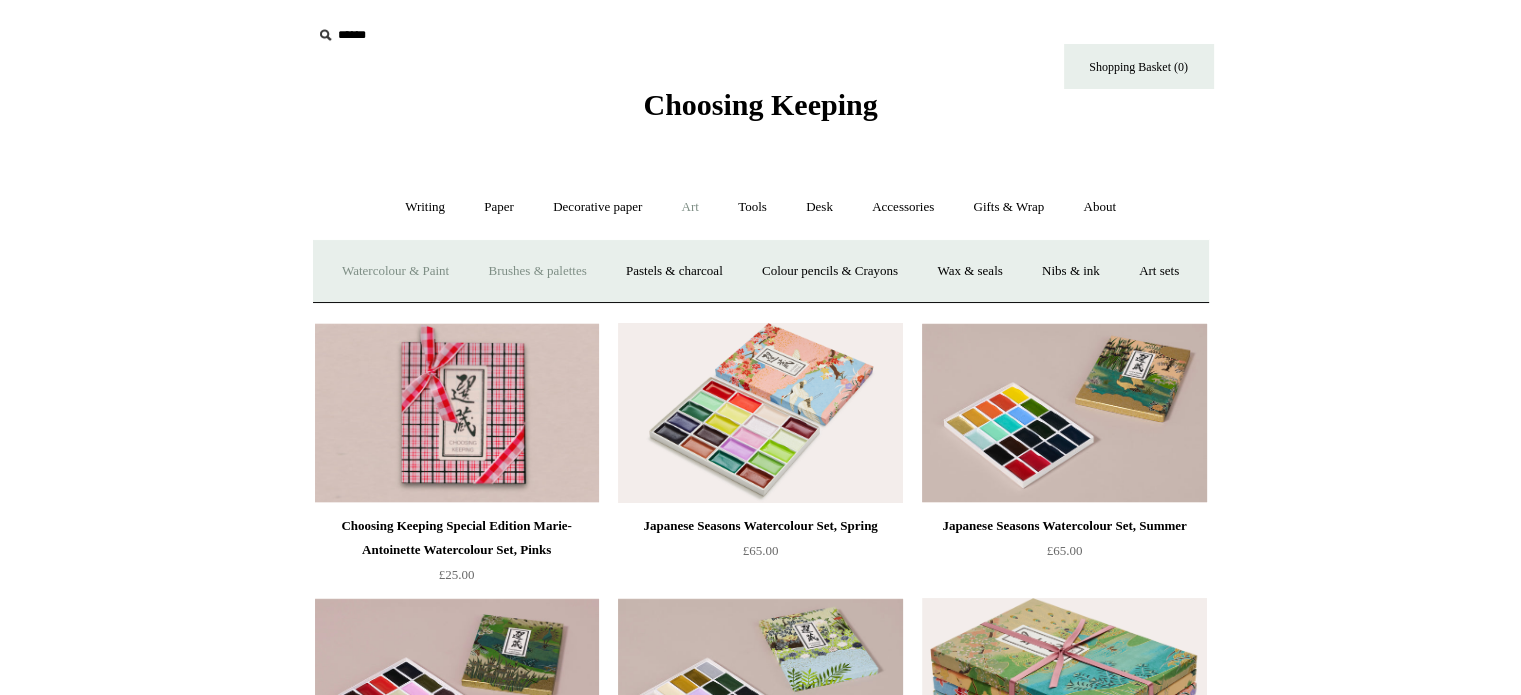 click on "Brushes & palettes" at bounding box center [537, 271] 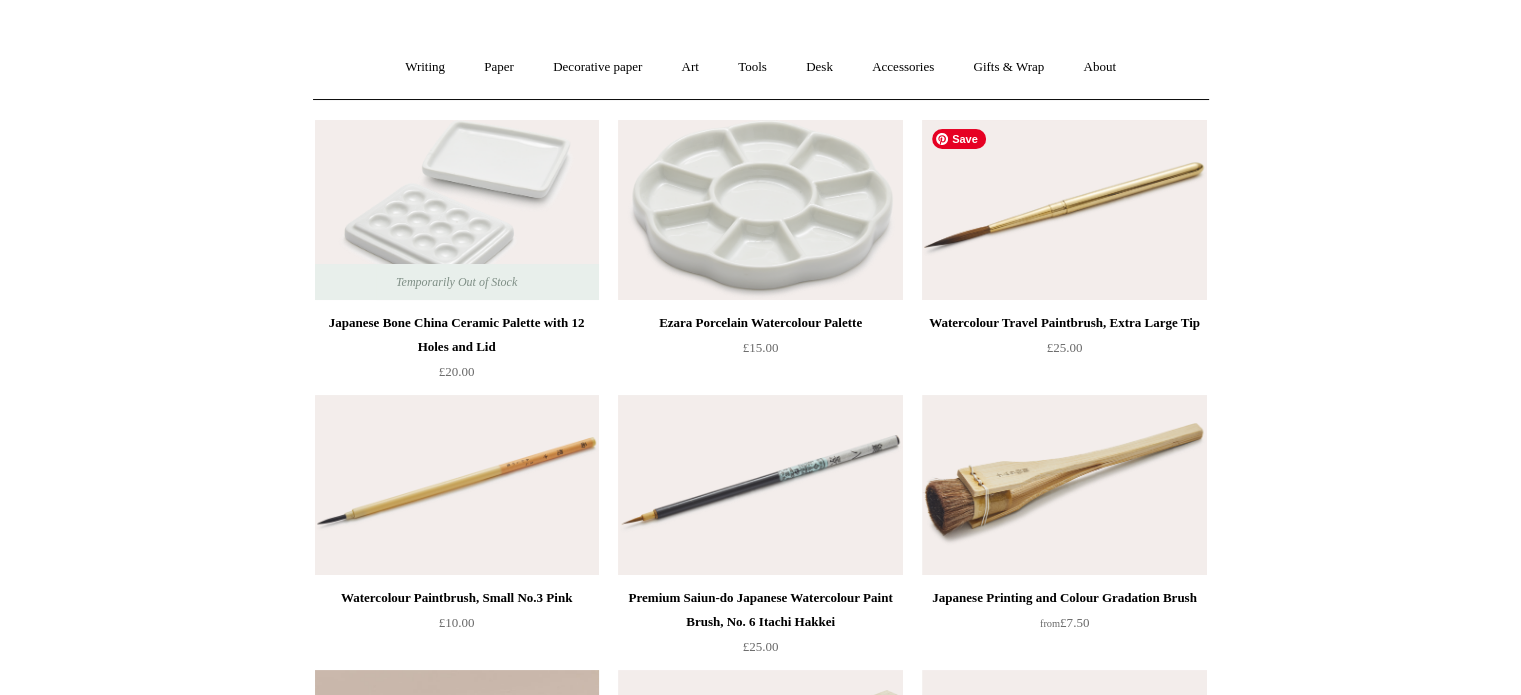 scroll, scrollTop: 0, scrollLeft: 0, axis: both 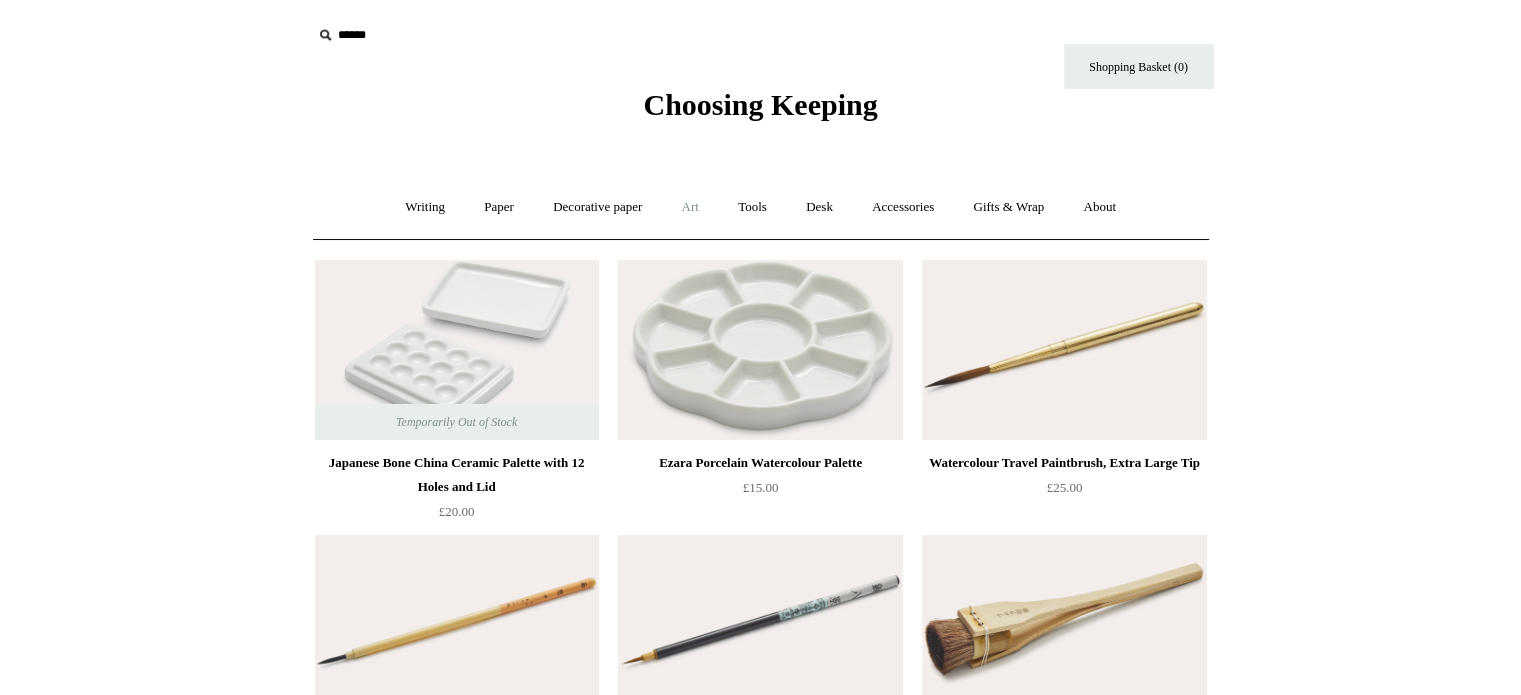 click on "Art +" at bounding box center [690, 207] 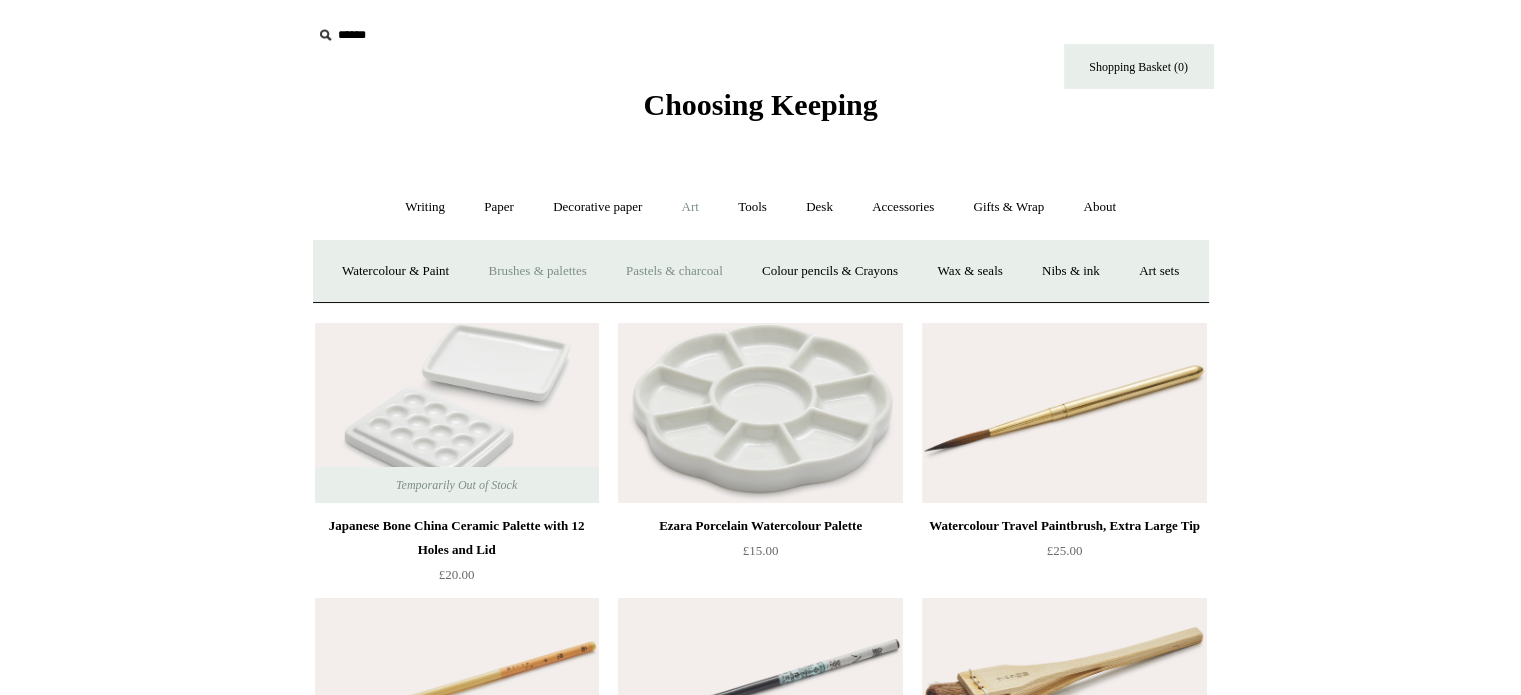 click on "Pastels & charcoal" at bounding box center (674, 271) 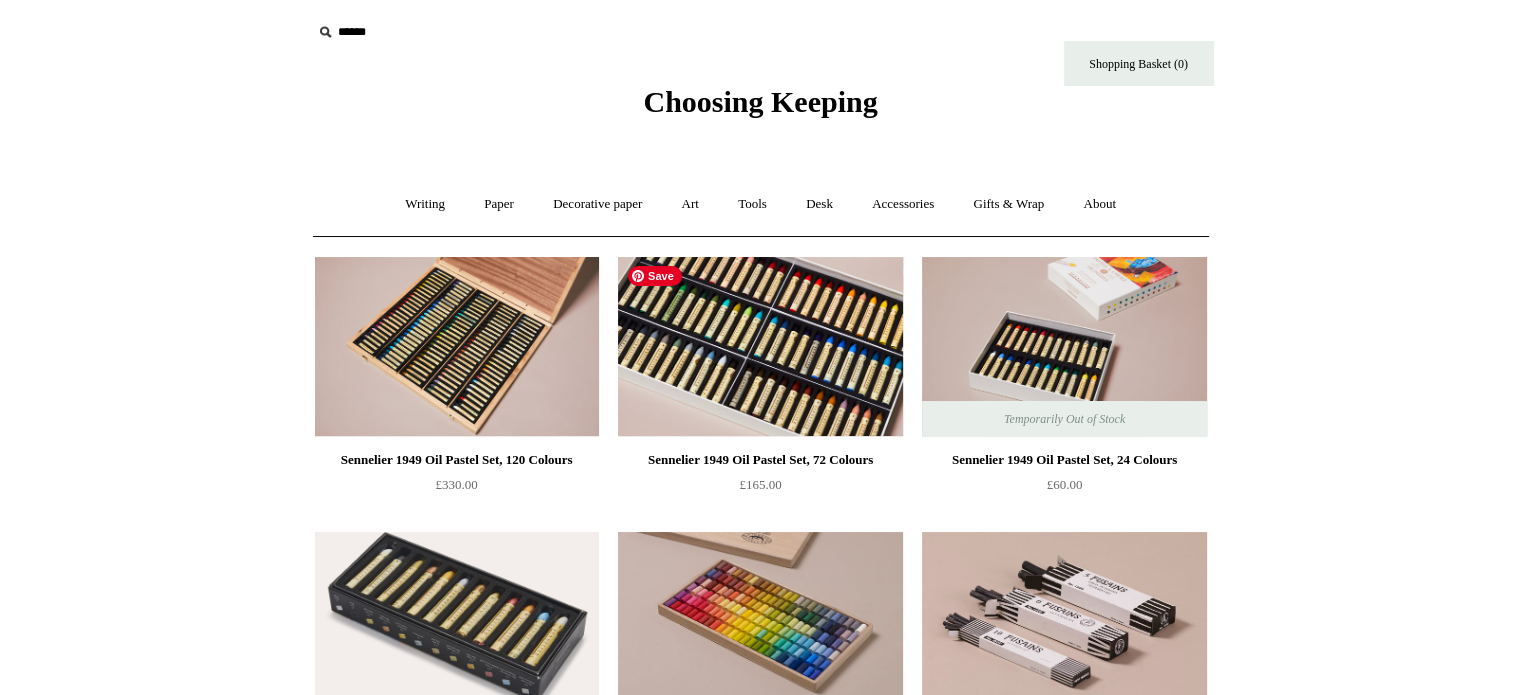 scroll, scrollTop: 0, scrollLeft: 0, axis: both 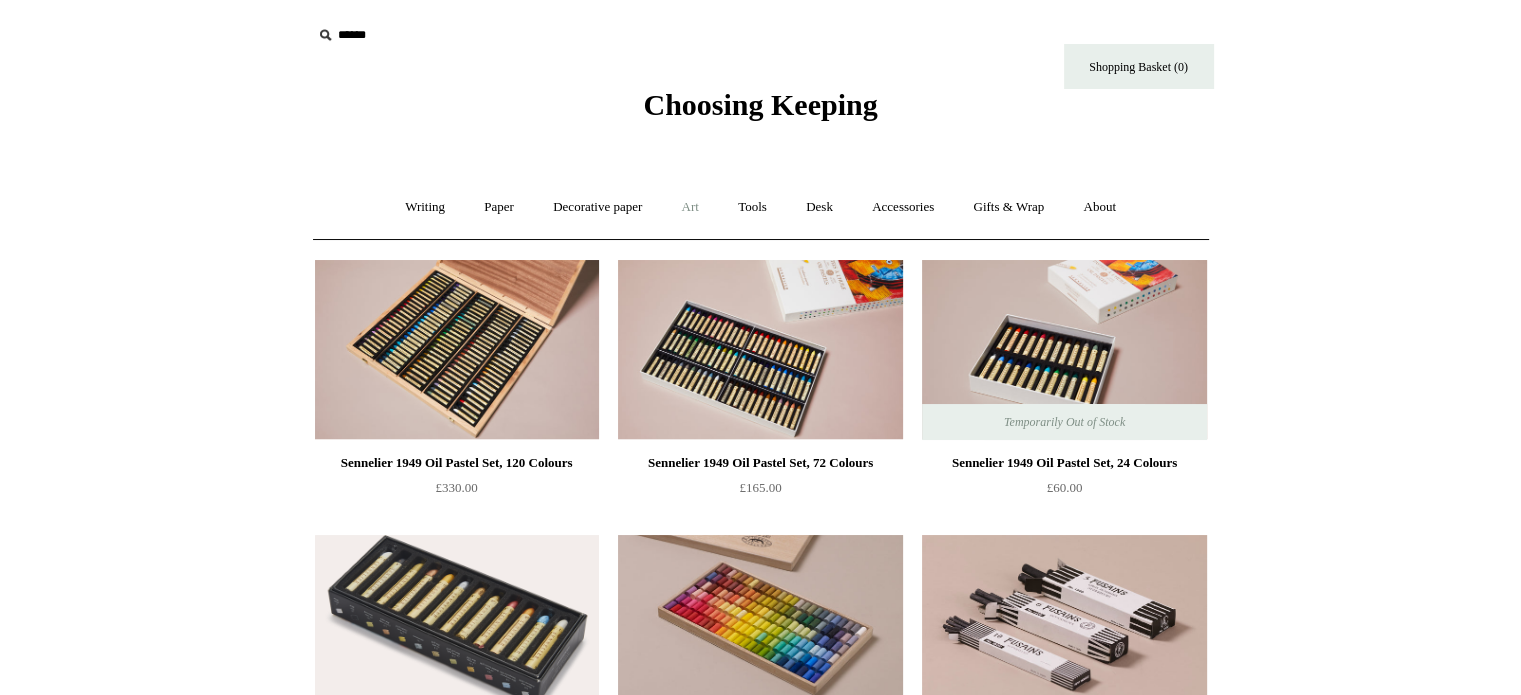 click on "Art +" at bounding box center (690, 207) 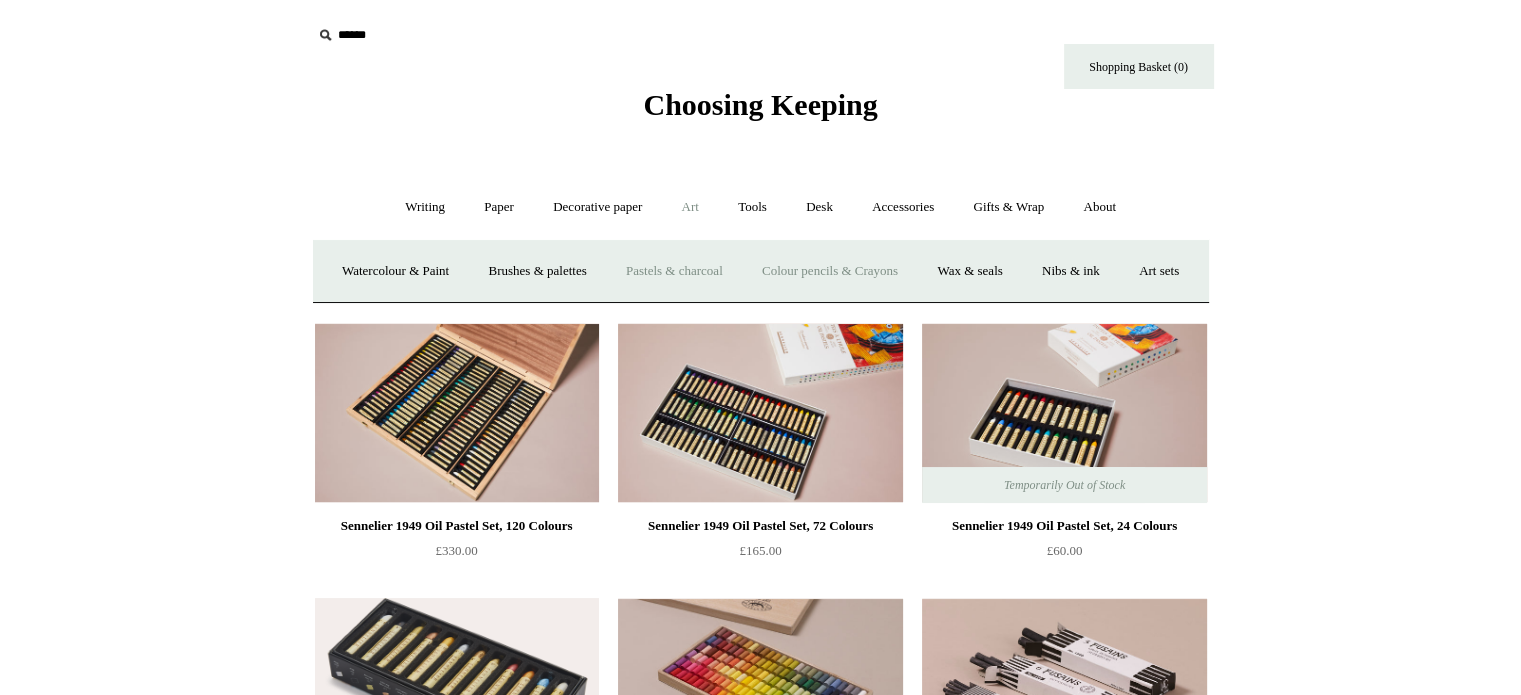 click on "Colour pencils & Crayons" at bounding box center (830, 271) 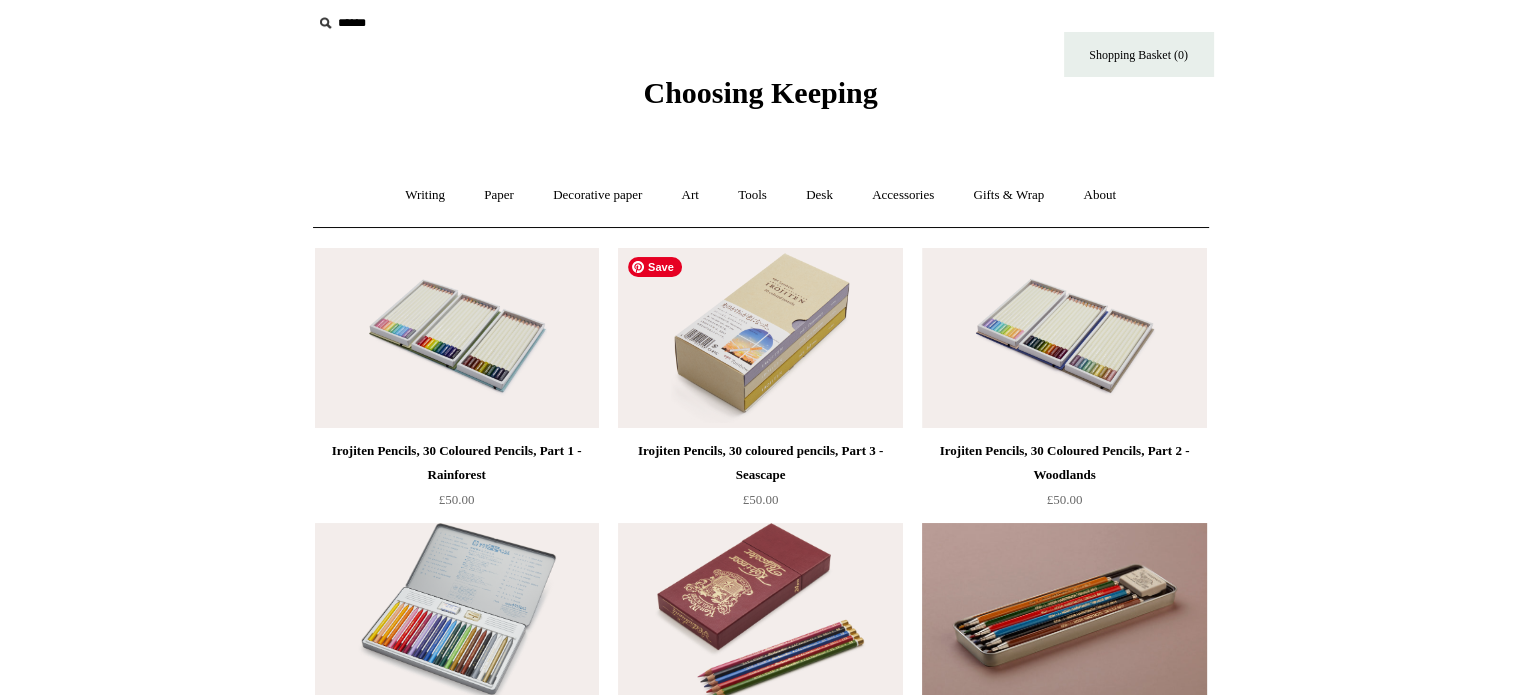 scroll, scrollTop: 0, scrollLeft: 0, axis: both 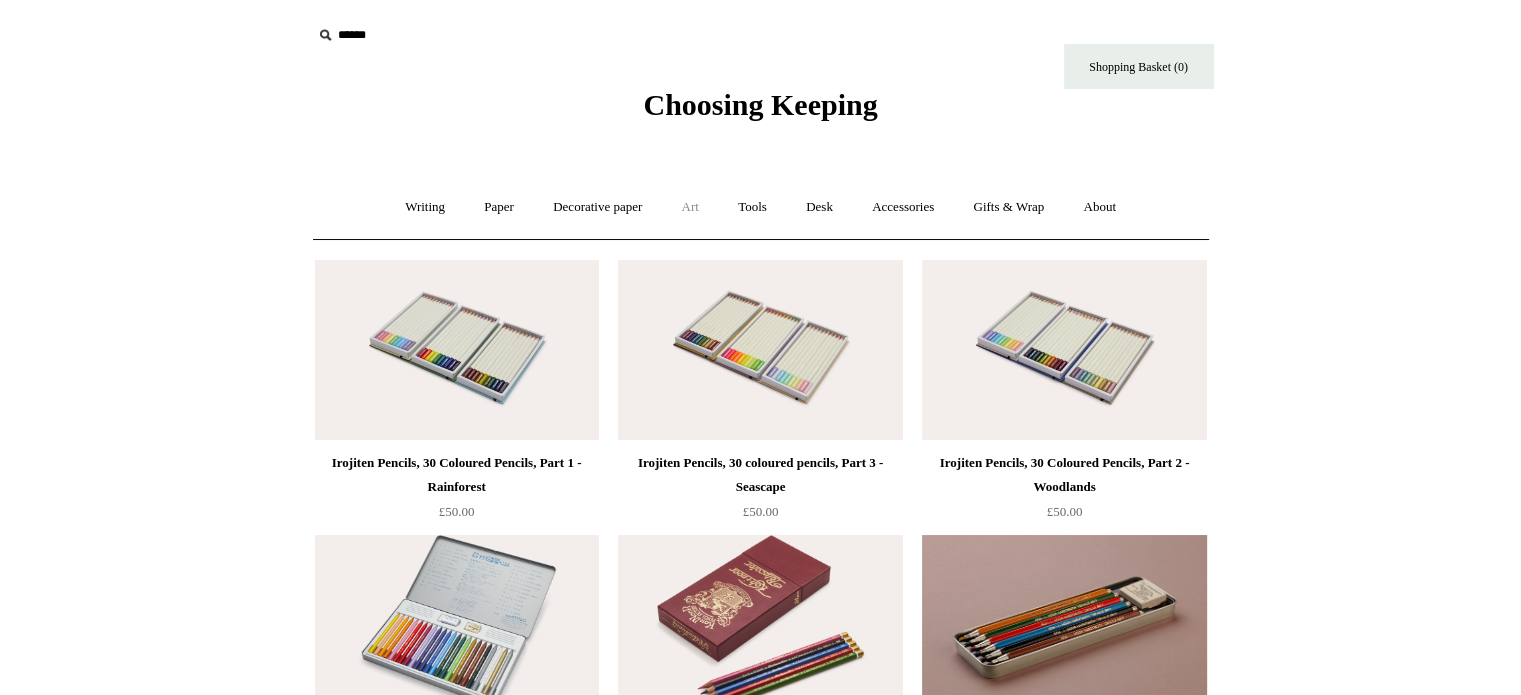 click on "Art +" at bounding box center [690, 207] 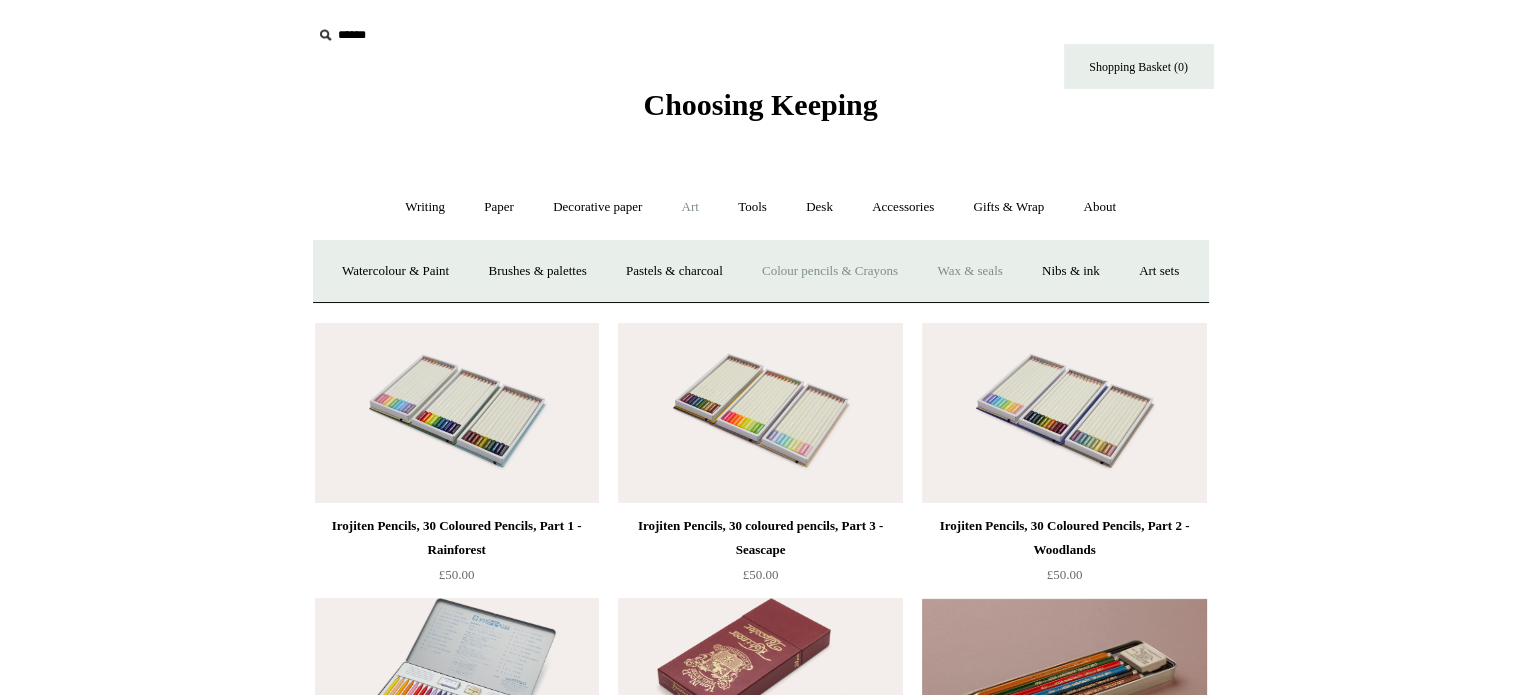 click on "Wax & seals" at bounding box center (969, 271) 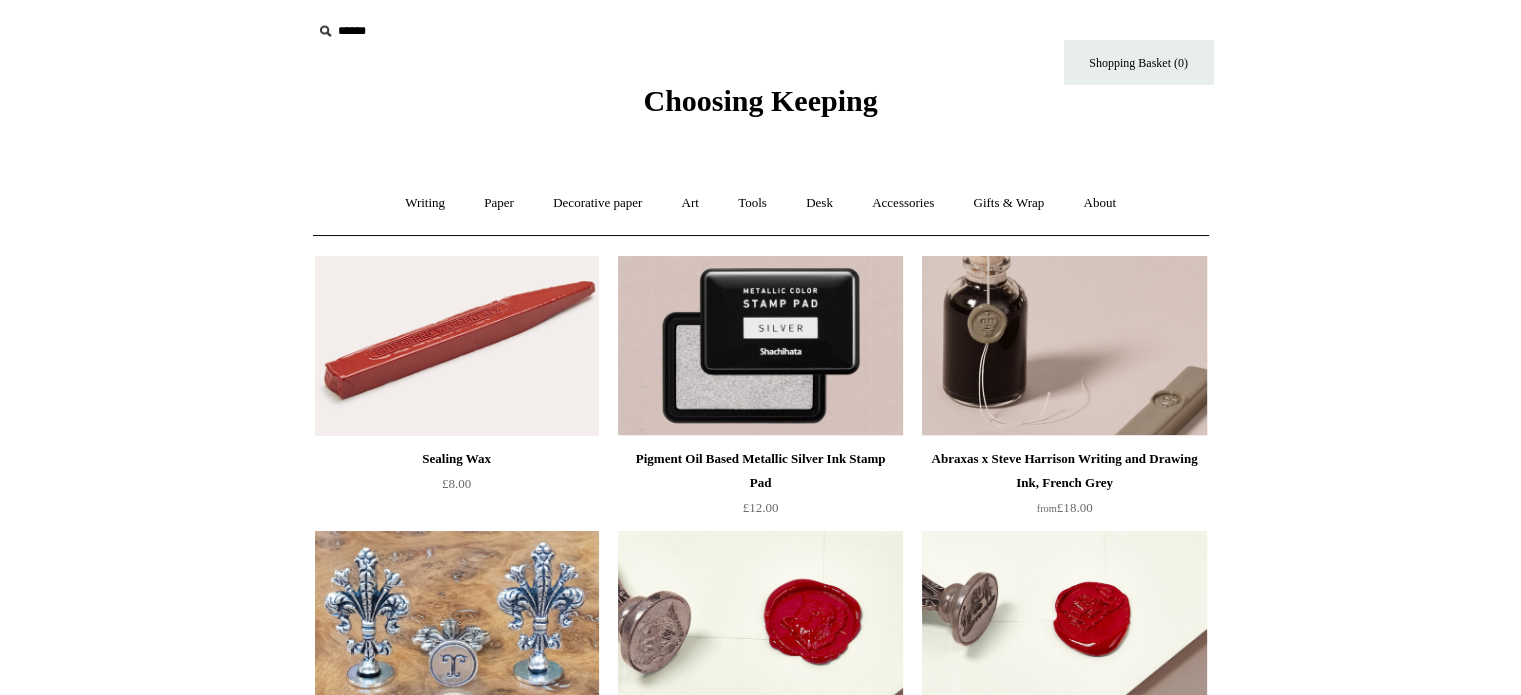 scroll, scrollTop: 0, scrollLeft: 0, axis: both 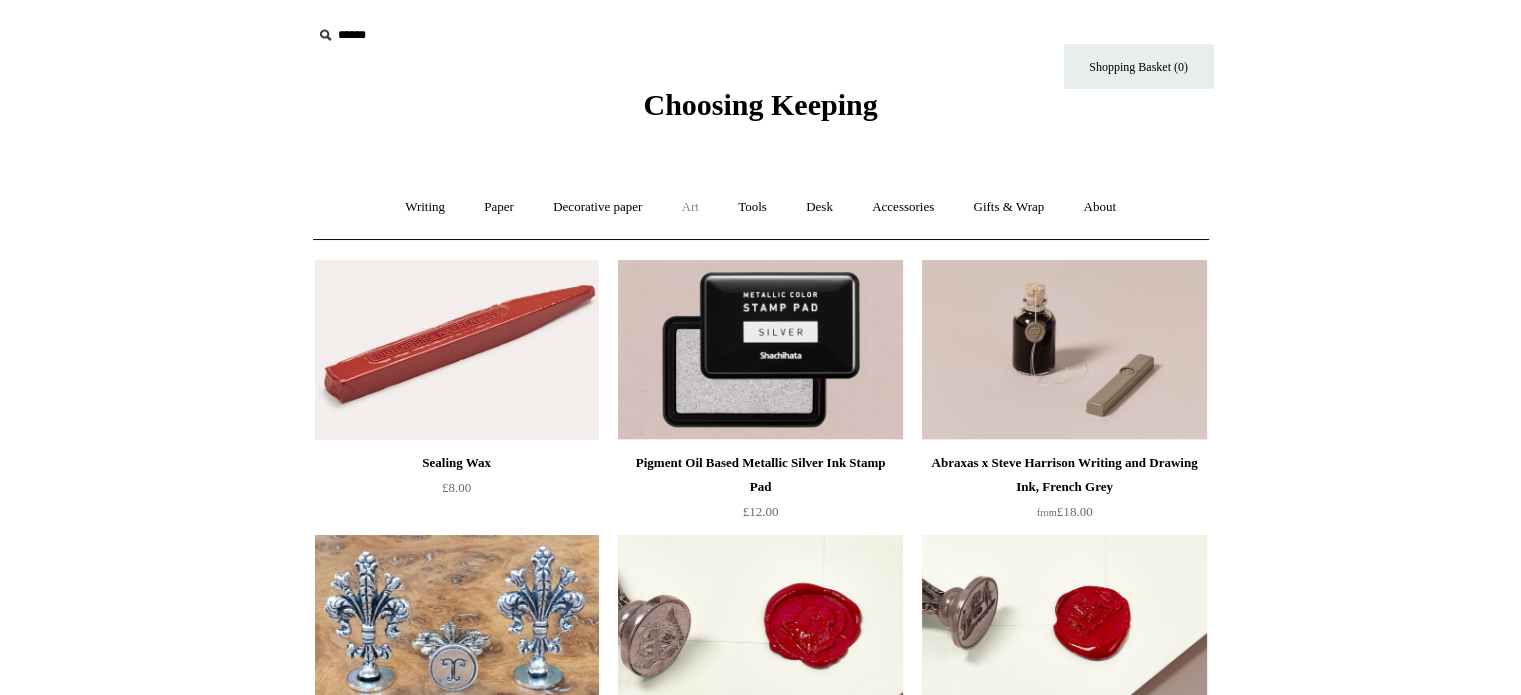click on "Art +" at bounding box center (690, 207) 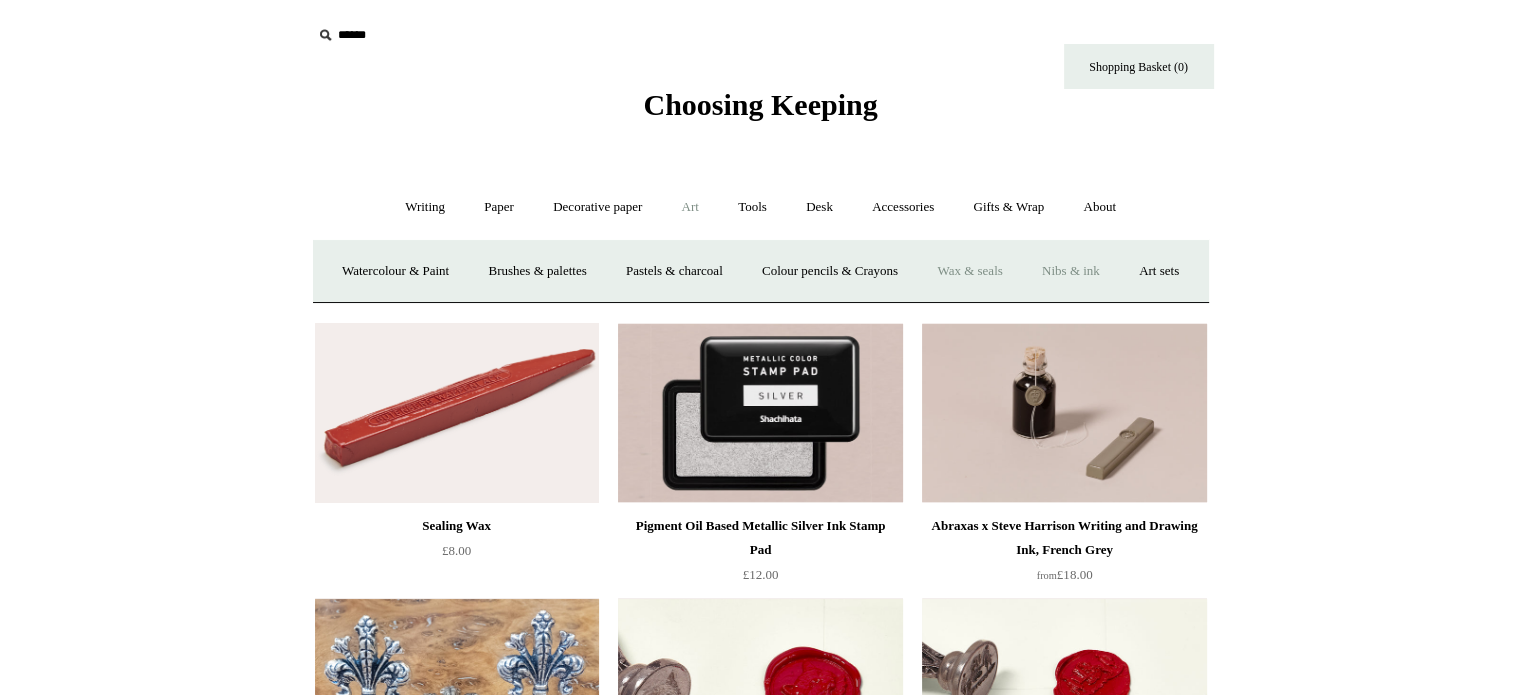 click on "Nibs & ink" at bounding box center (1071, 271) 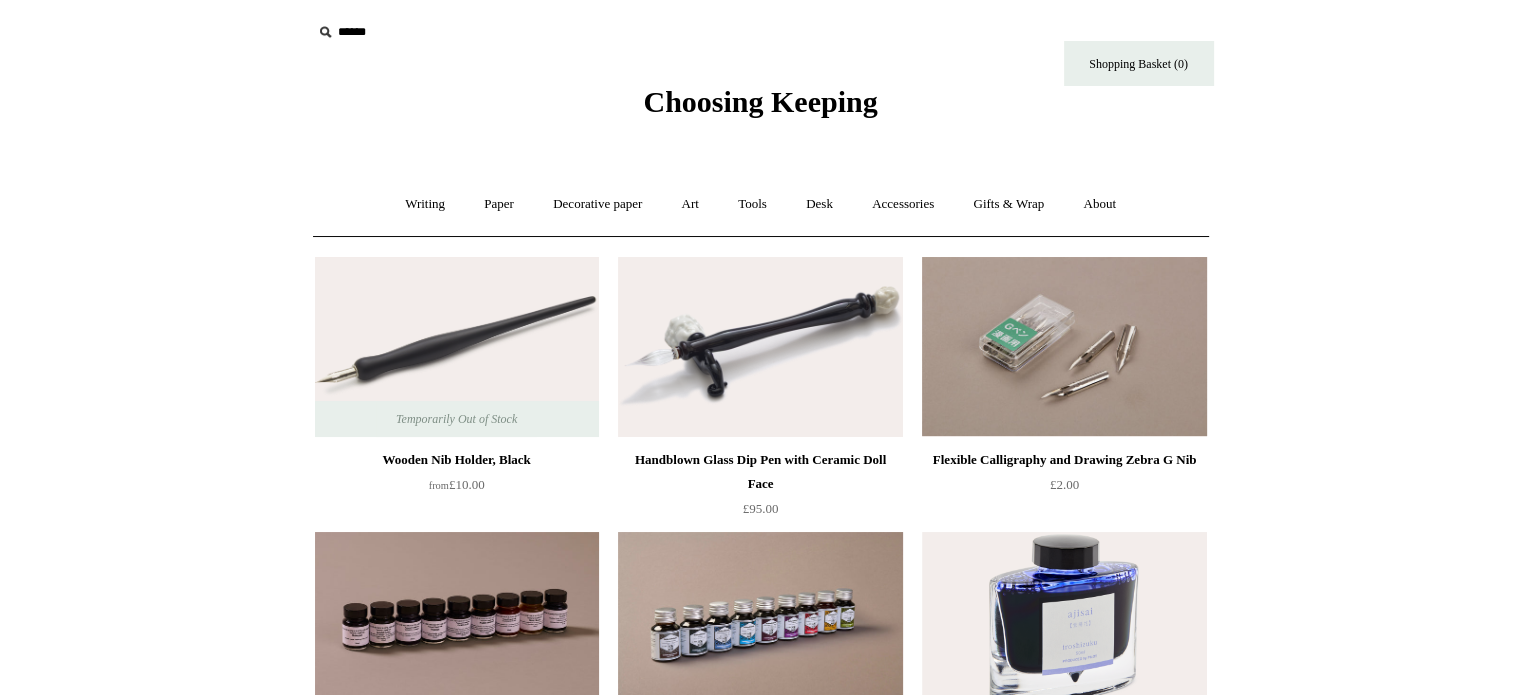 scroll, scrollTop: 0, scrollLeft: 0, axis: both 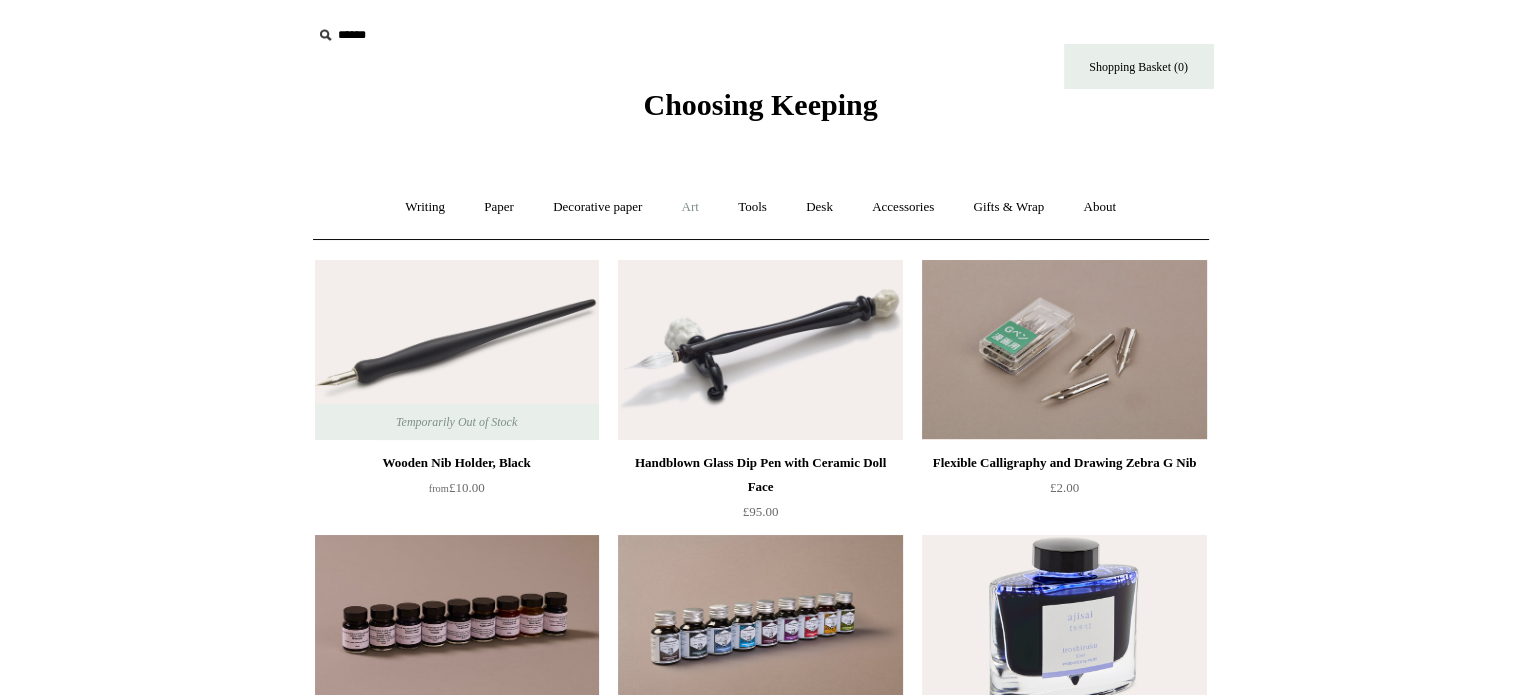 click on "Art +" at bounding box center (690, 207) 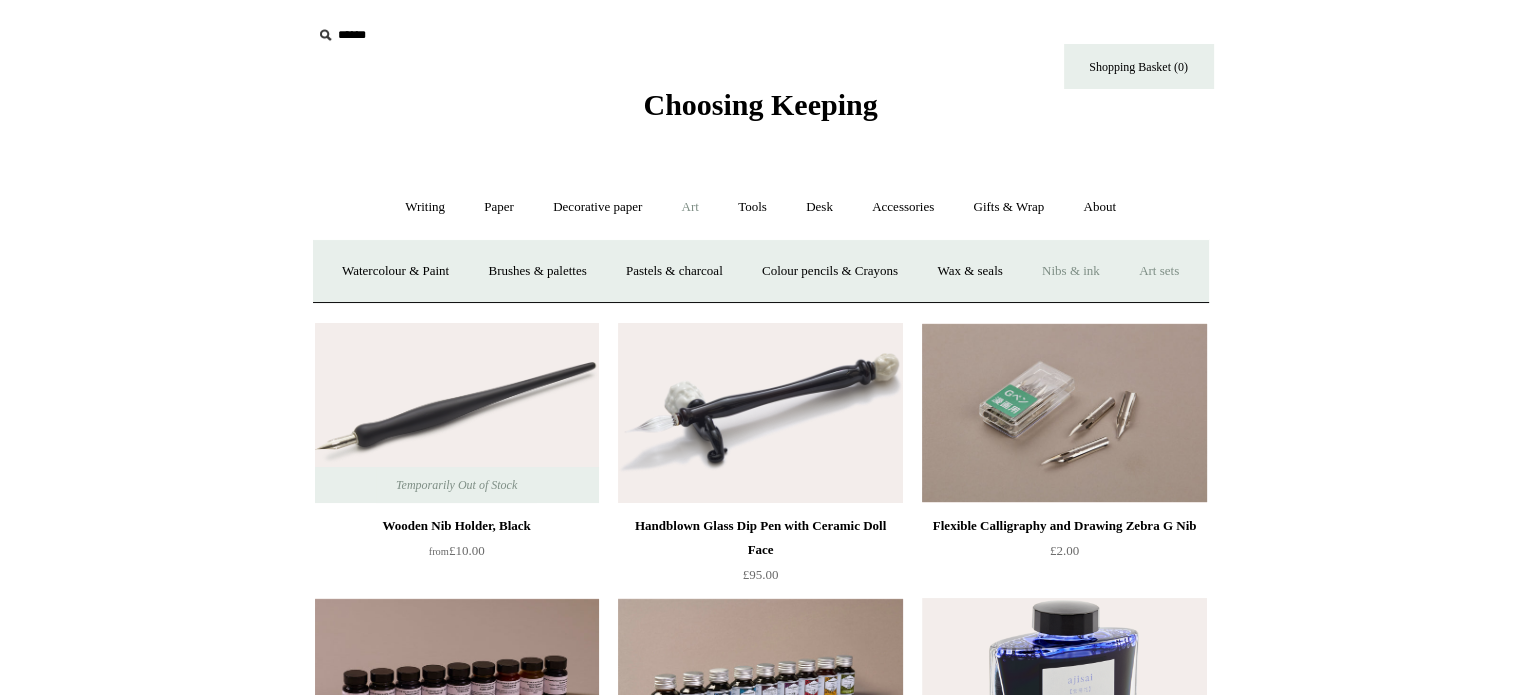click on "Art sets" at bounding box center (1159, 271) 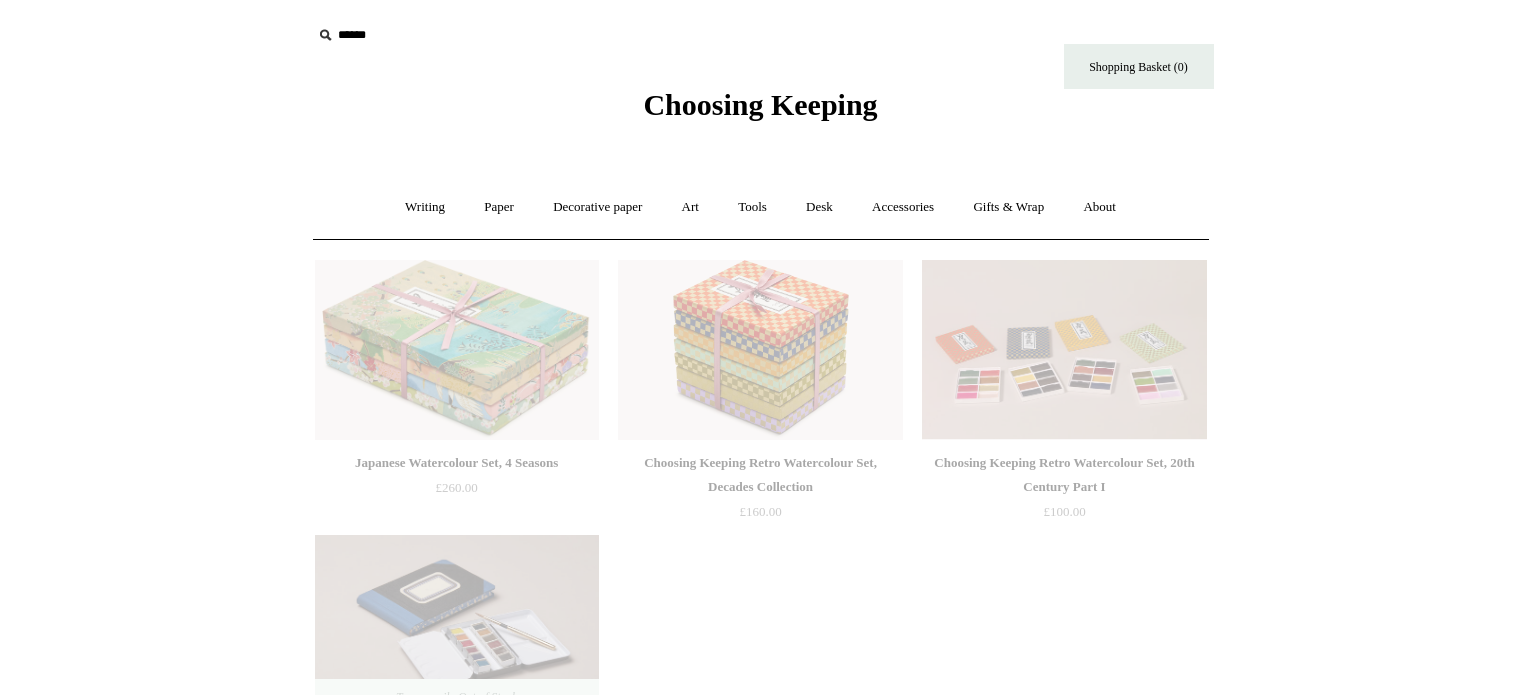 scroll, scrollTop: 0, scrollLeft: 0, axis: both 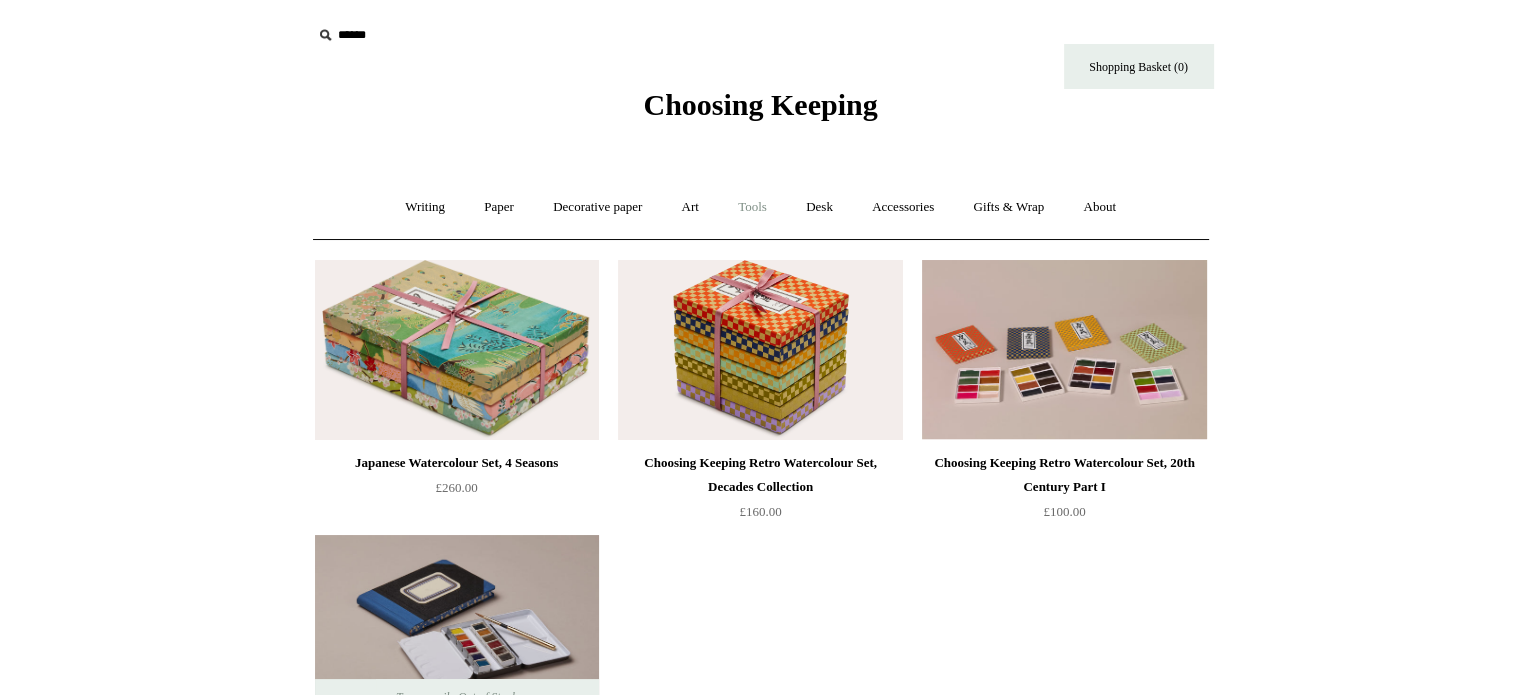 click on "Tools +" at bounding box center (752, 207) 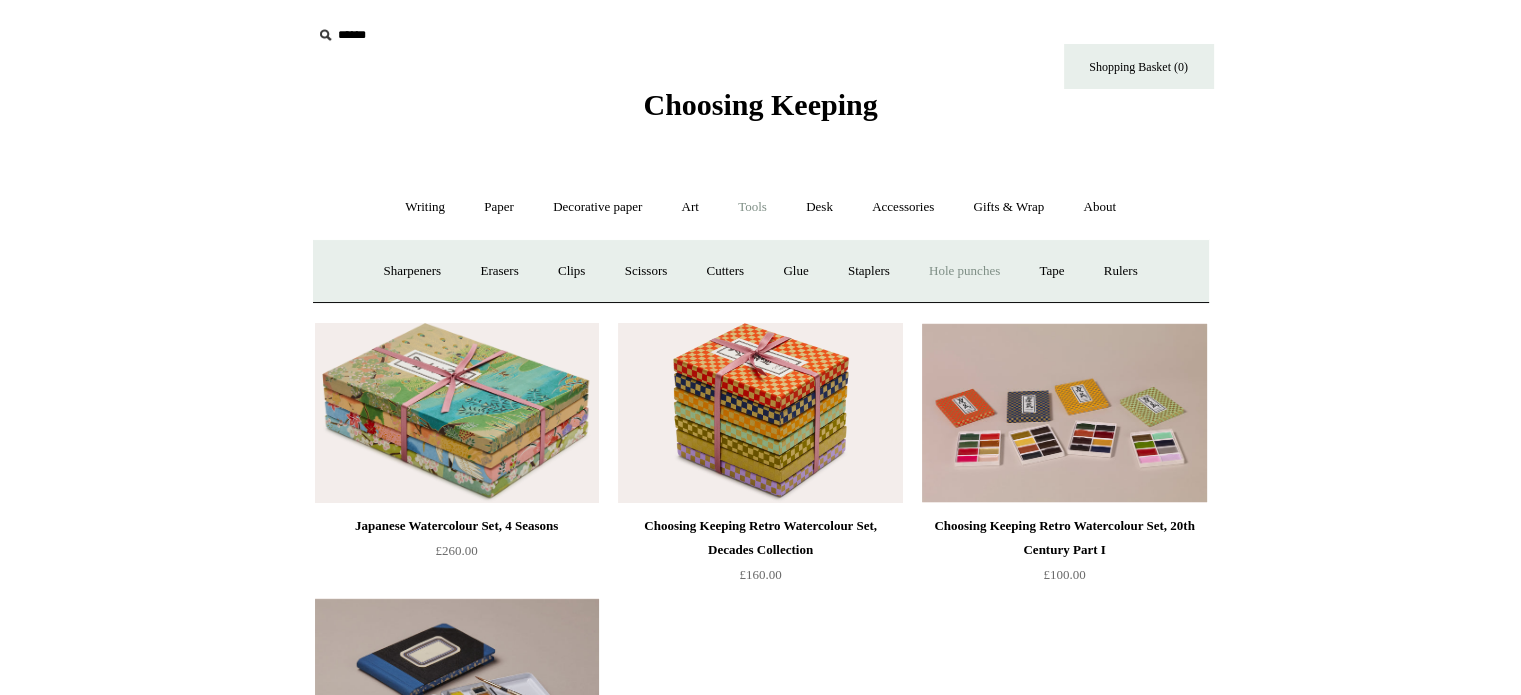 click on "Hole punches" at bounding box center [964, 271] 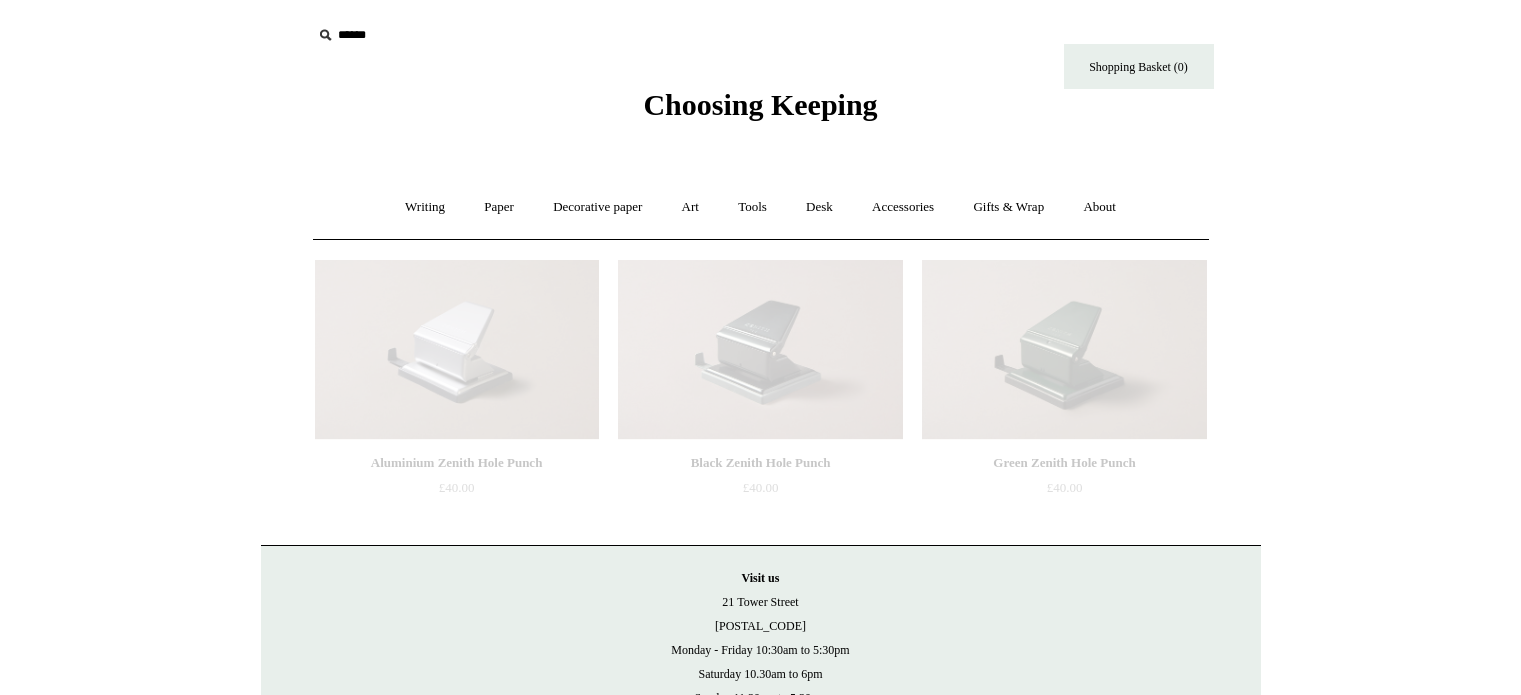 scroll, scrollTop: 0, scrollLeft: 0, axis: both 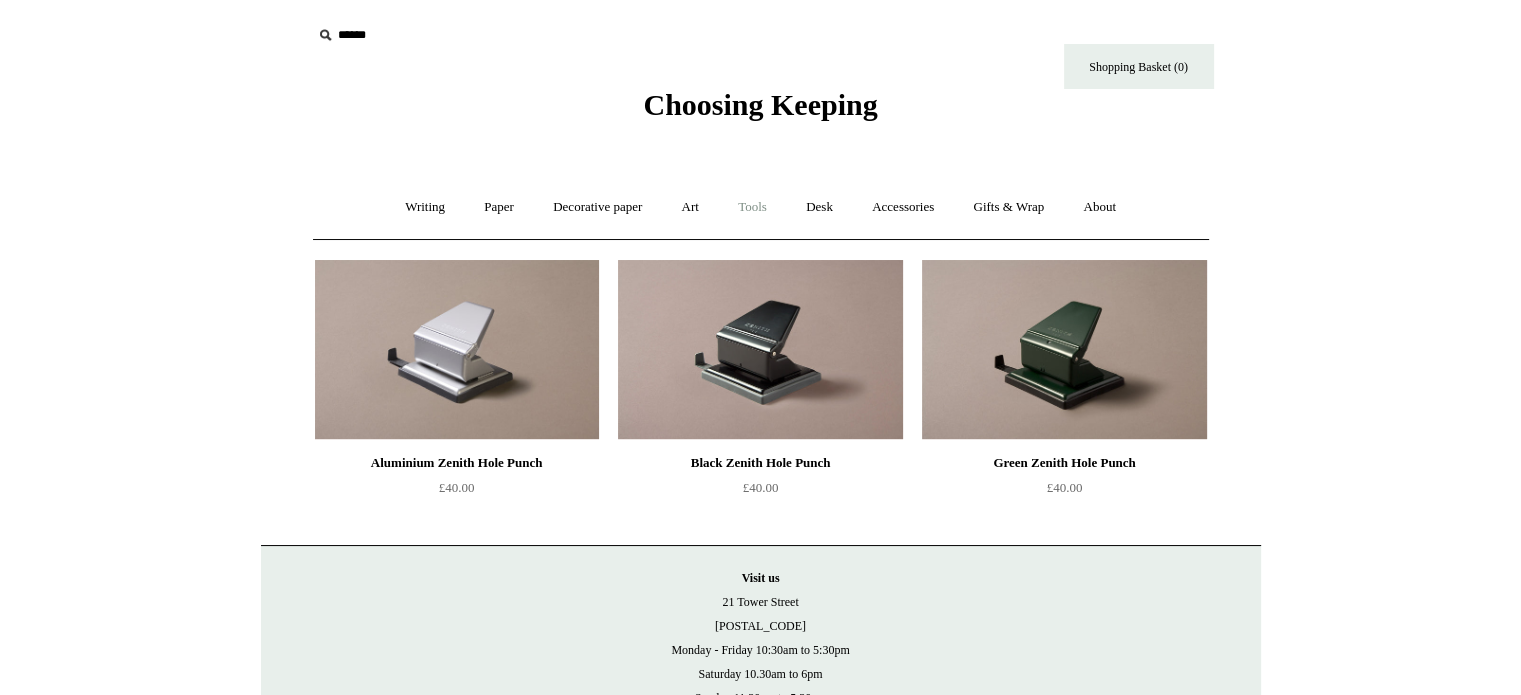 click on "Tools +" at bounding box center [752, 207] 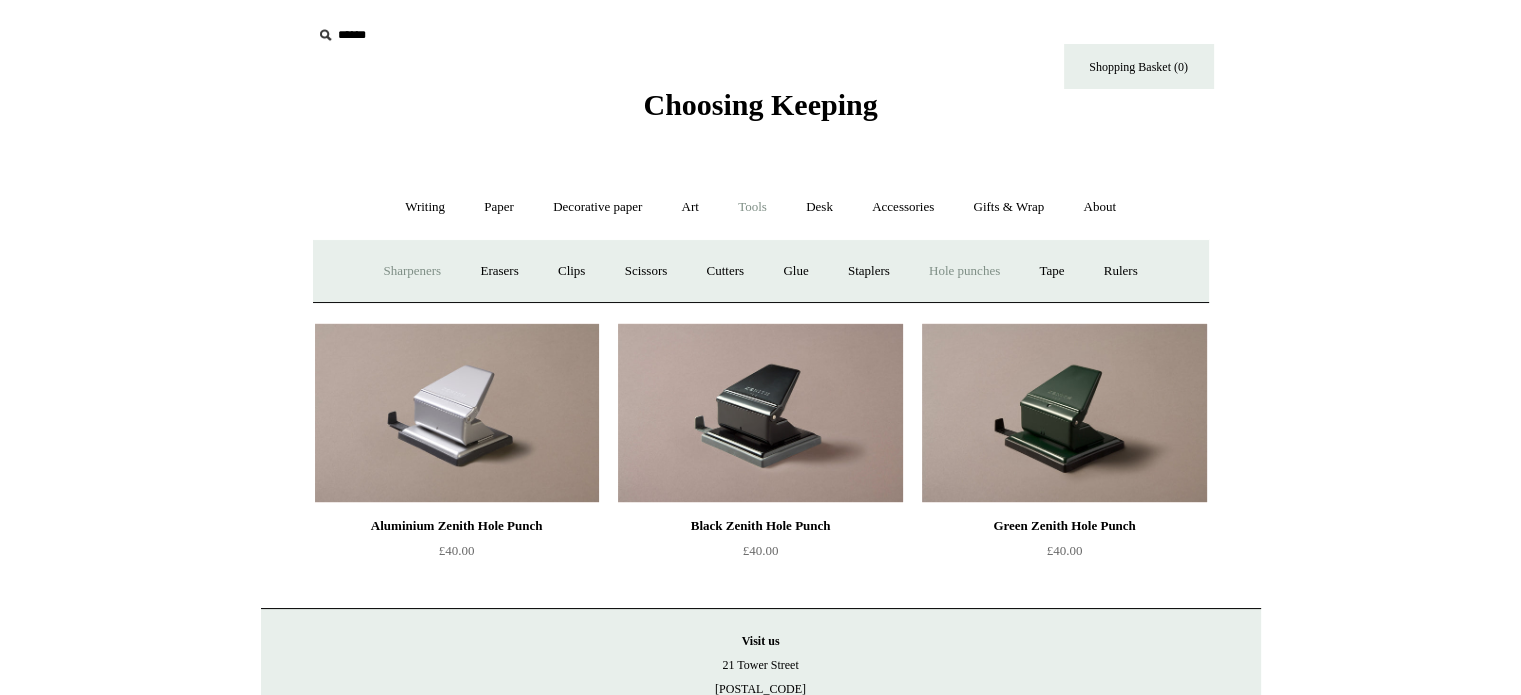 click on "Sharpeners" at bounding box center [412, 271] 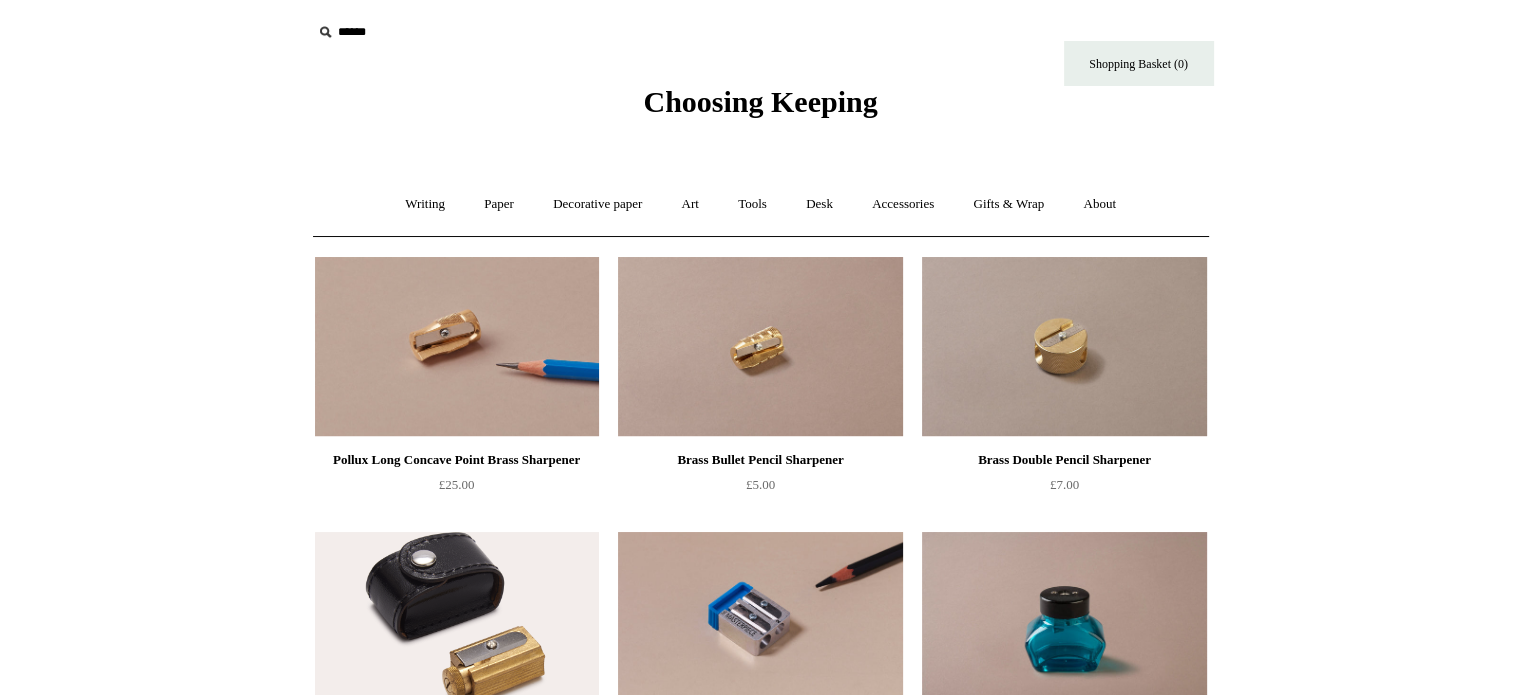 scroll, scrollTop: 0, scrollLeft: 0, axis: both 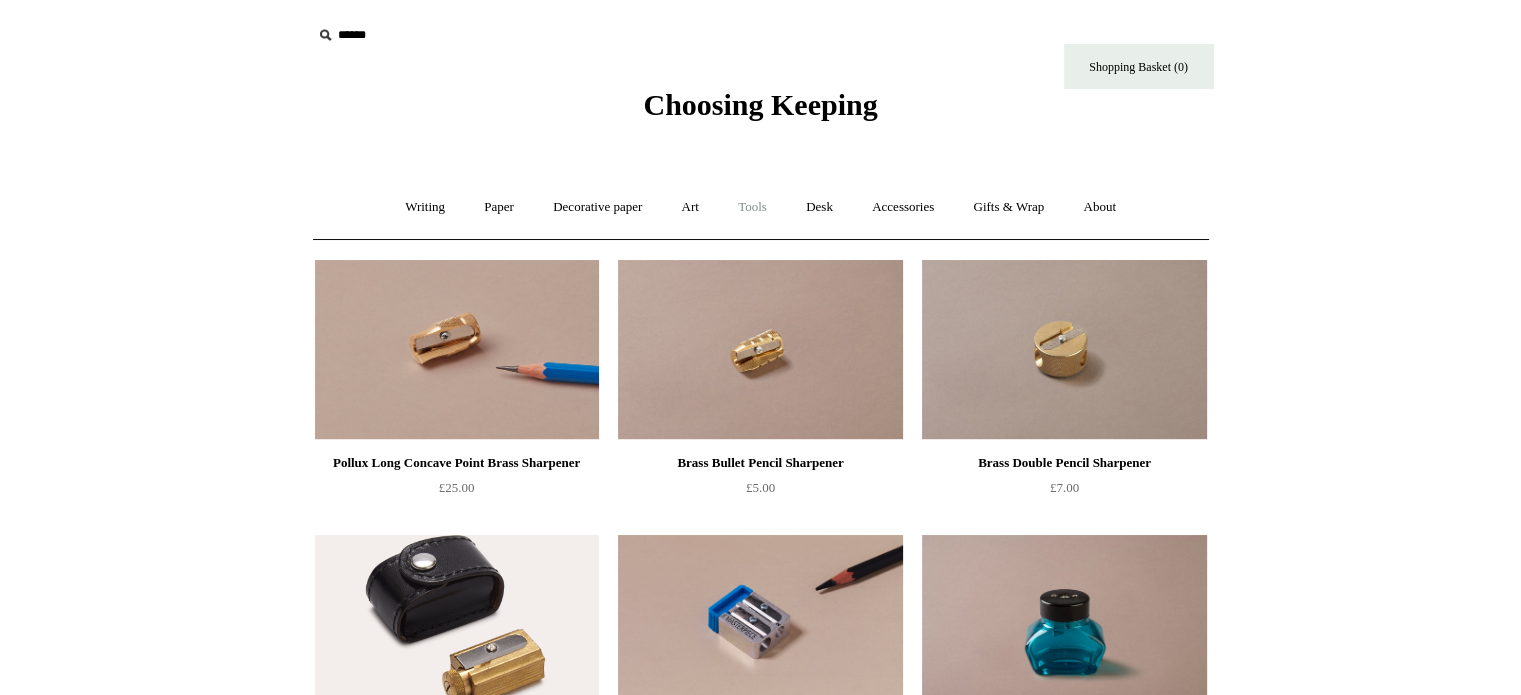 click on "Tools +" at bounding box center [752, 207] 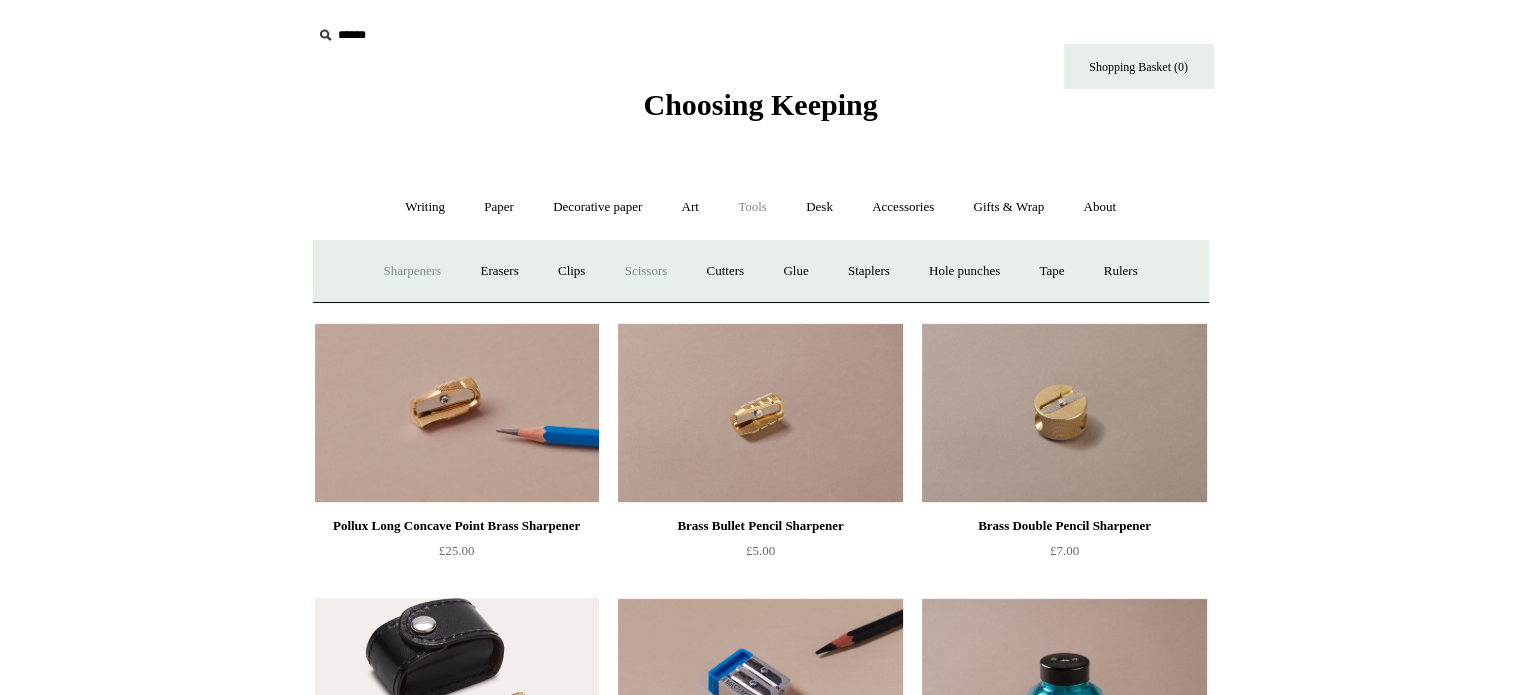 click on "Scissors" at bounding box center (646, 271) 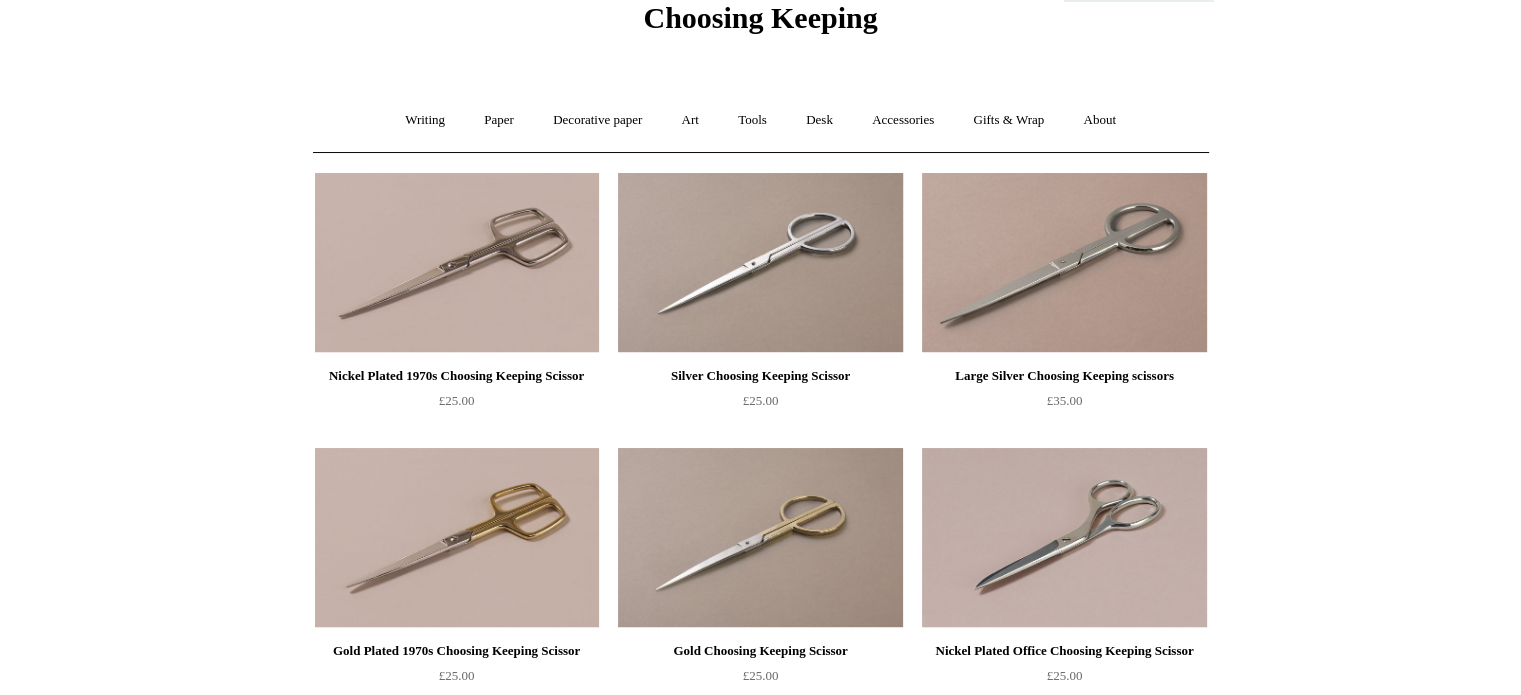 scroll, scrollTop: 0, scrollLeft: 0, axis: both 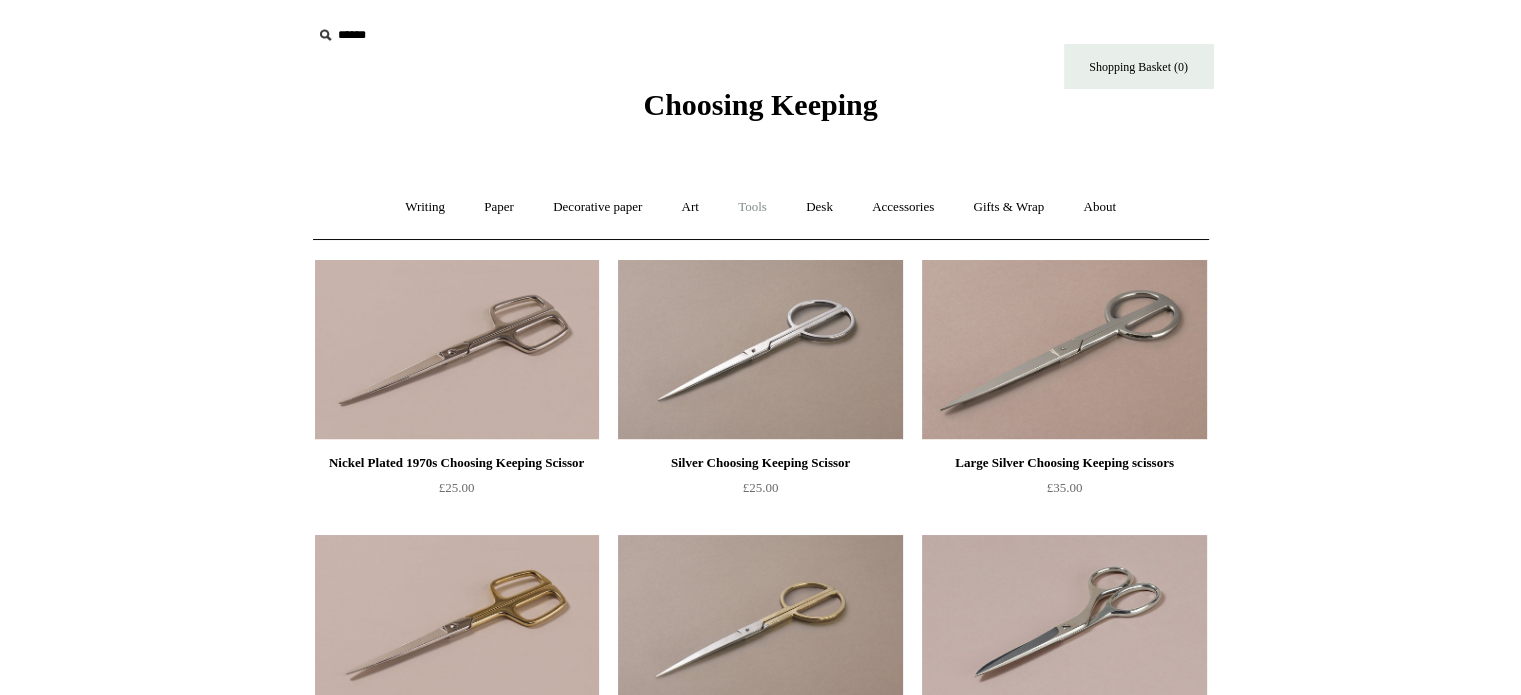 click on "Tools +" at bounding box center (752, 207) 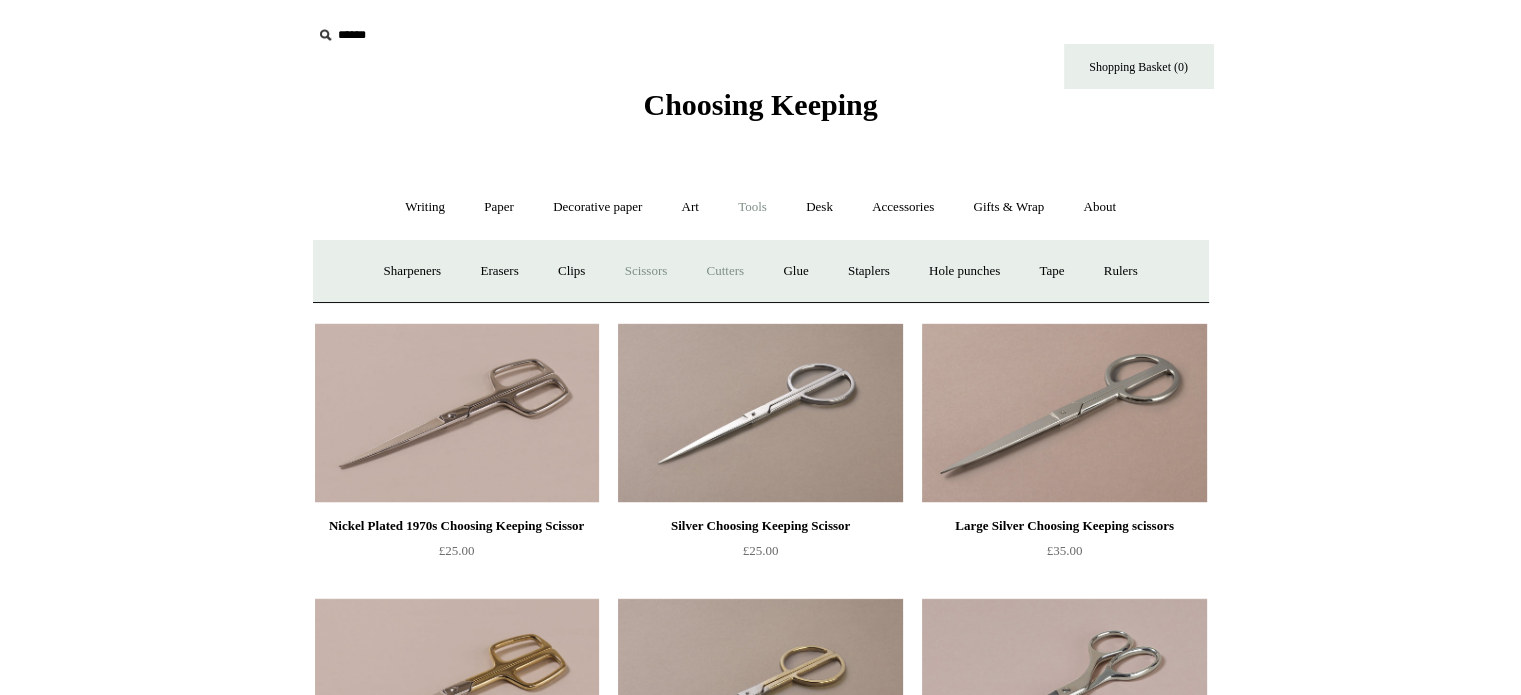 click on "Cutters" at bounding box center (725, 271) 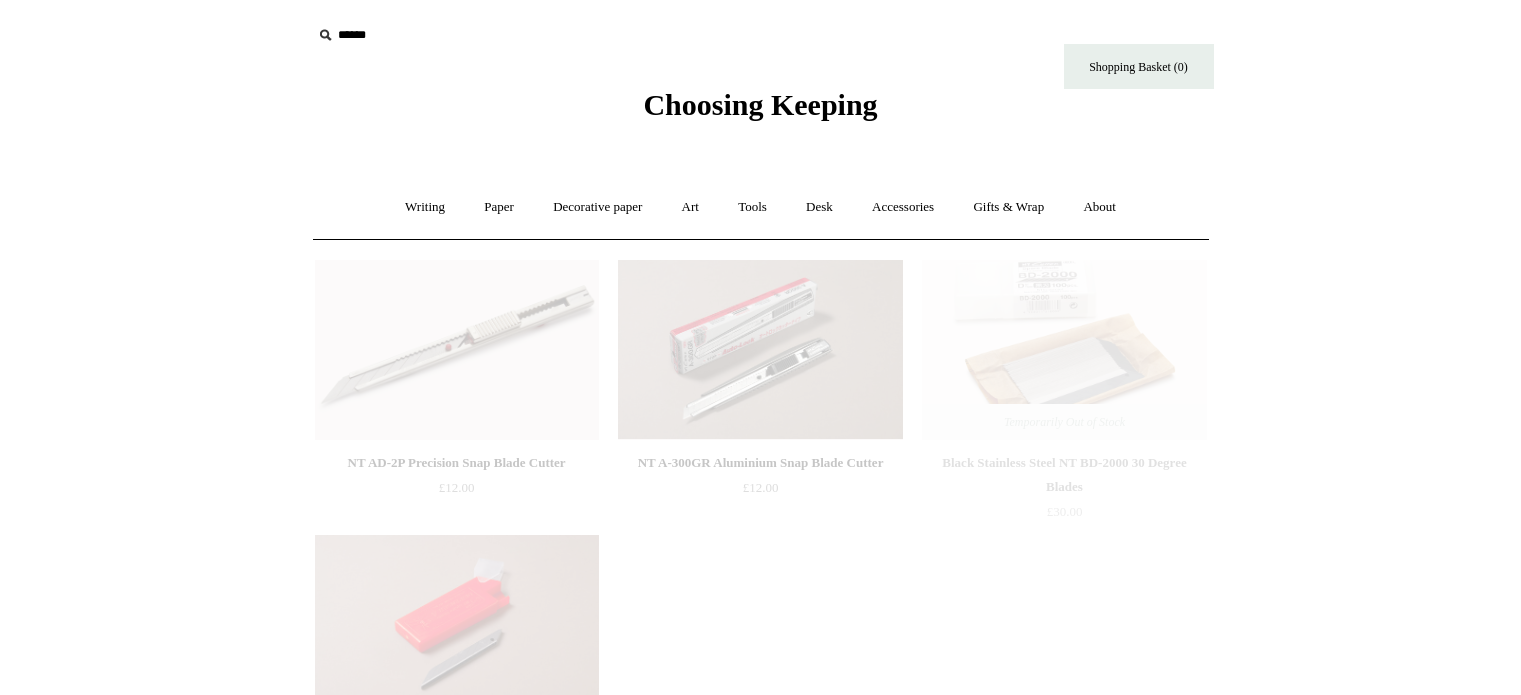 scroll, scrollTop: 0, scrollLeft: 0, axis: both 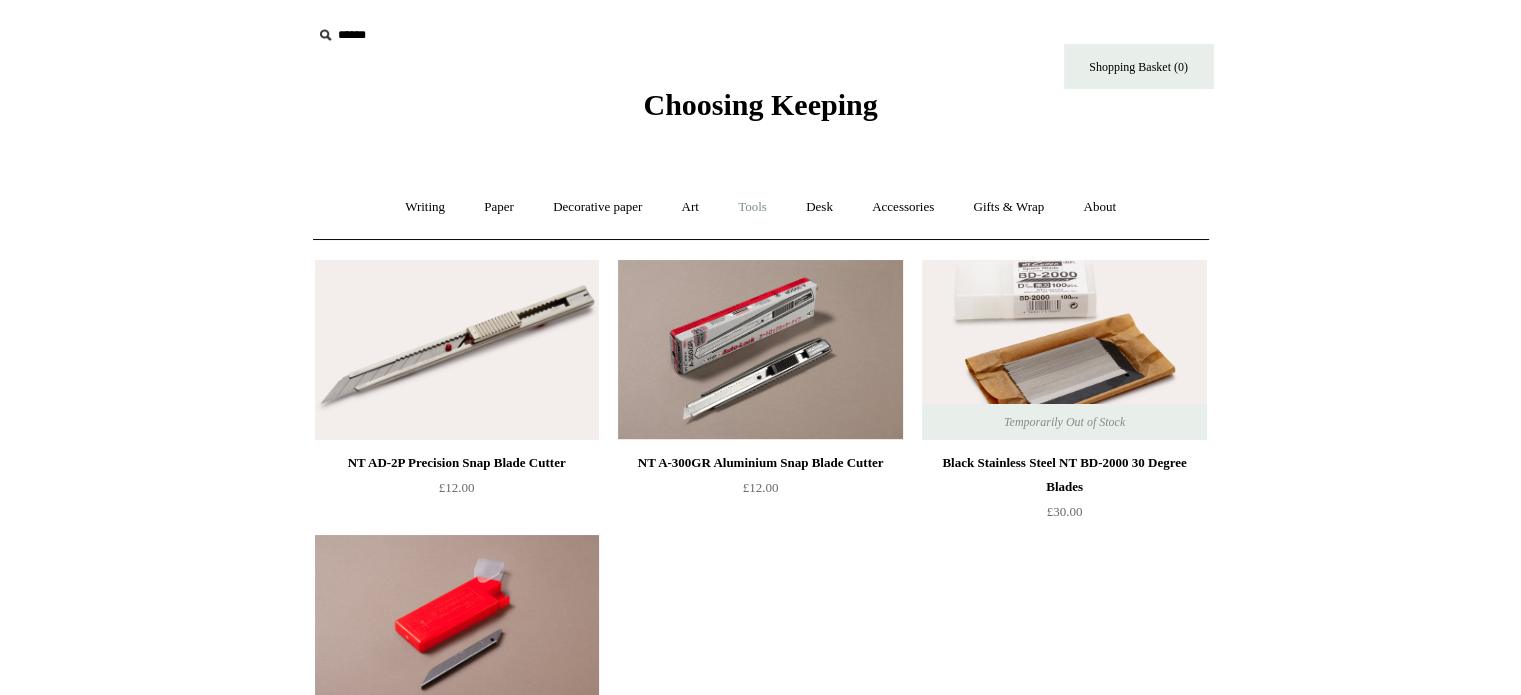 click on "Tools +" at bounding box center (752, 207) 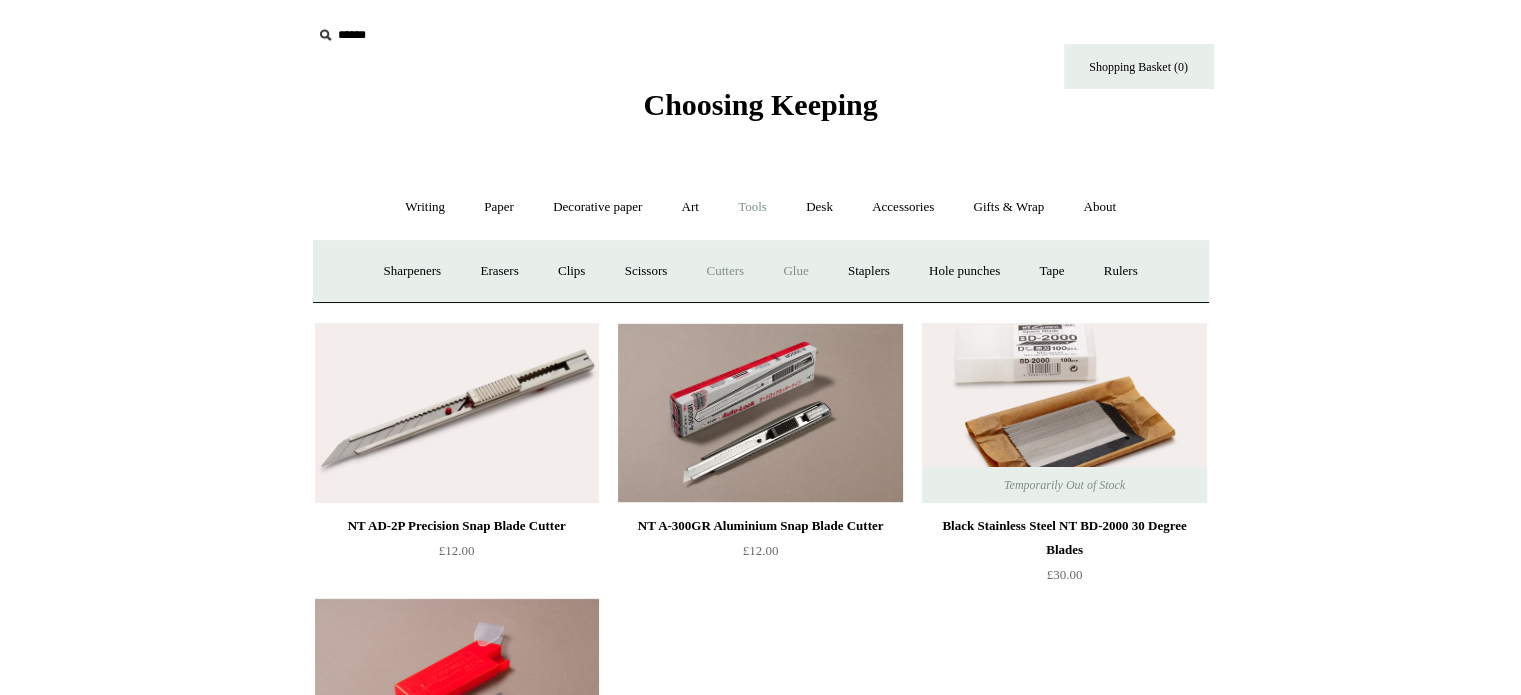 click on "Glue" at bounding box center (795, 271) 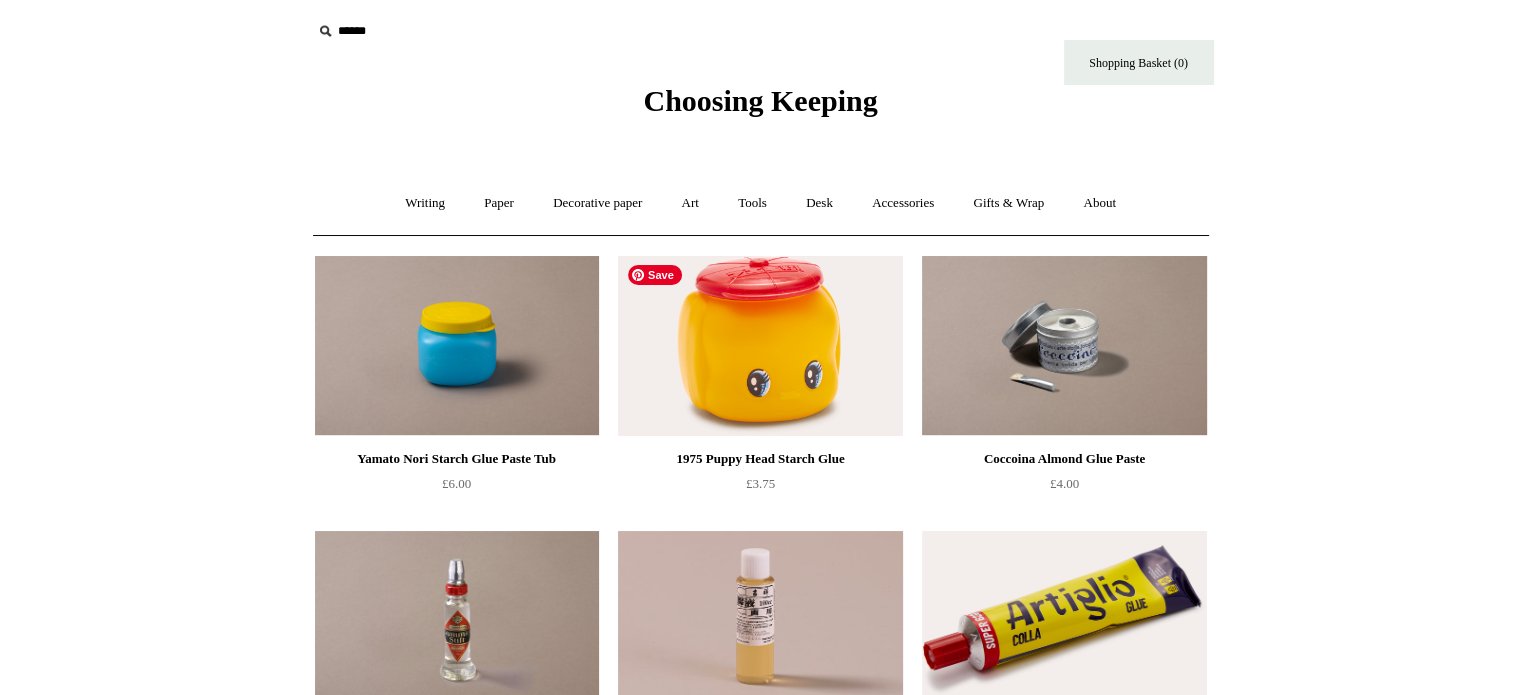 scroll, scrollTop: 0, scrollLeft: 0, axis: both 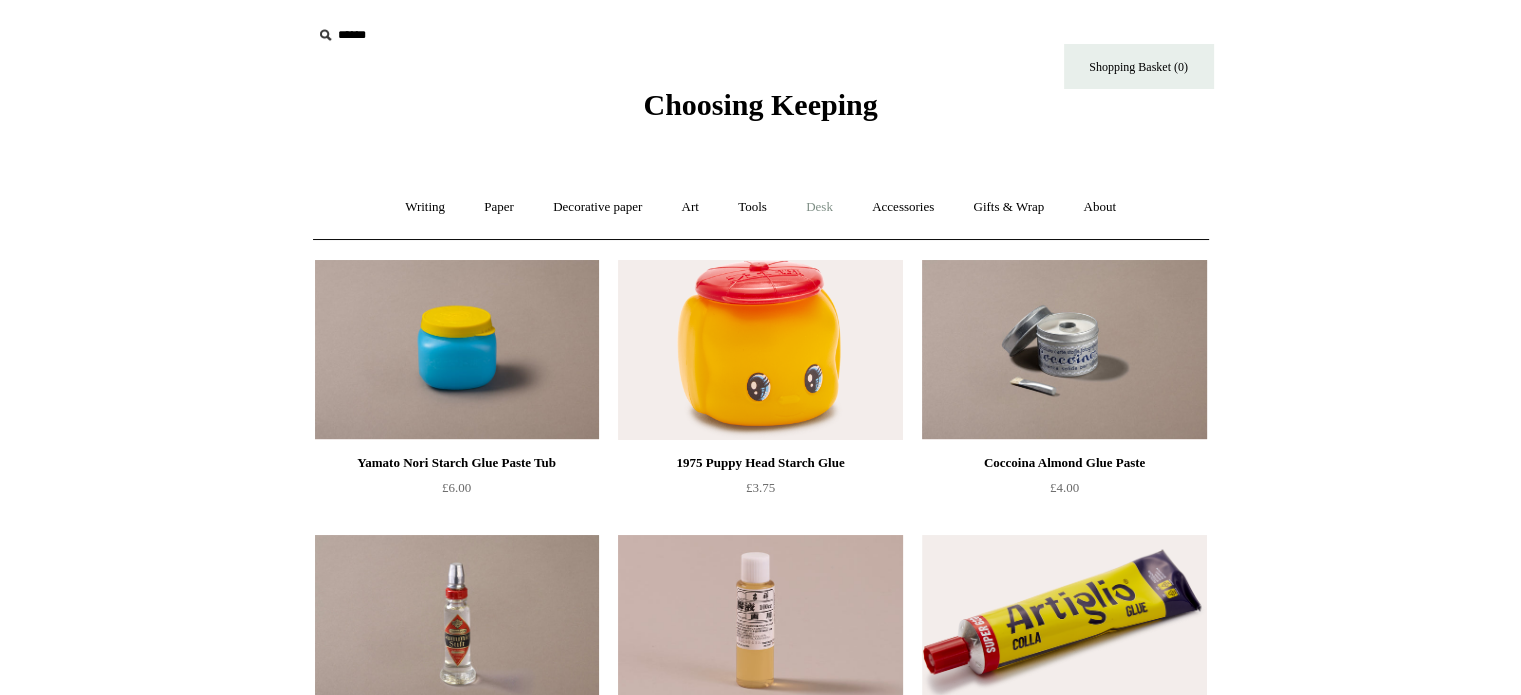 click on "Desk +" at bounding box center (819, 207) 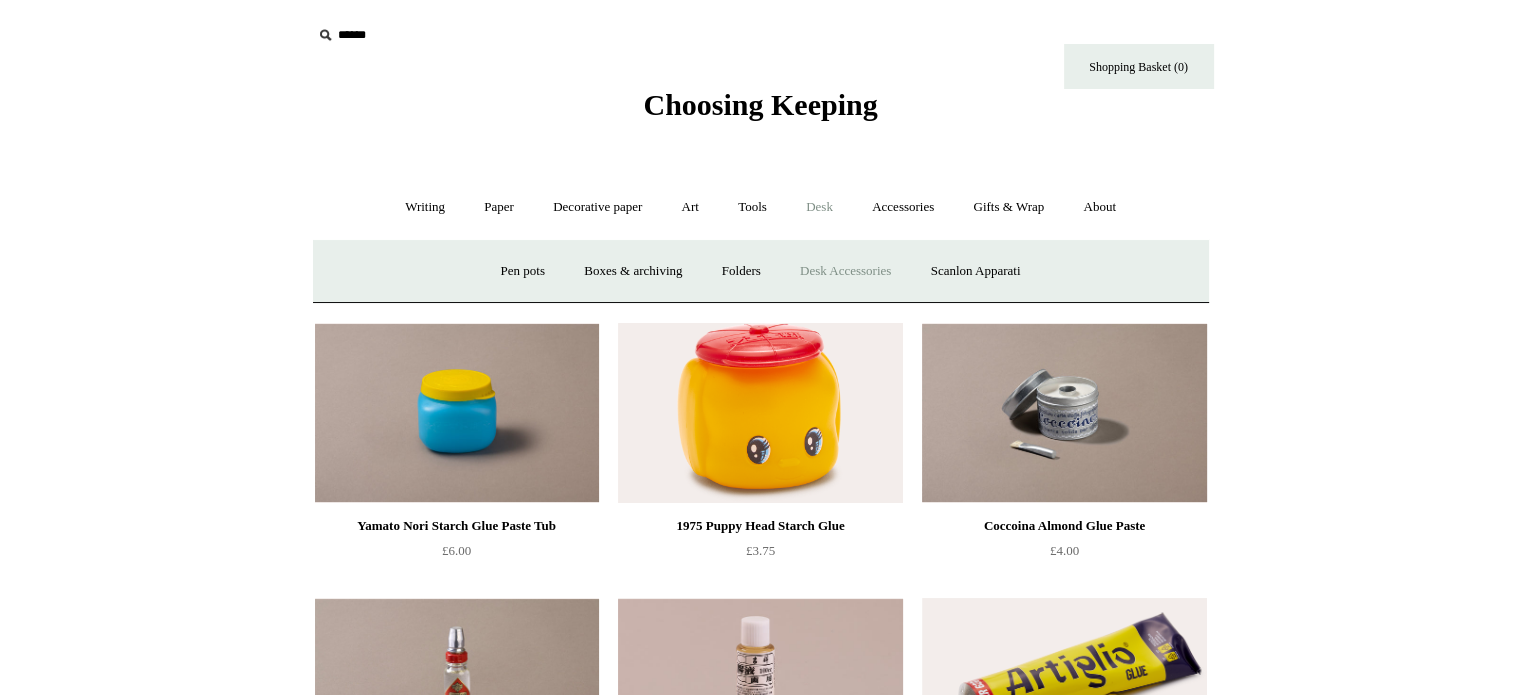 click on "Desk Accessories" at bounding box center (845, 271) 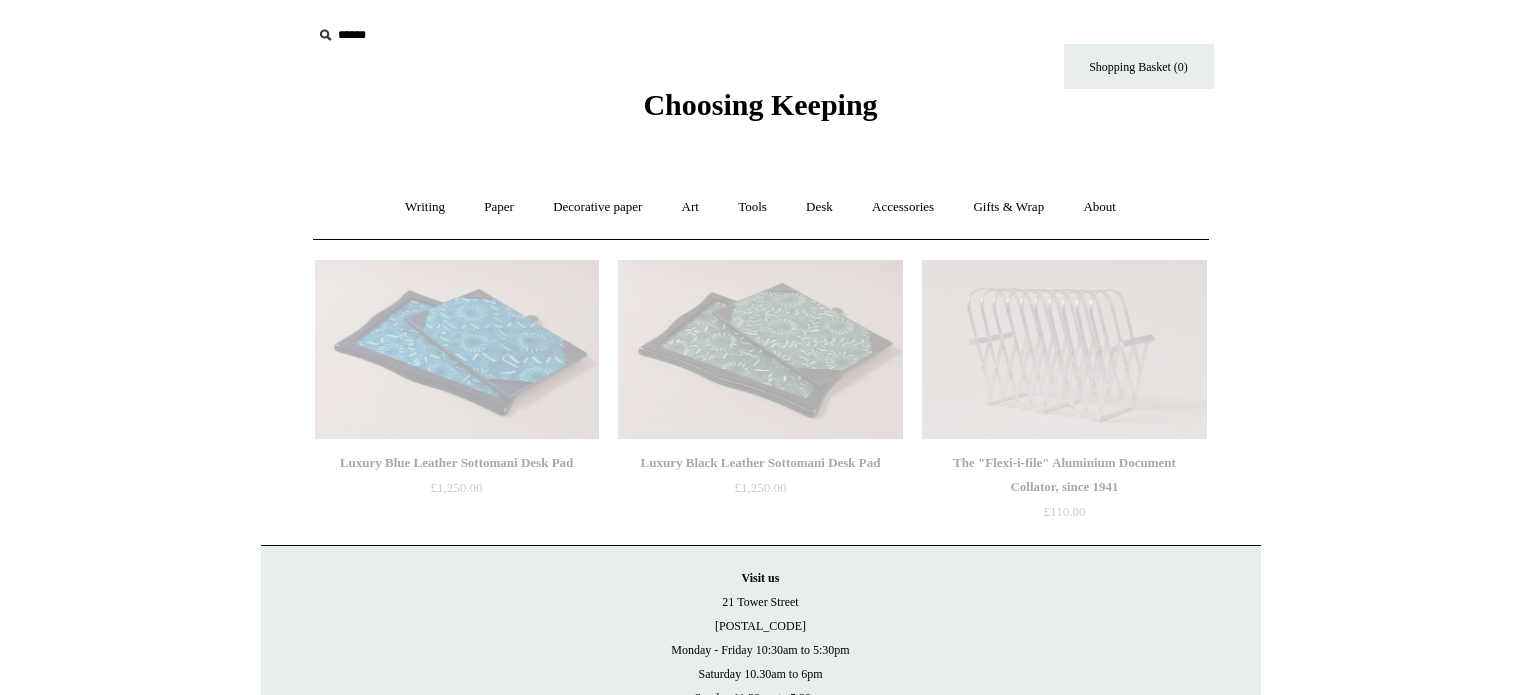 scroll, scrollTop: 0, scrollLeft: 0, axis: both 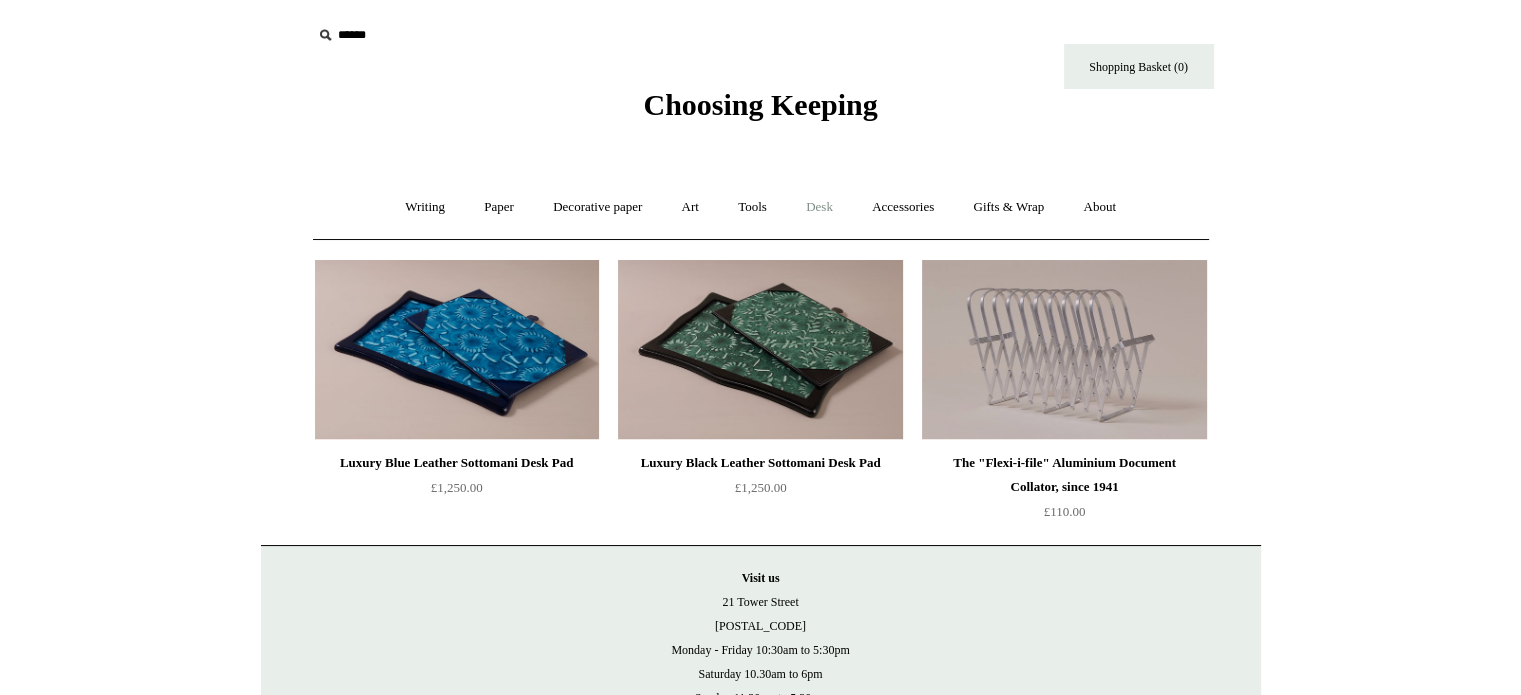 click on "Desk +" at bounding box center [819, 207] 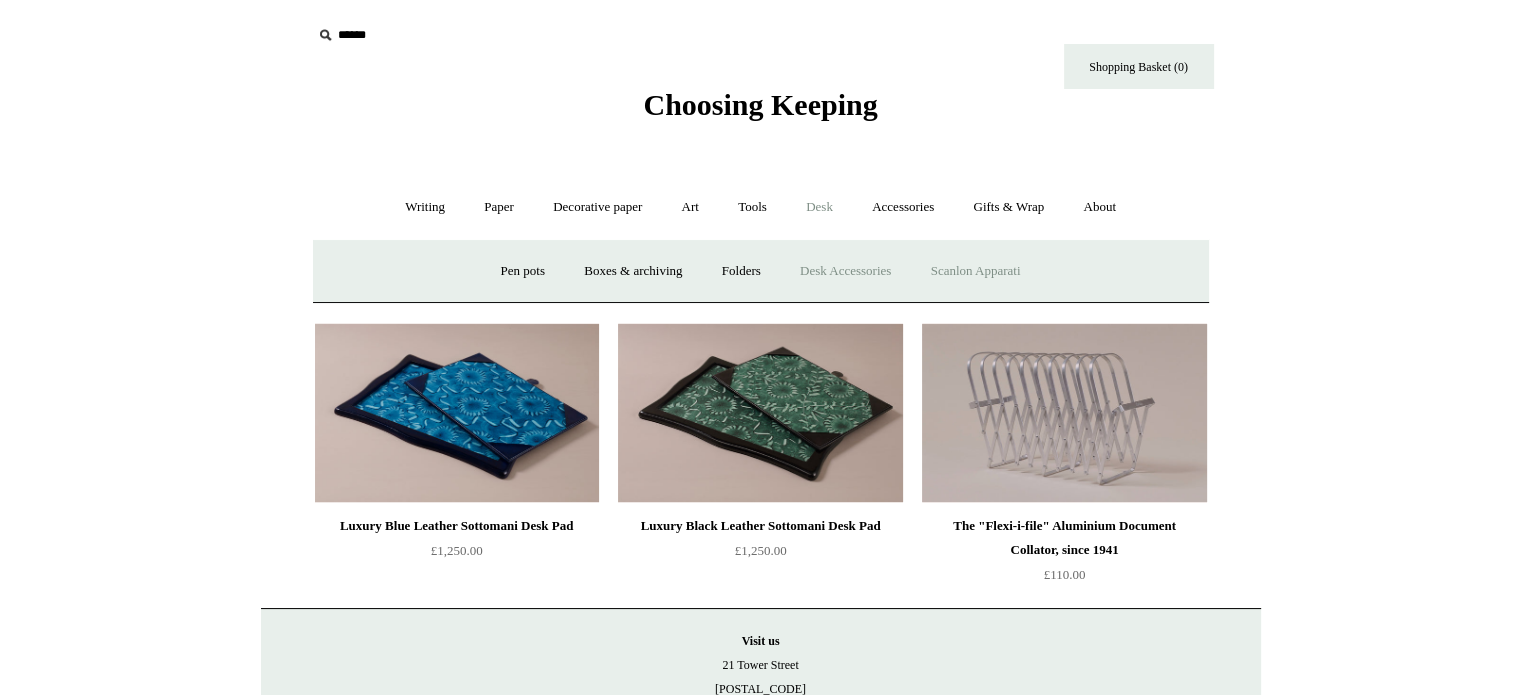 click on "Scanlon Apparati" at bounding box center (976, 271) 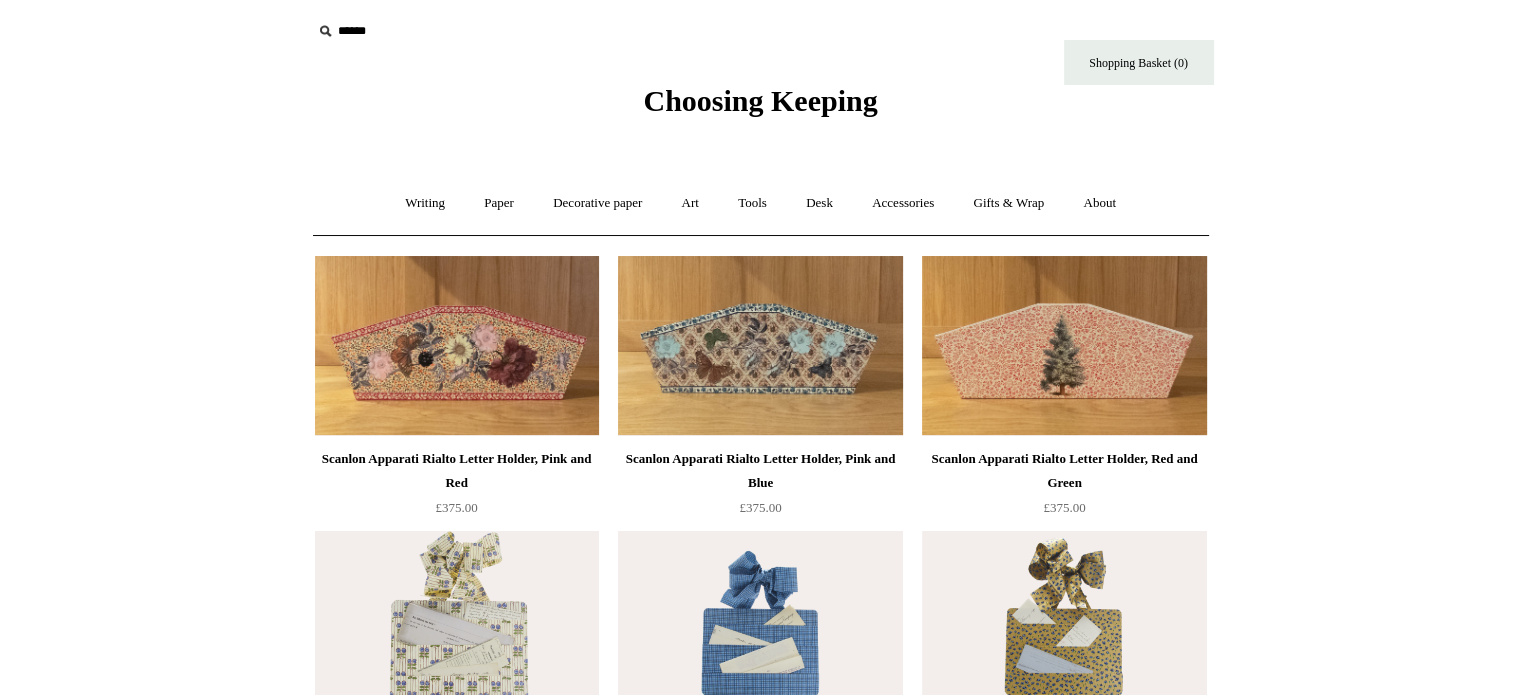 scroll, scrollTop: 0, scrollLeft: 0, axis: both 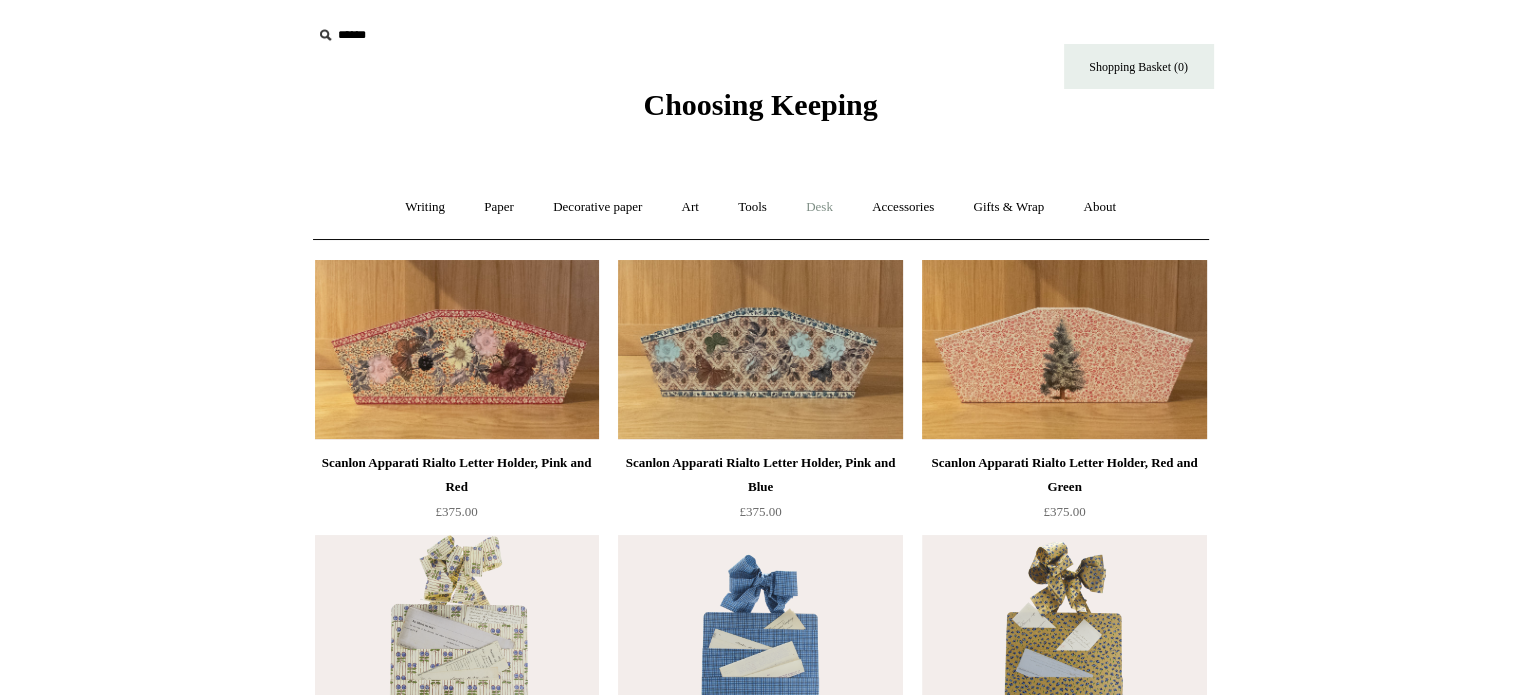 click on "Desk +" at bounding box center [819, 207] 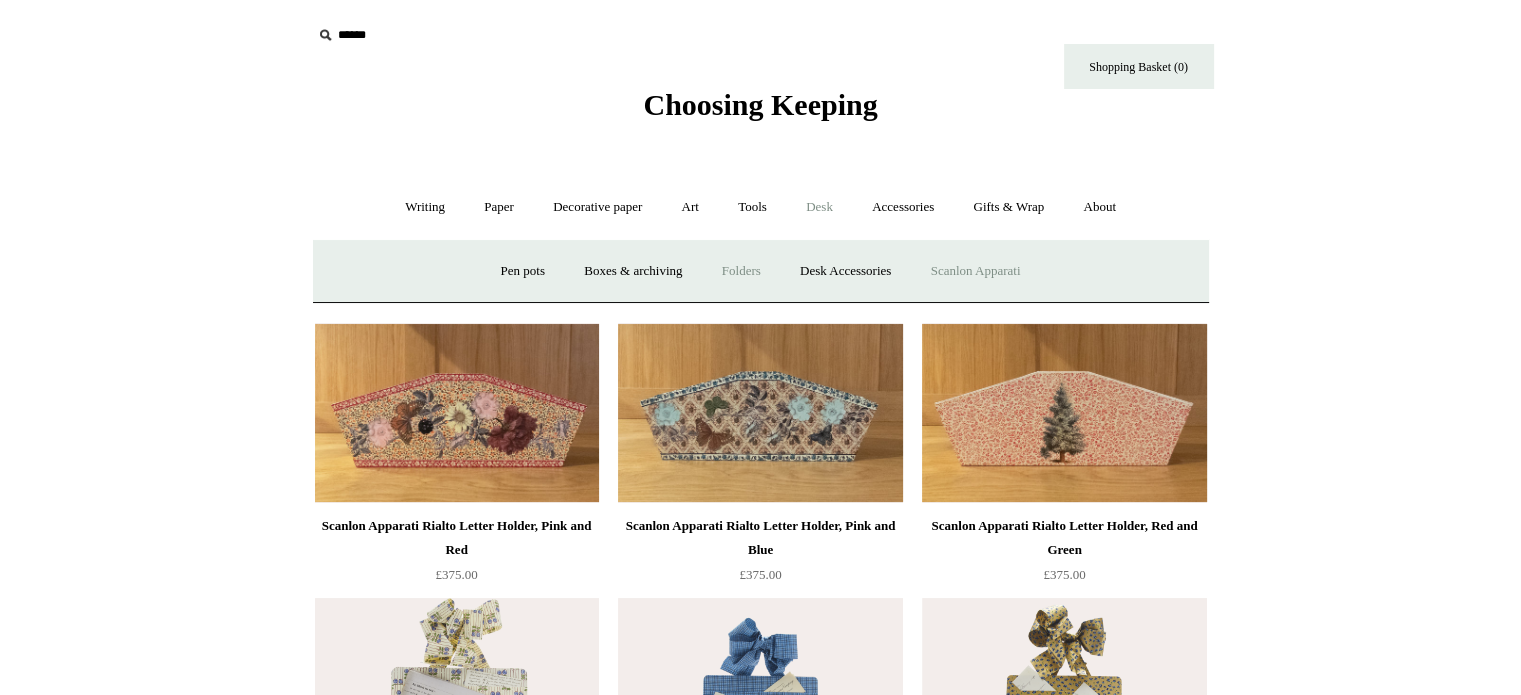 click on "Folders" at bounding box center [741, 271] 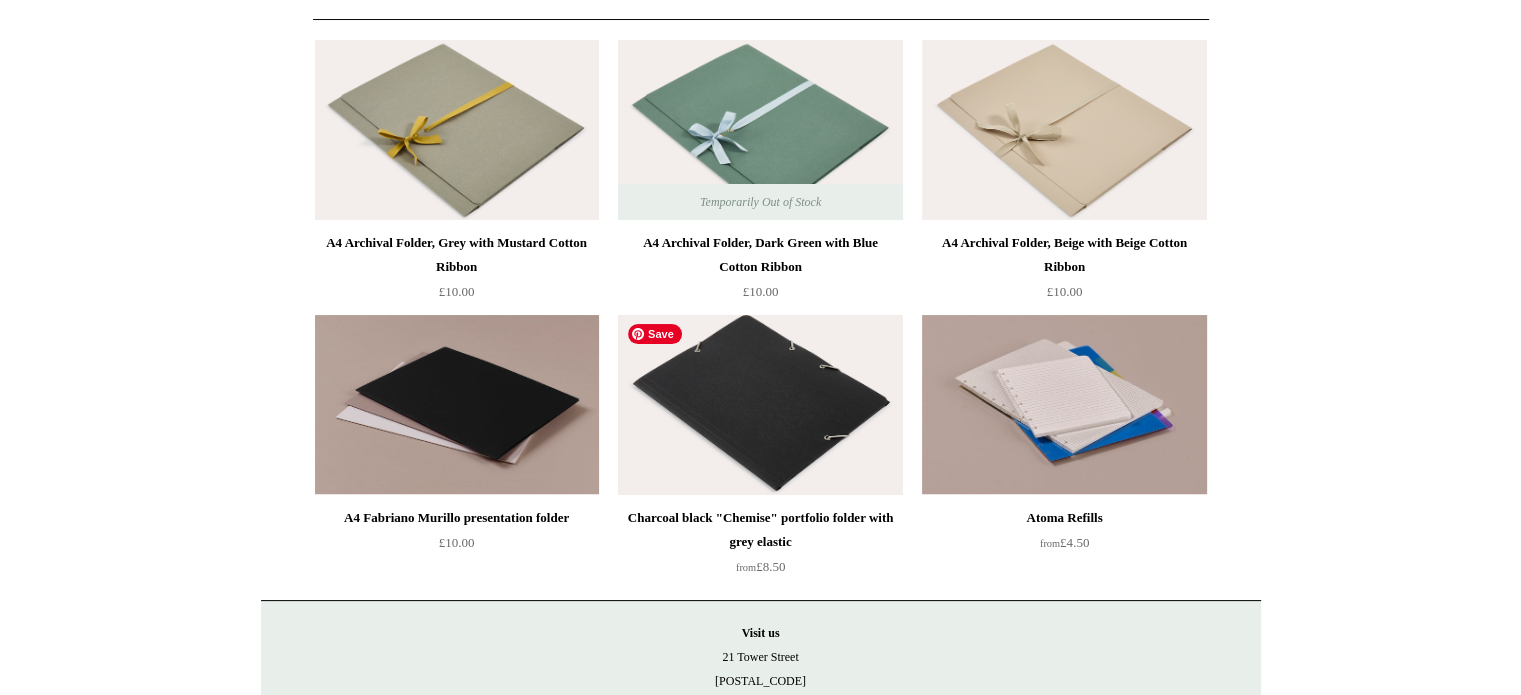 scroll, scrollTop: 0, scrollLeft: 0, axis: both 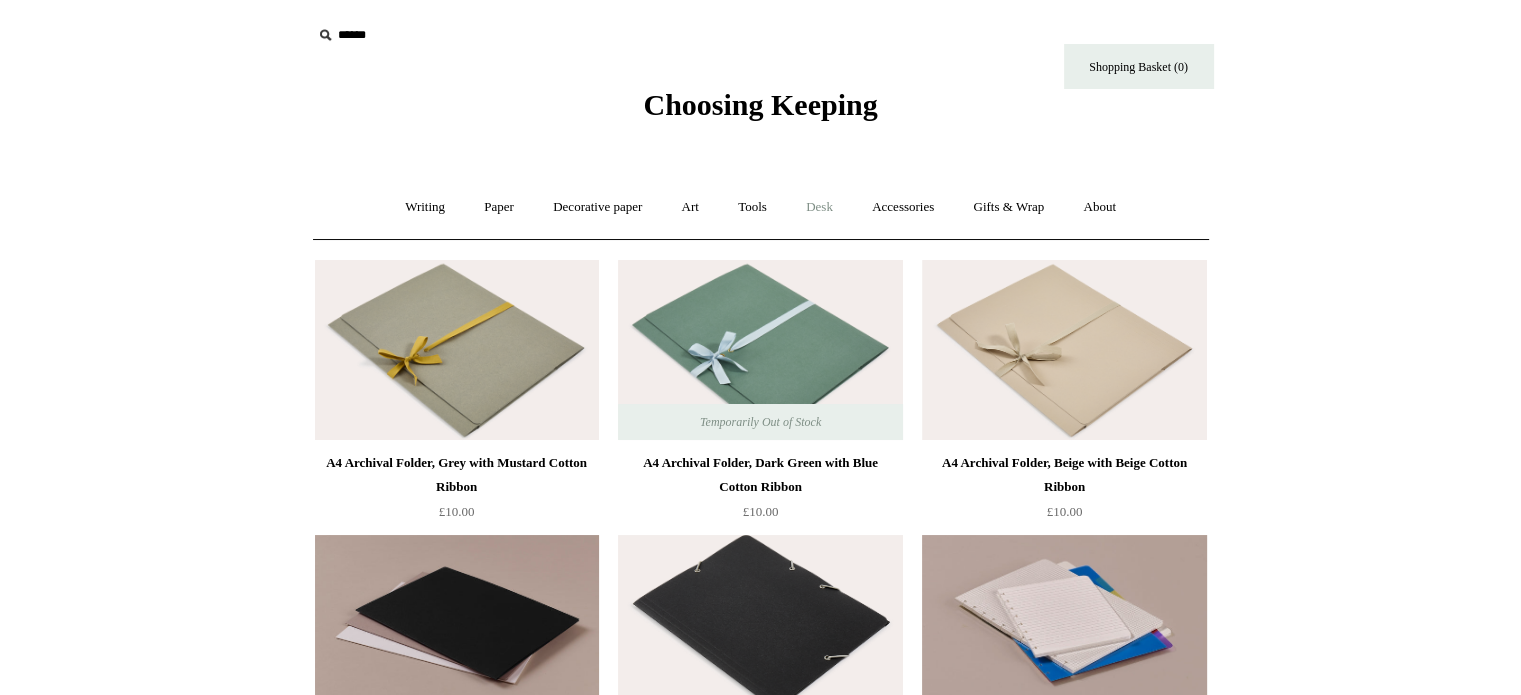 click on "Desk +" at bounding box center [819, 207] 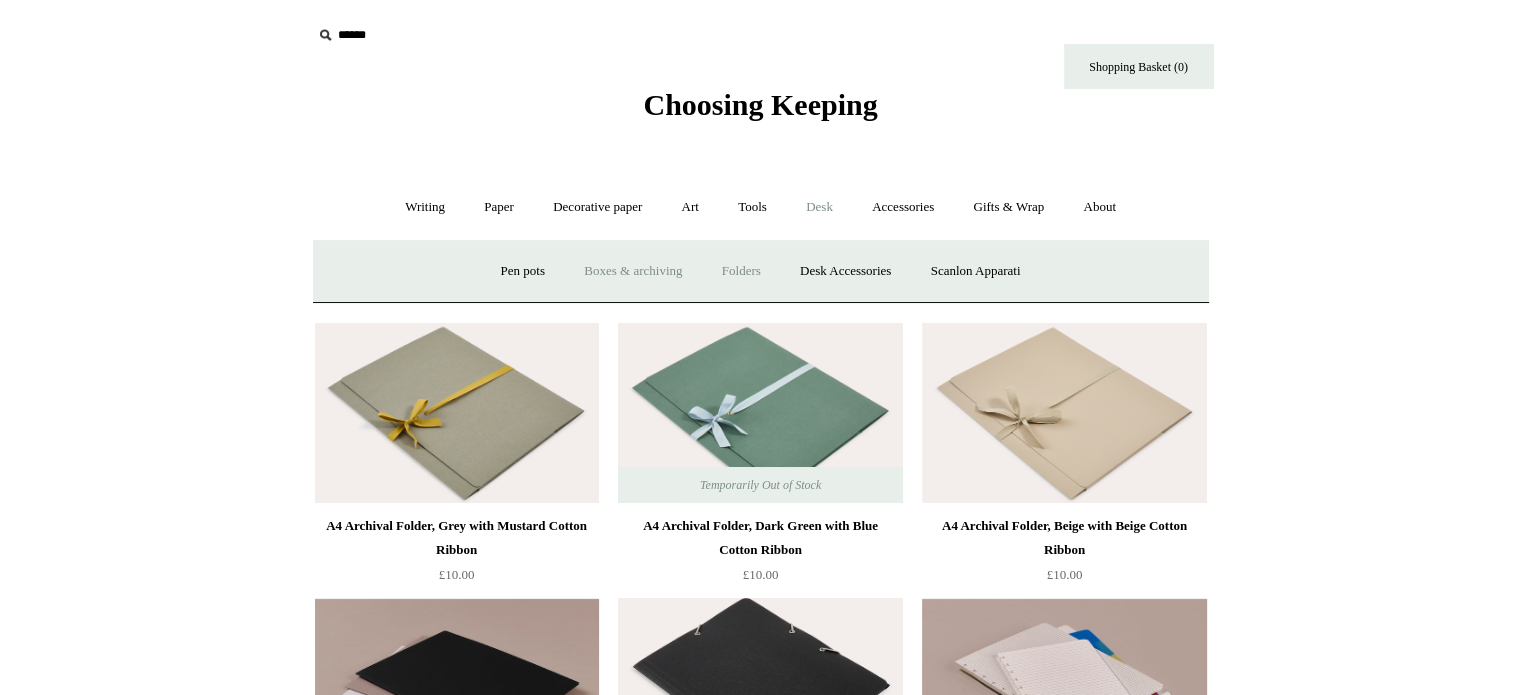 click on "Boxes & archiving" at bounding box center (633, 271) 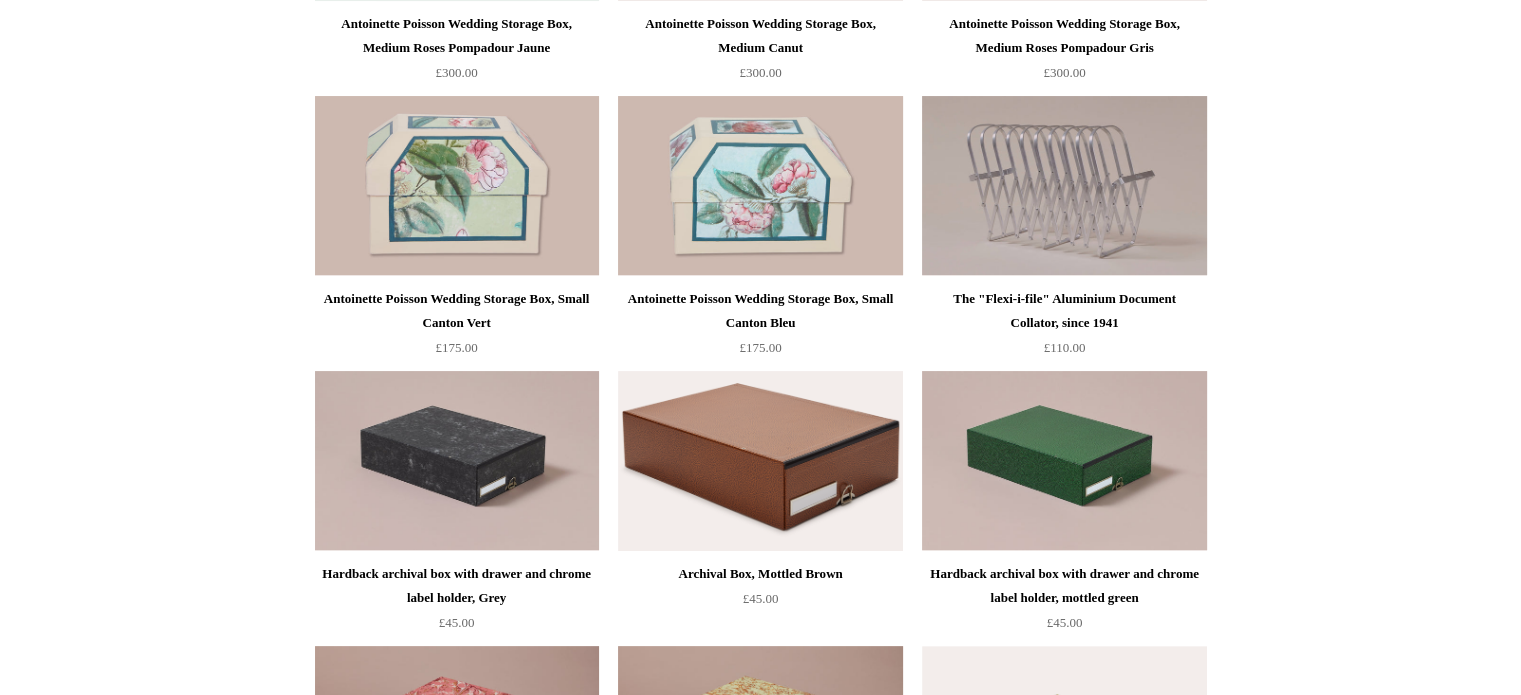 scroll, scrollTop: 0, scrollLeft: 0, axis: both 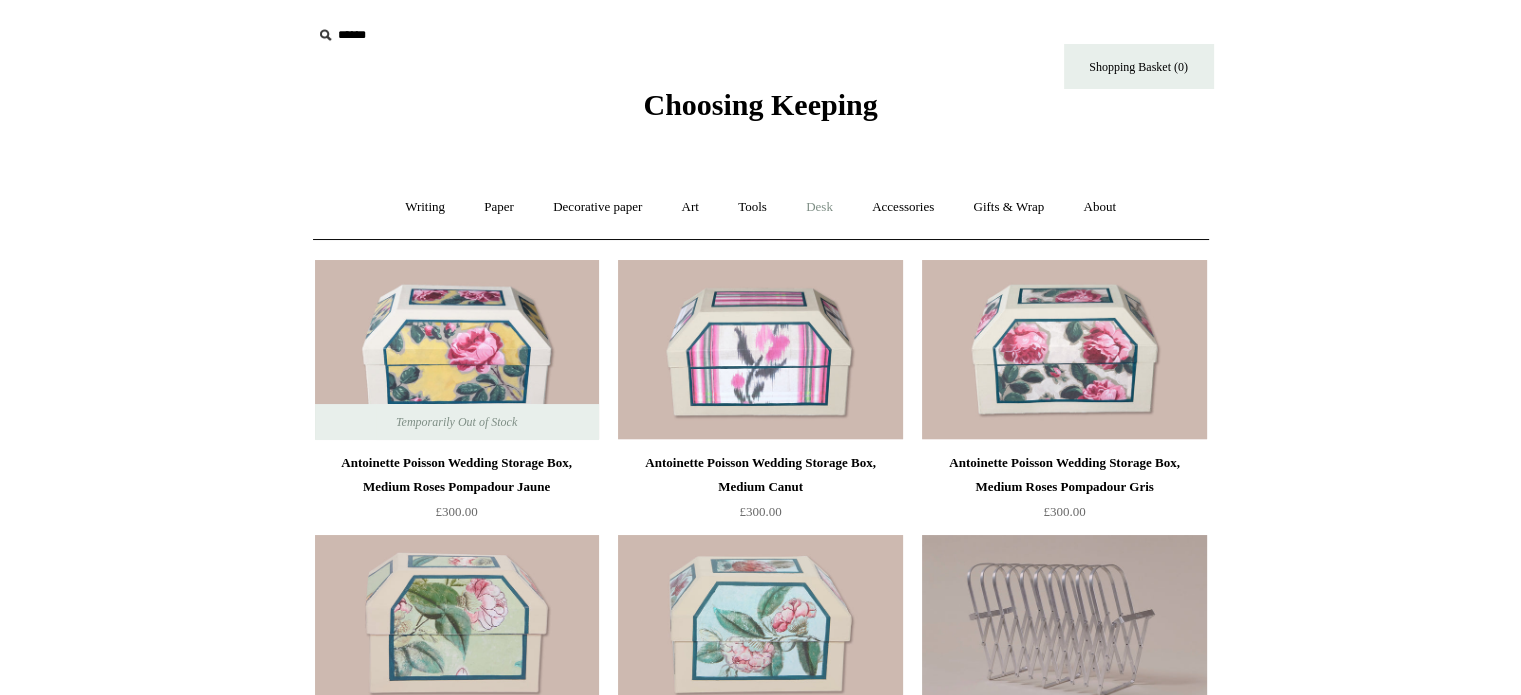 click on "Desk +" at bounding box center (819, 207) 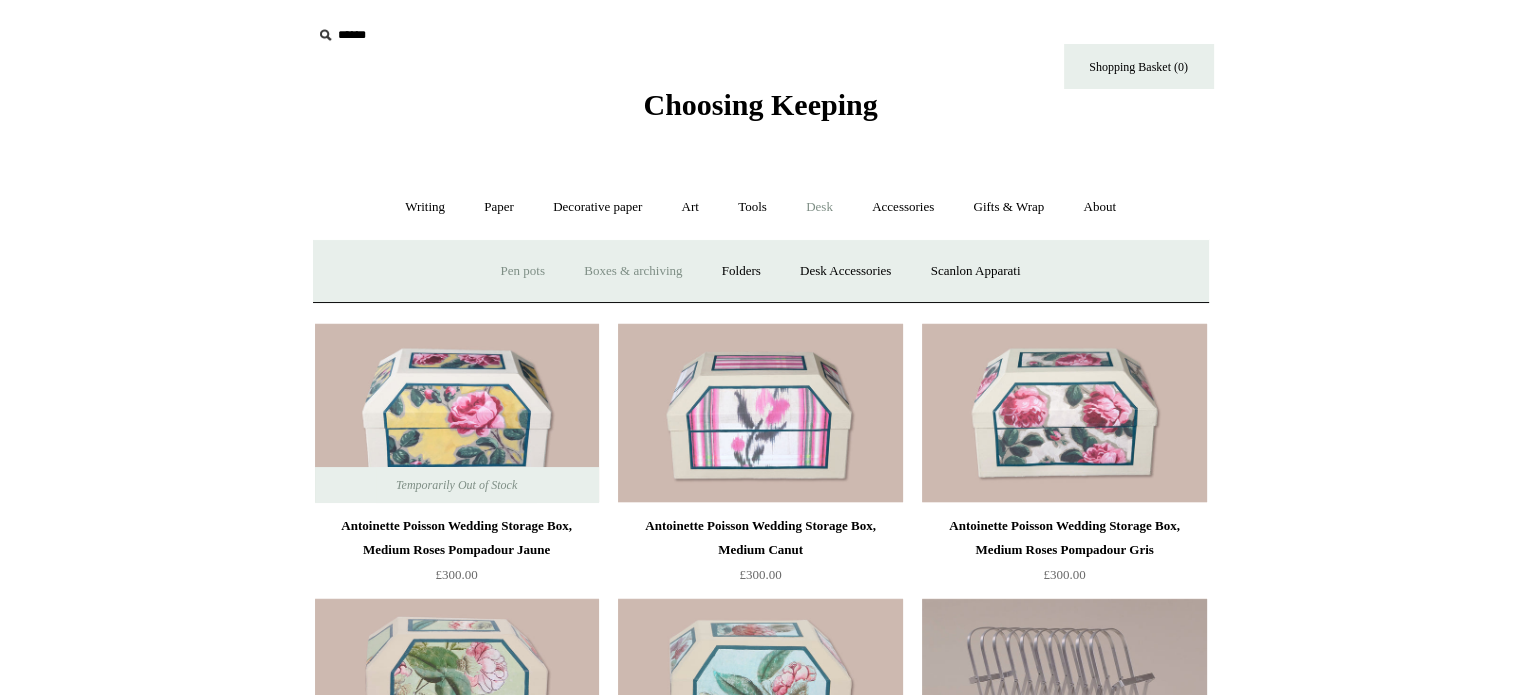 click on "Pen pots" at bounding box center (523, 271) 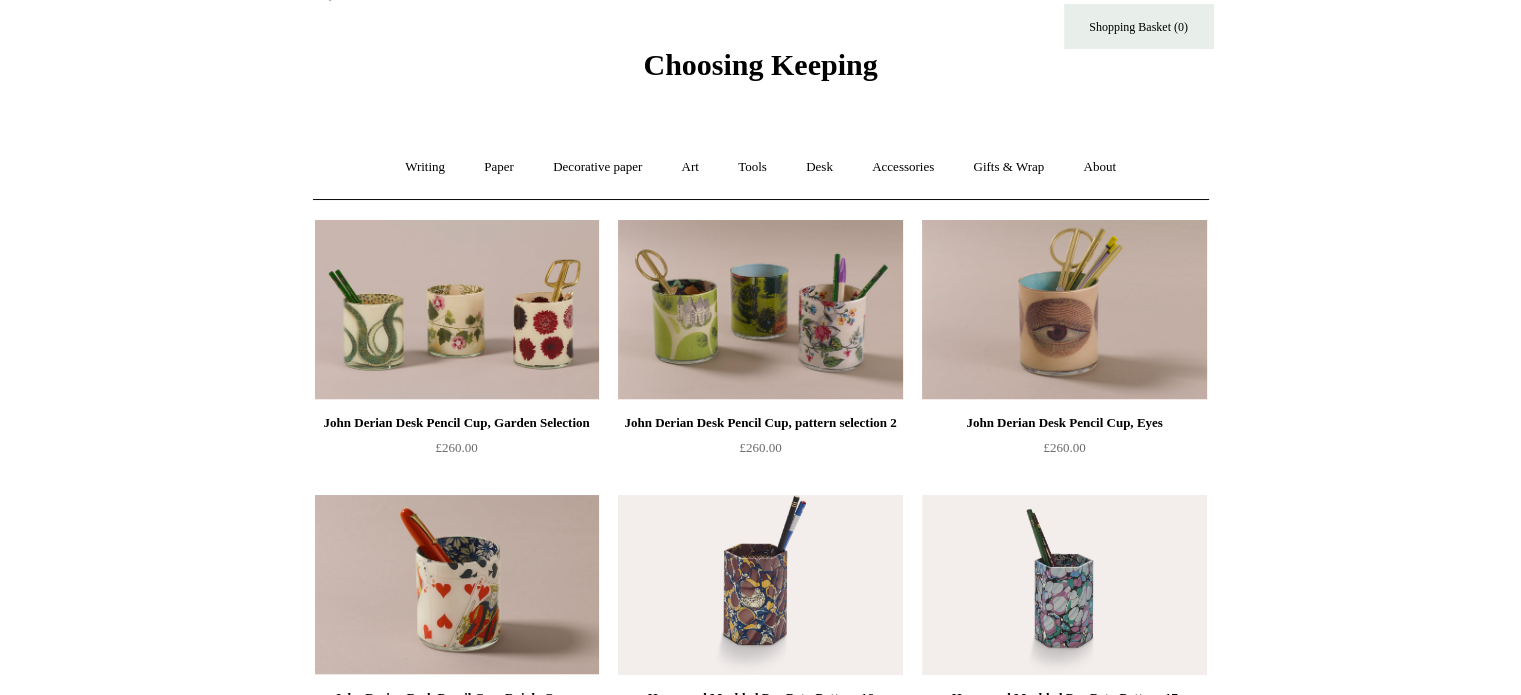 scroll, scrollTop: 0, scrollLeft: 0, axis: both 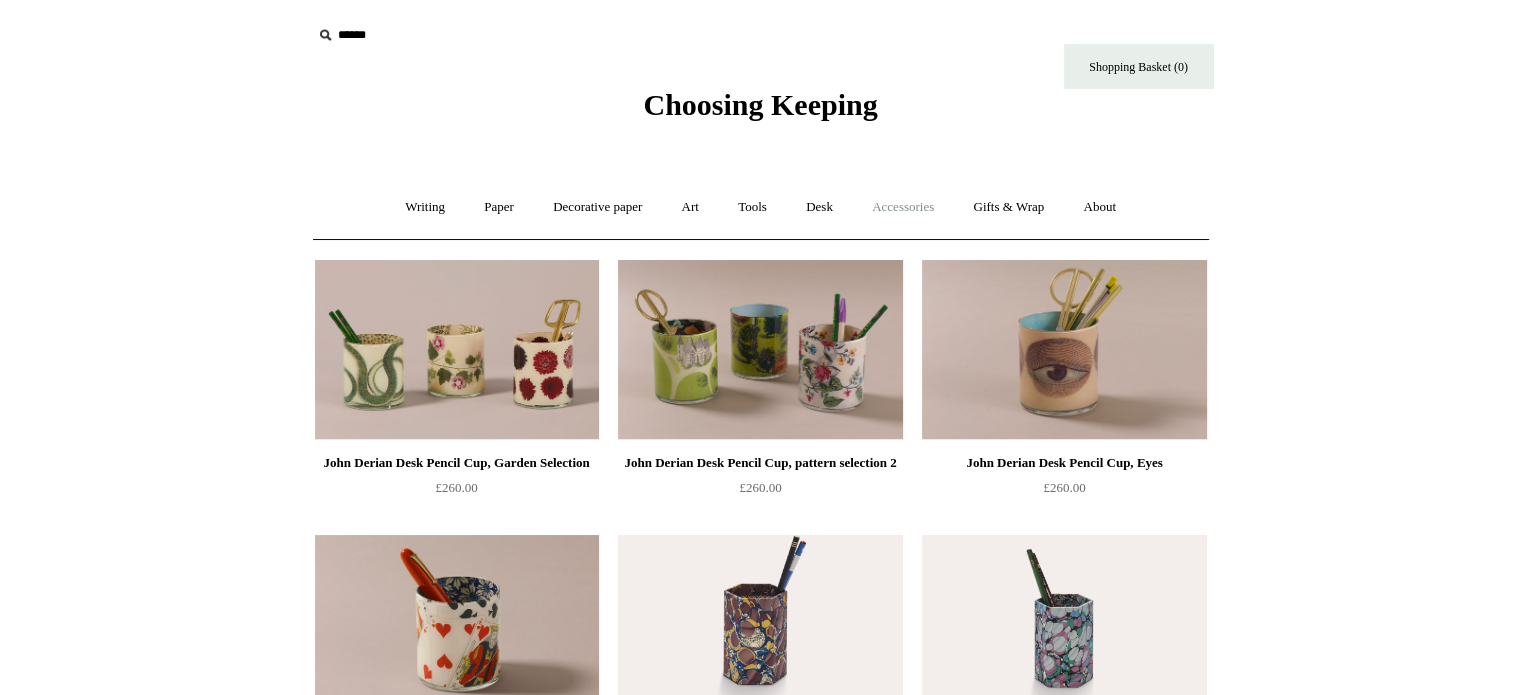 click on "Accessories +" at bounding box center [903, 207] 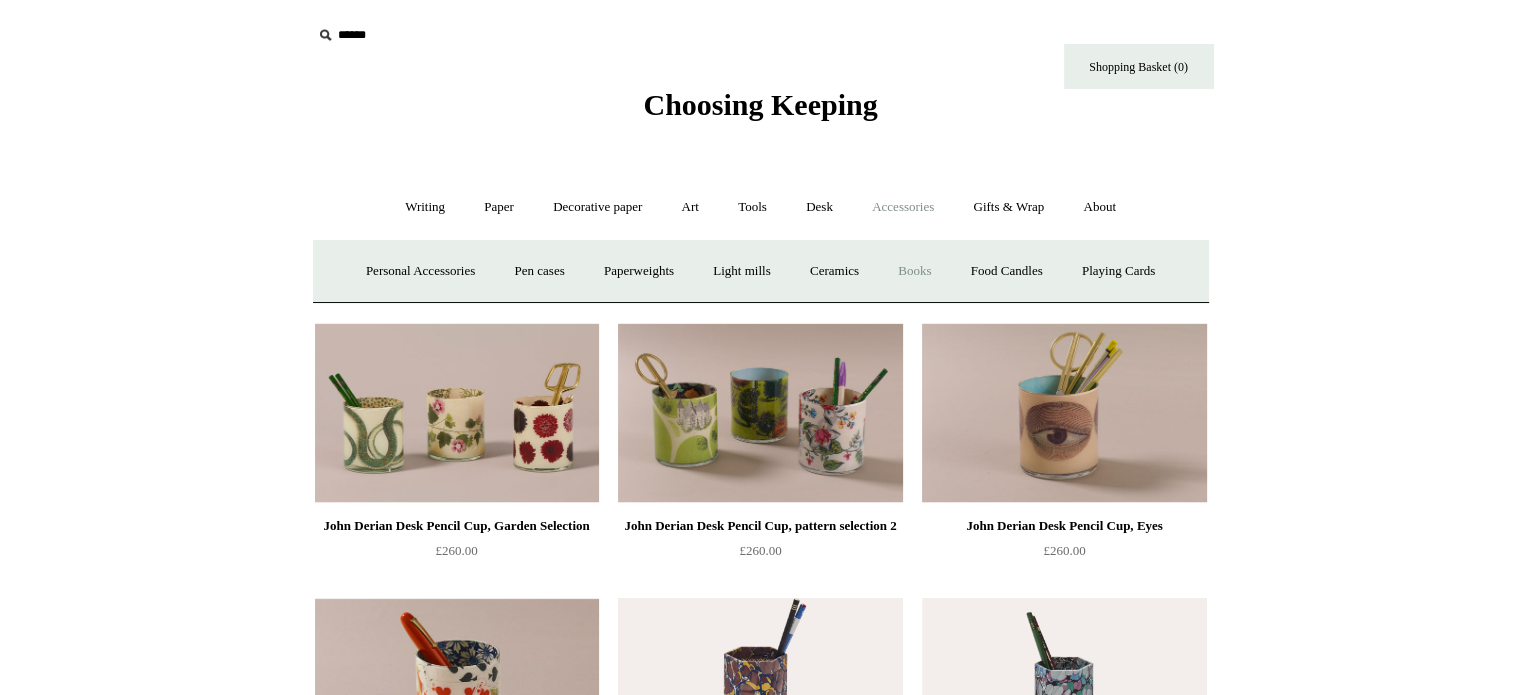 click on "Books" at bounding box center (914, 271) 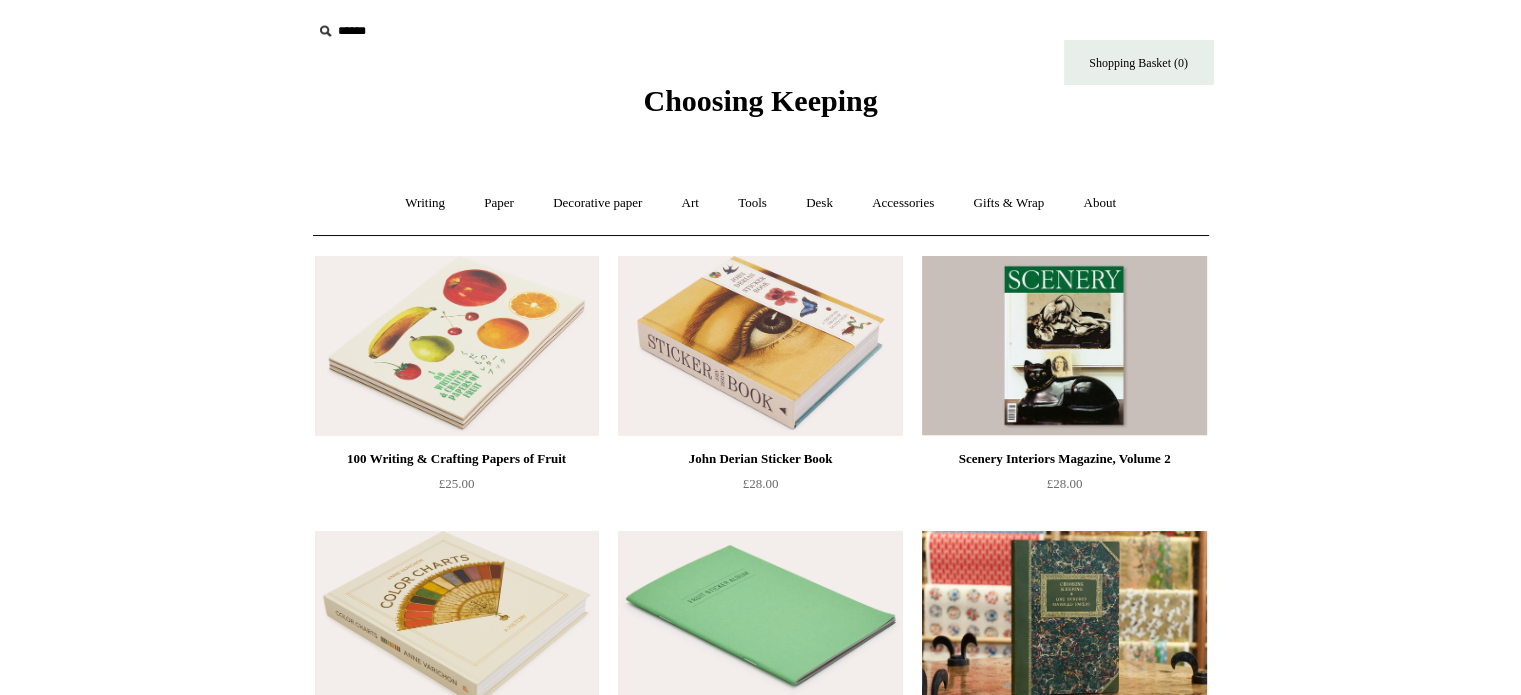 scroll, scrollTop: 0, scrollLeft: 0, axis: both 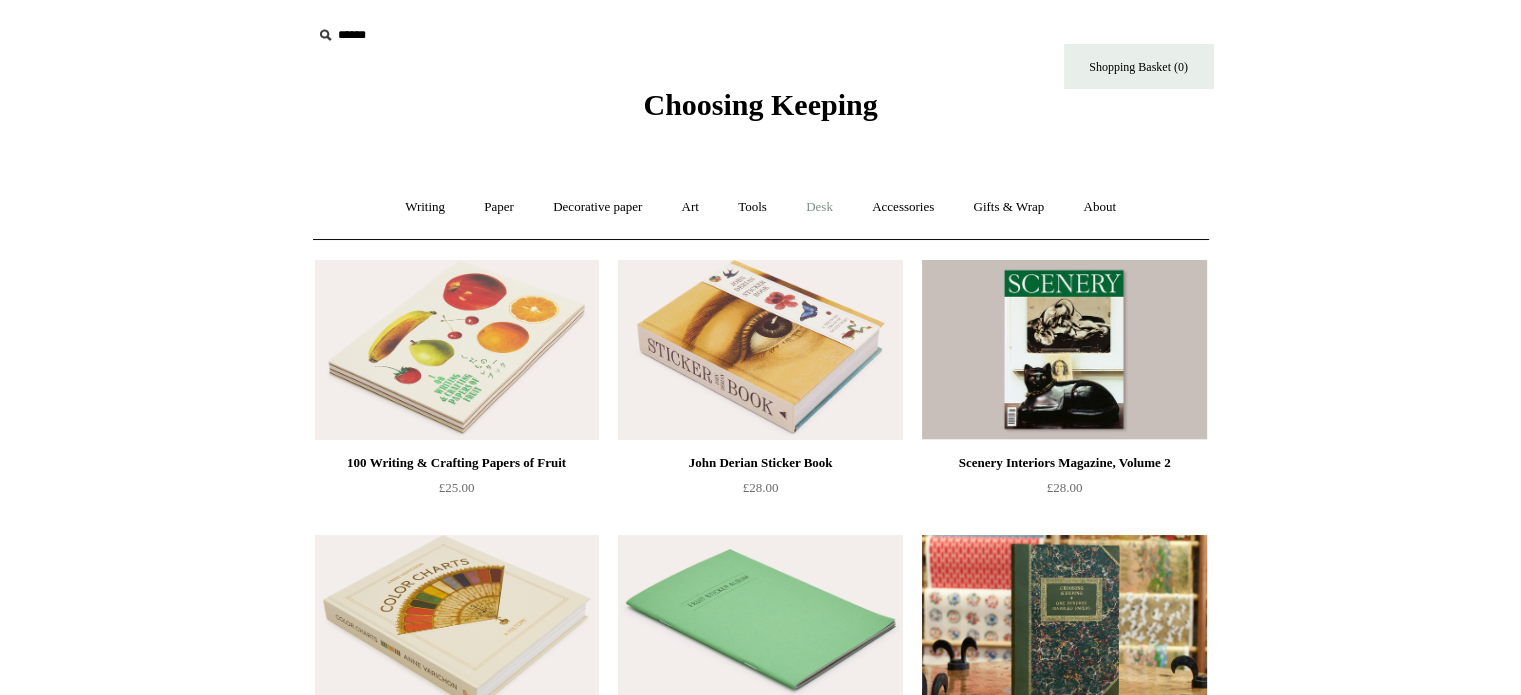 click on "Desk +" at bounding box center [819, 207] 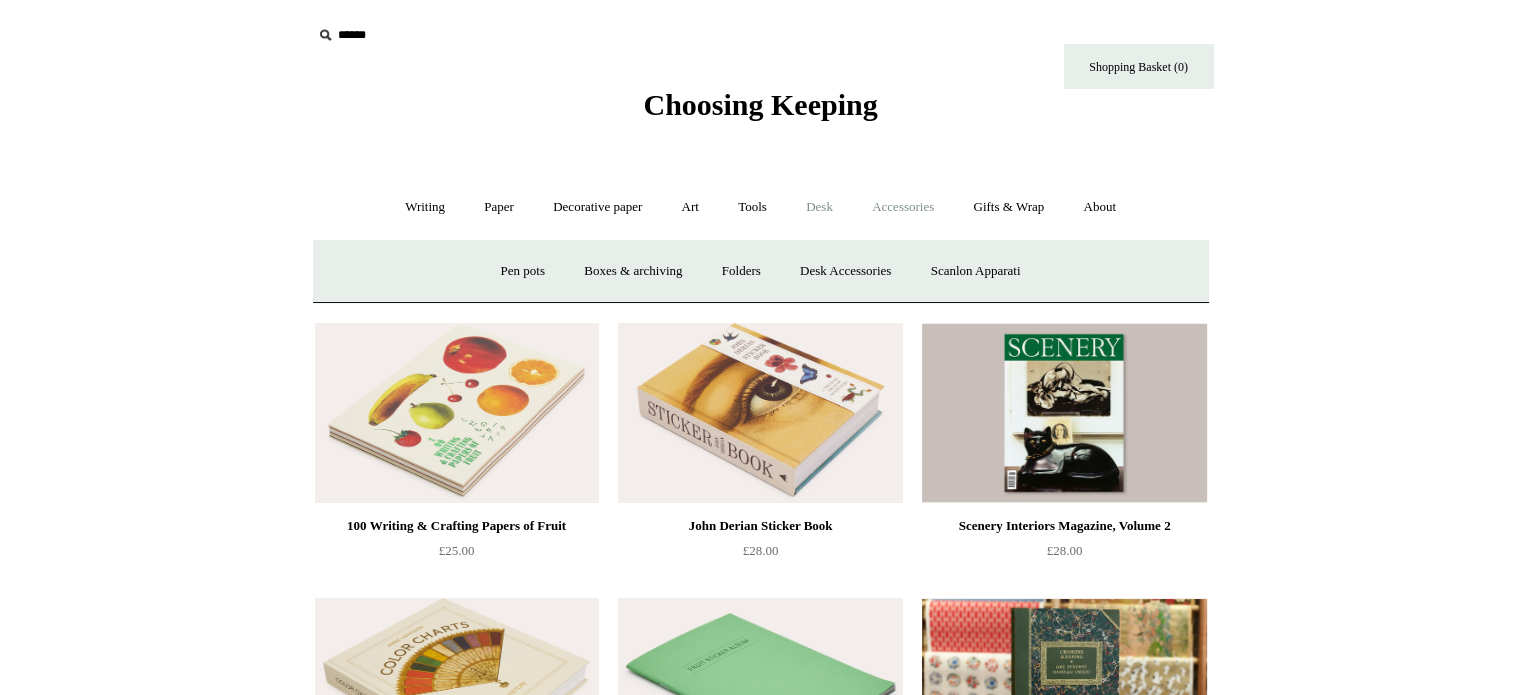 click on "Accessories +" at bounding box center [903, 207] 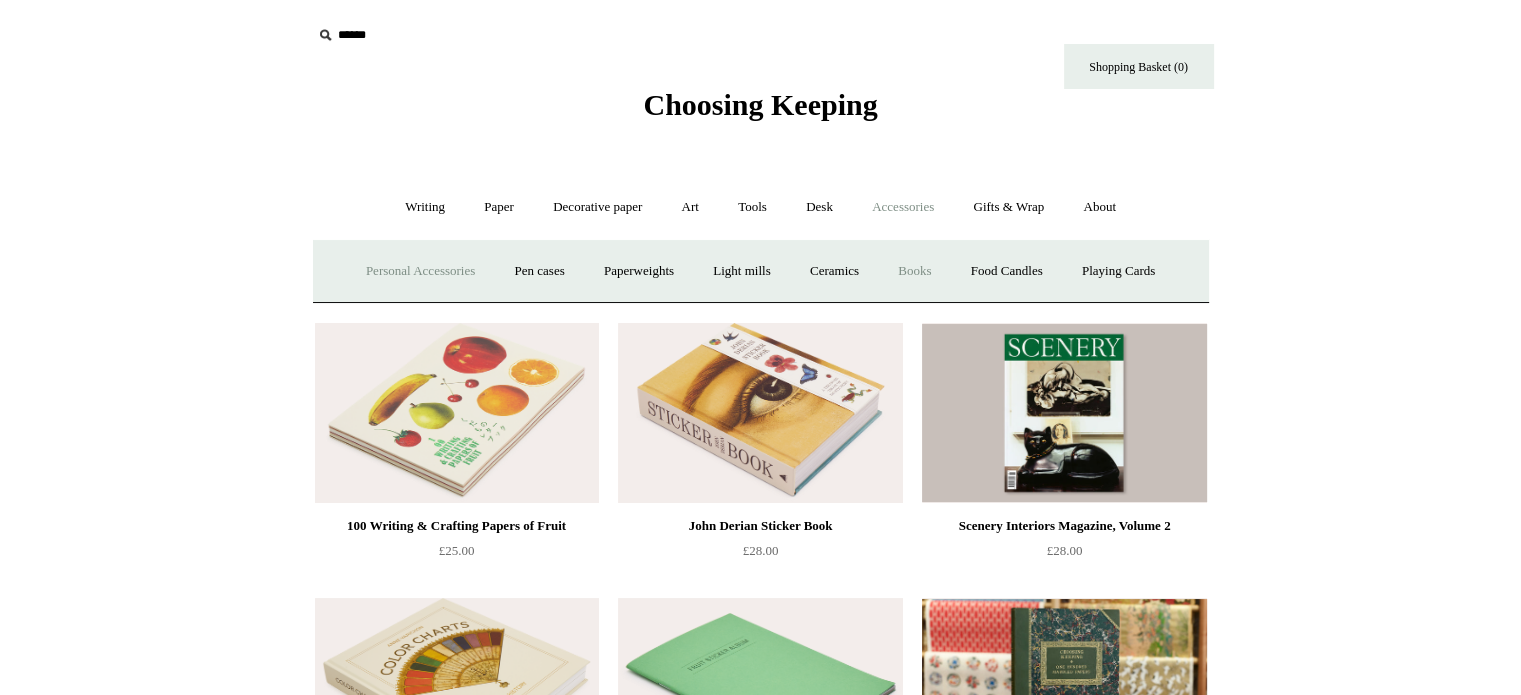 click on "Personal Accessories +" at bounding box center [420, 271] 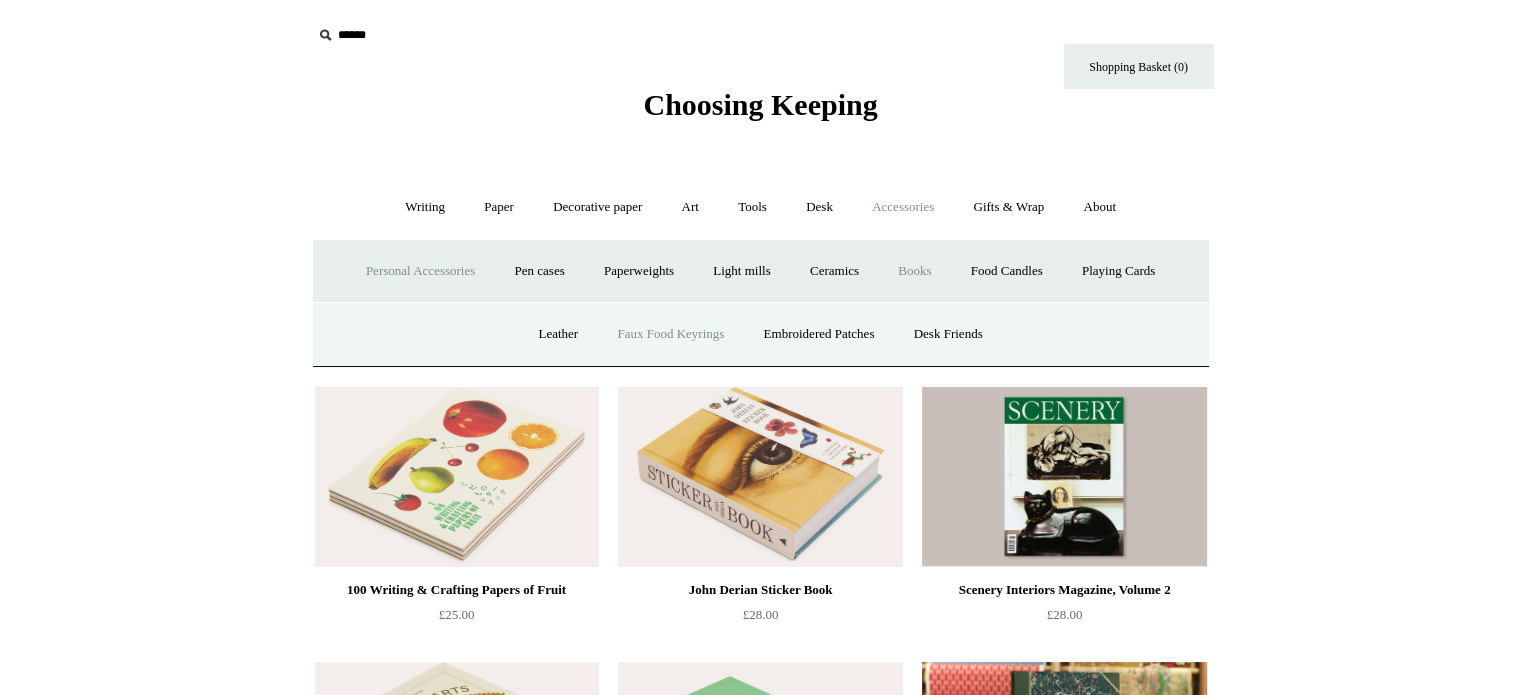 click on "Faux Food Keyrings" at bounding box center [670, 334] 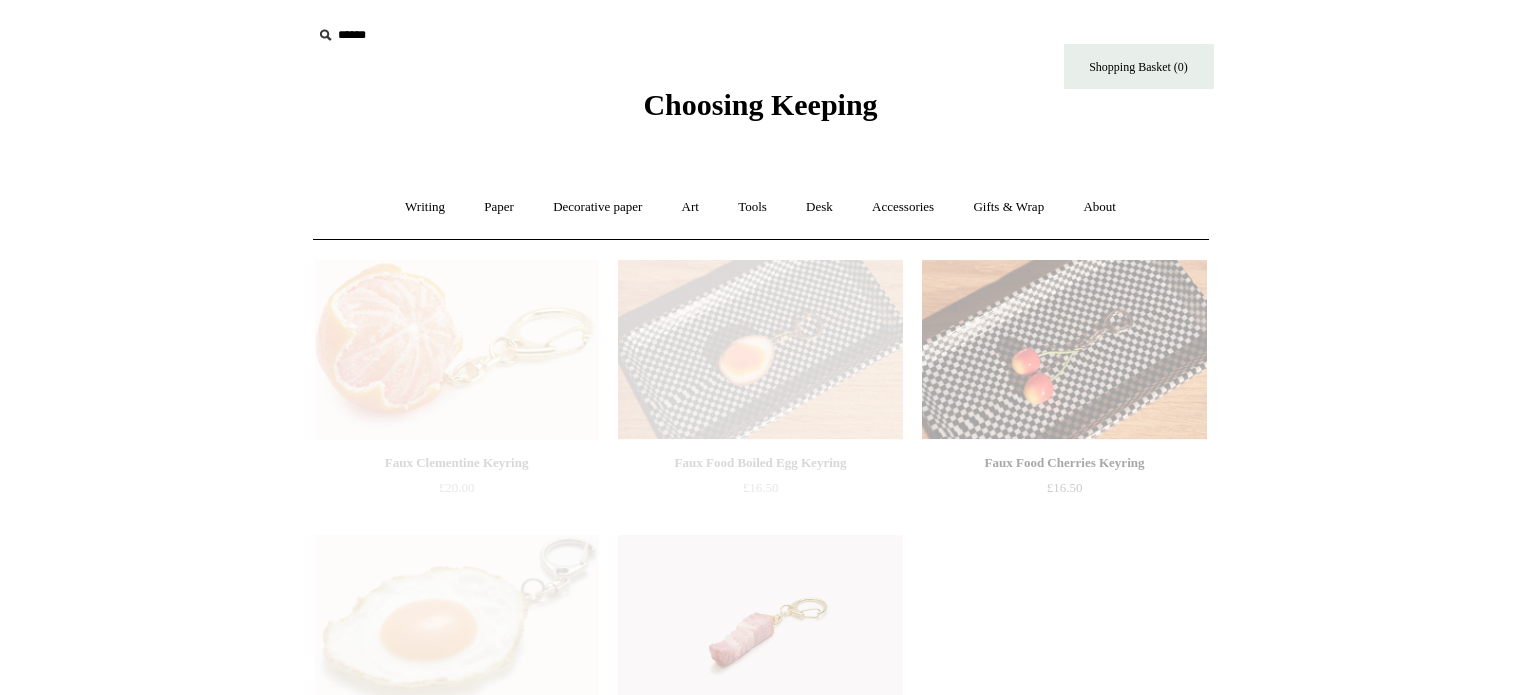 scroll, scrollTop: 0, scrollLeft: 0, axis: both 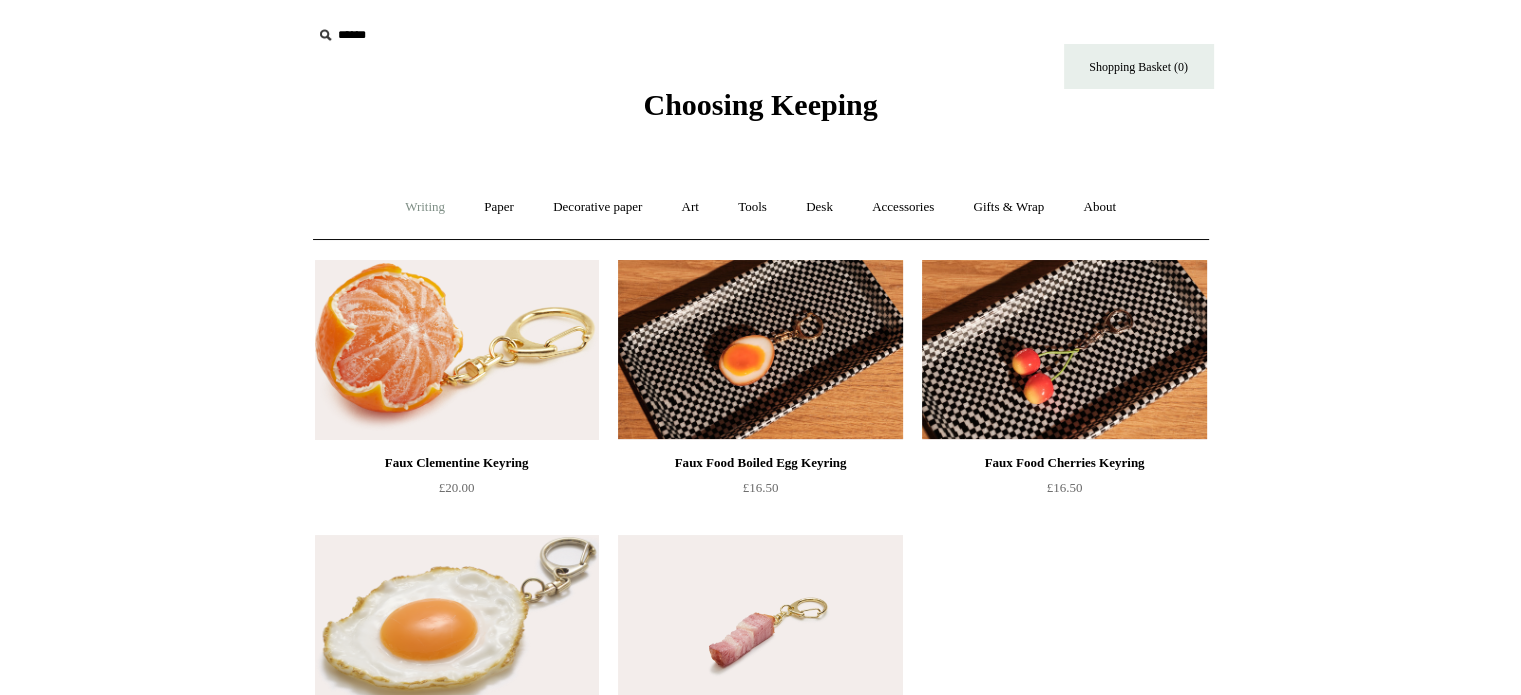 click on "Writing +" at bounding box center (425, 207) 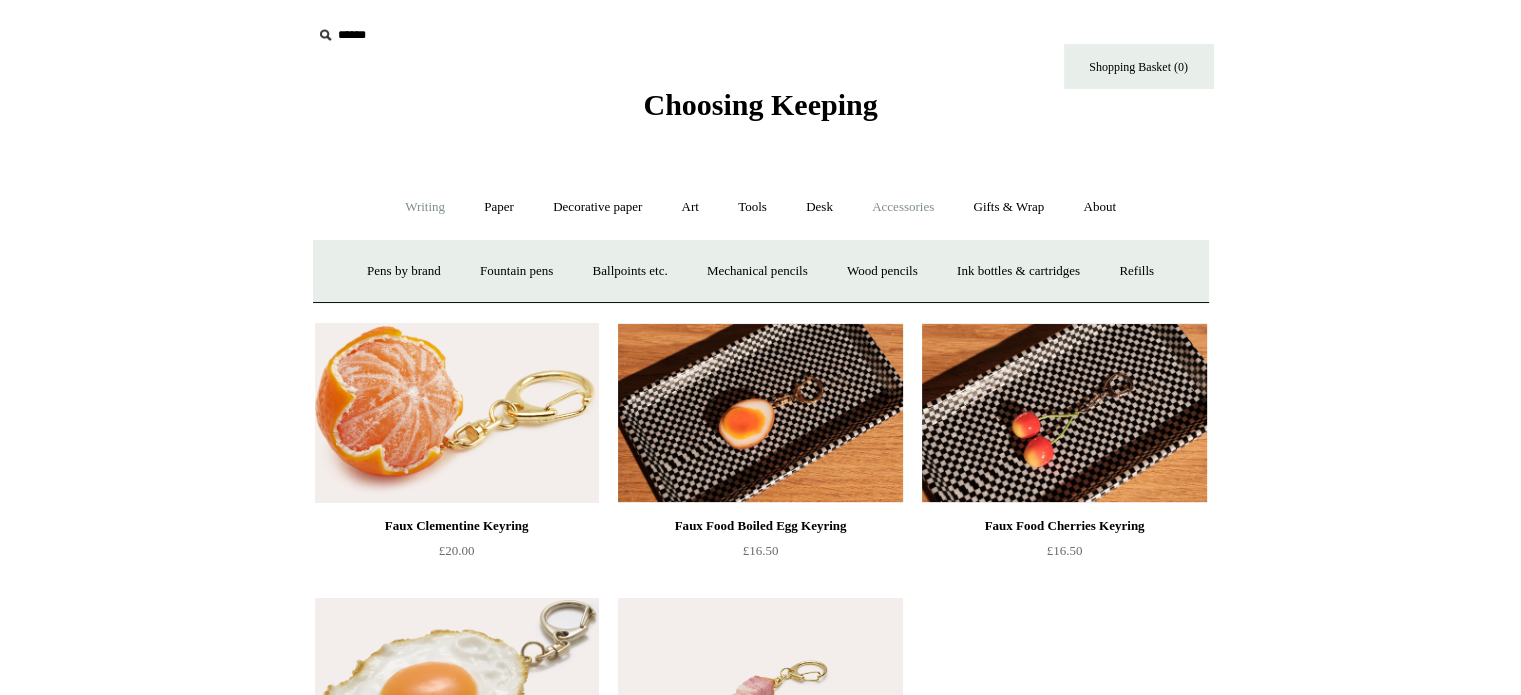 click on "Accessories +" at bounding box center [903, 207] 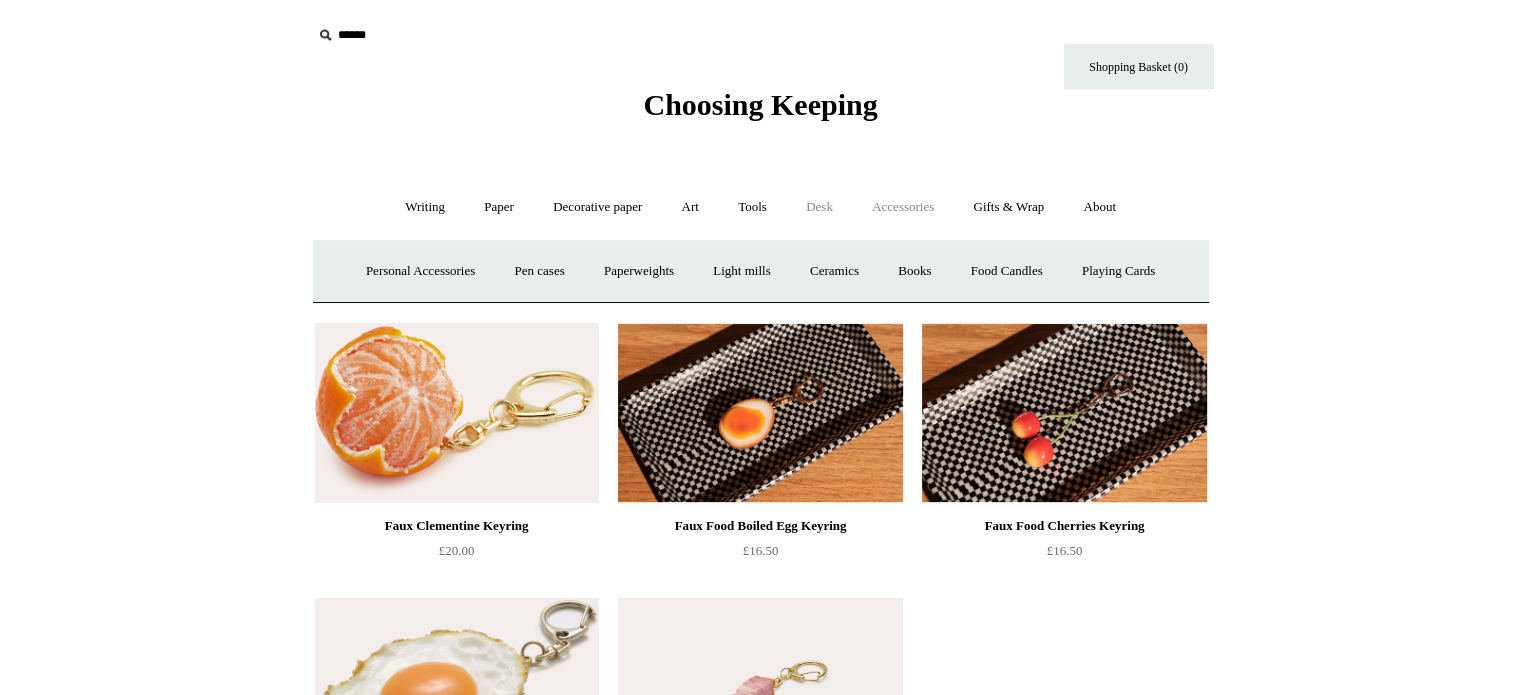 click on "Desk +" at bounding box center (819, 207) 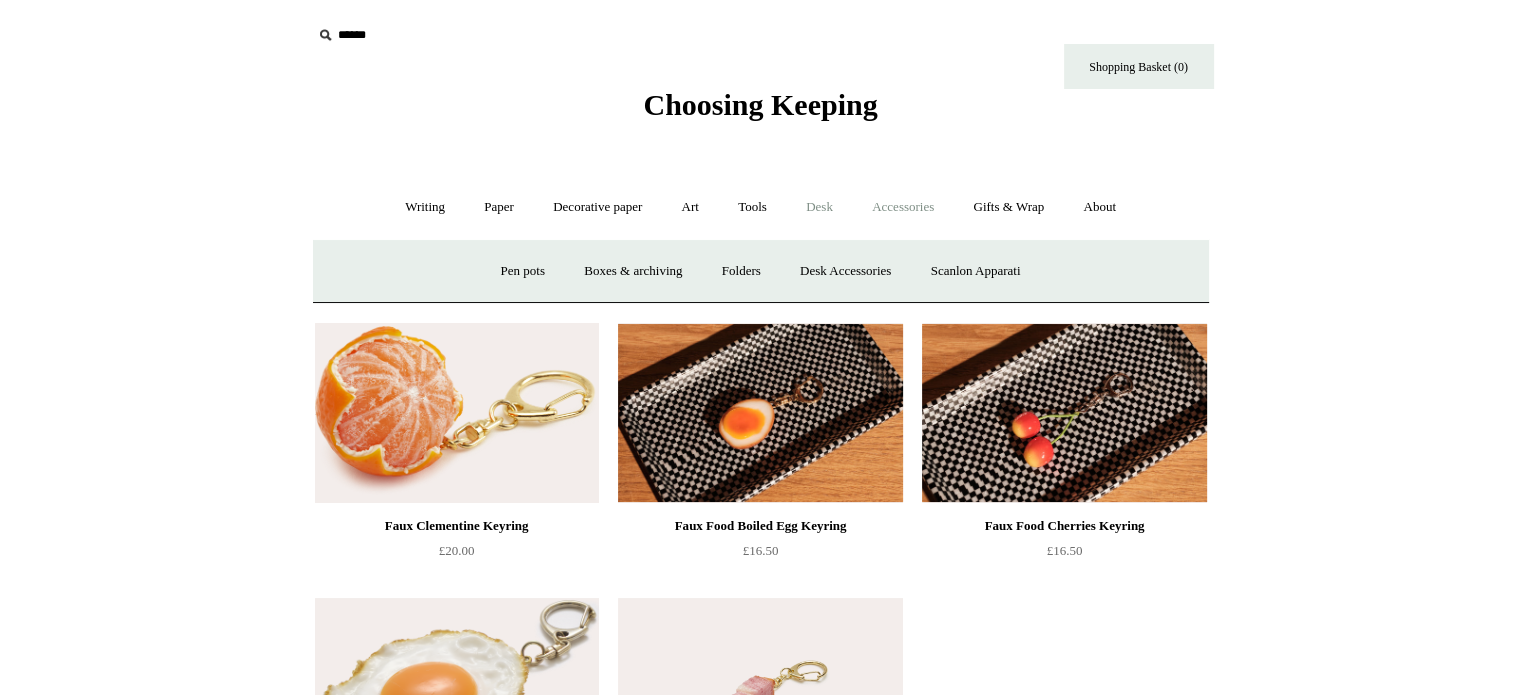 click on "Accessories +" at bounding box center (903, 207) 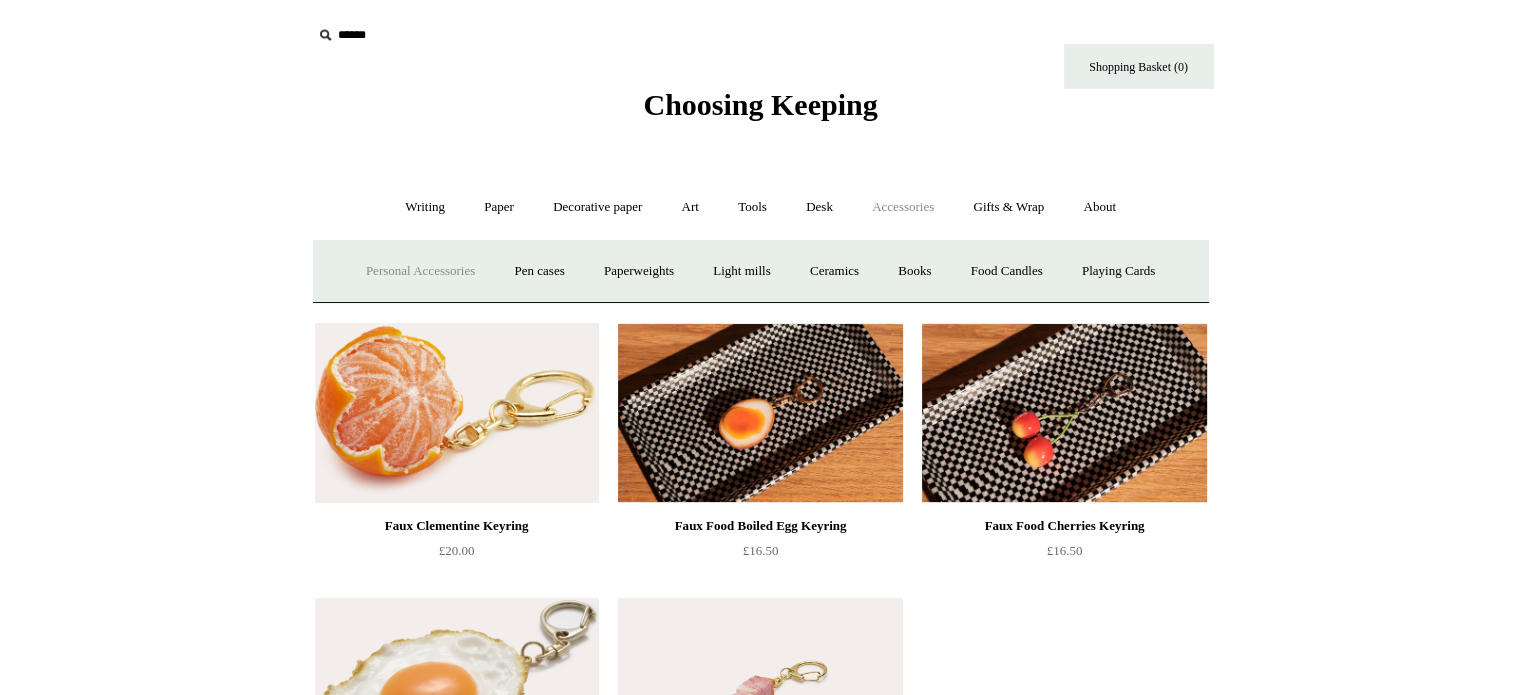 click on "Personal Accessories +" at bounding box center (420, 271) 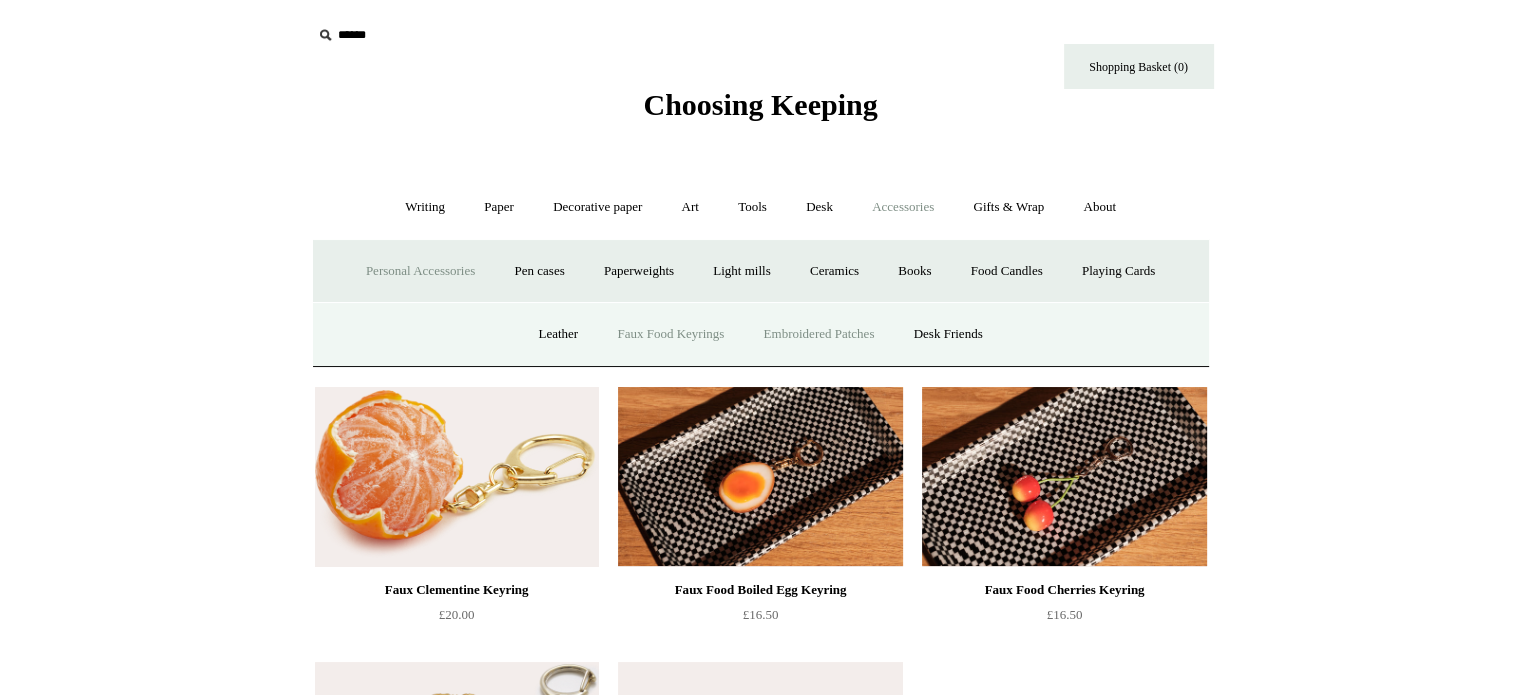 click on "Embroidered Patches" at bounding box center (819, 334) 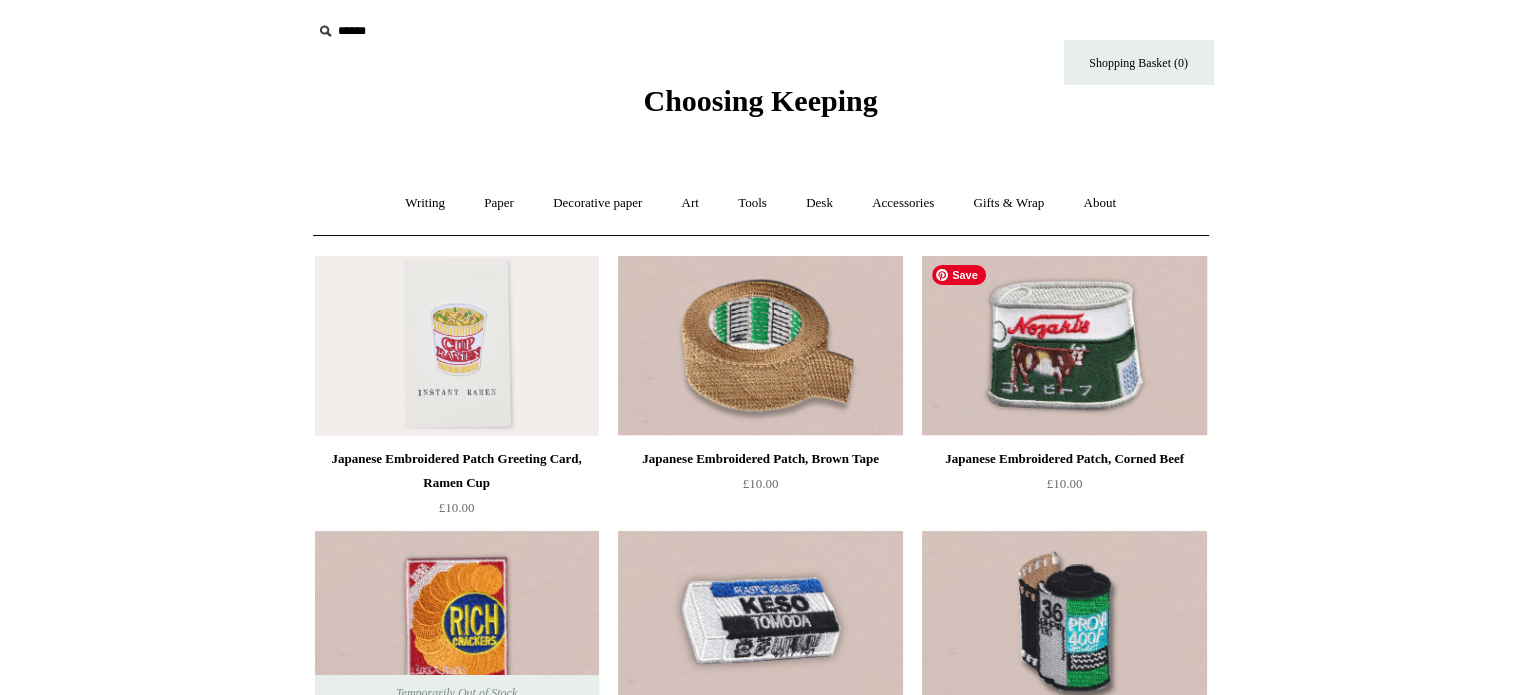 scroll, scrollTop: 0, scrollLeft: 0, axis: both 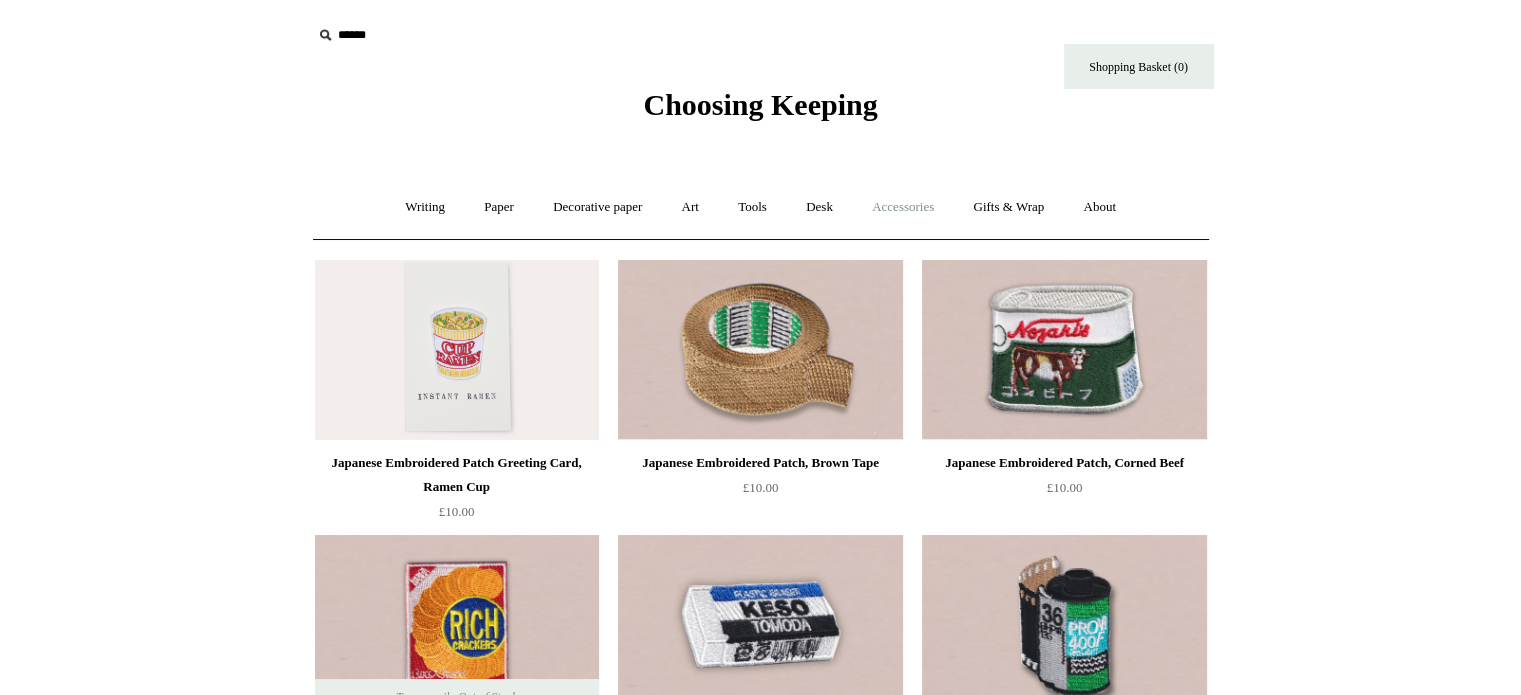 click on "Accessories +" at bounding box center [903, 207] 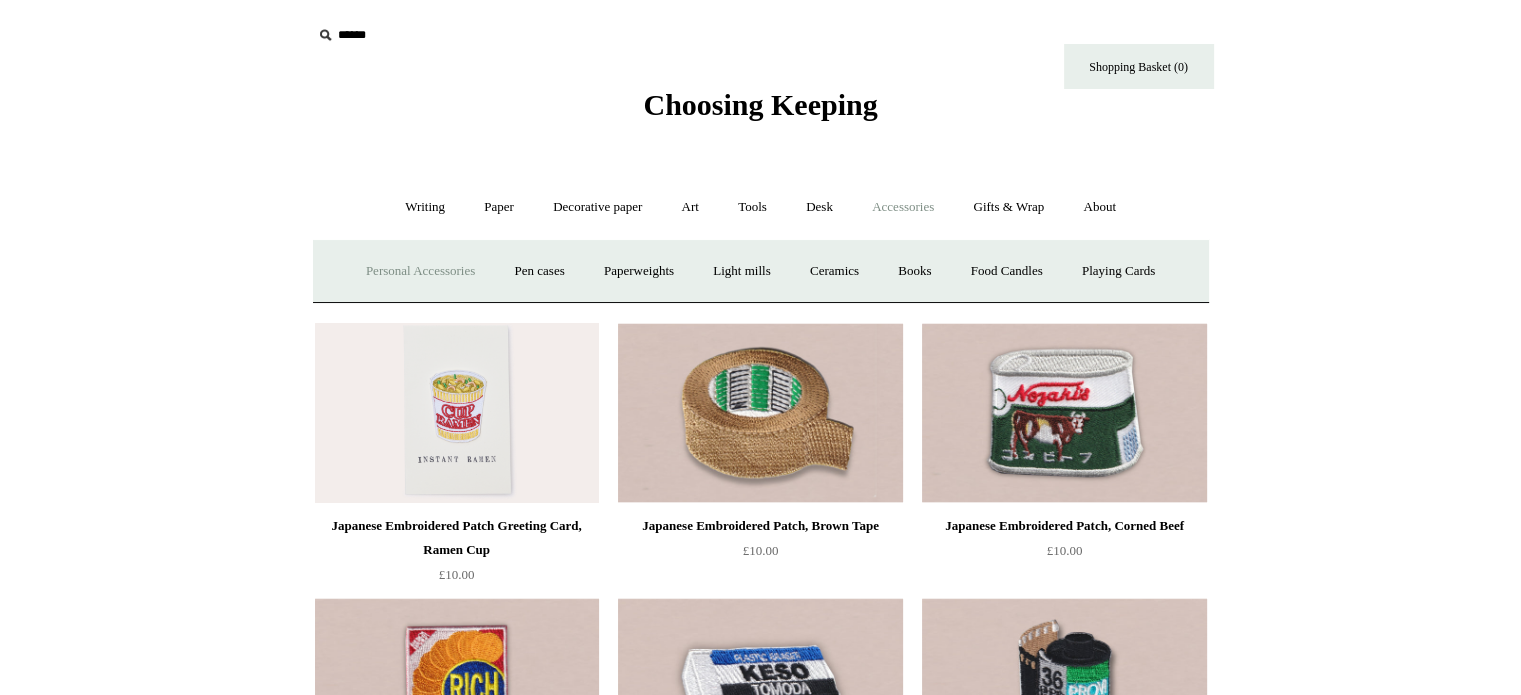click on "Personal Accessories +" at bounding box center (420, 271) 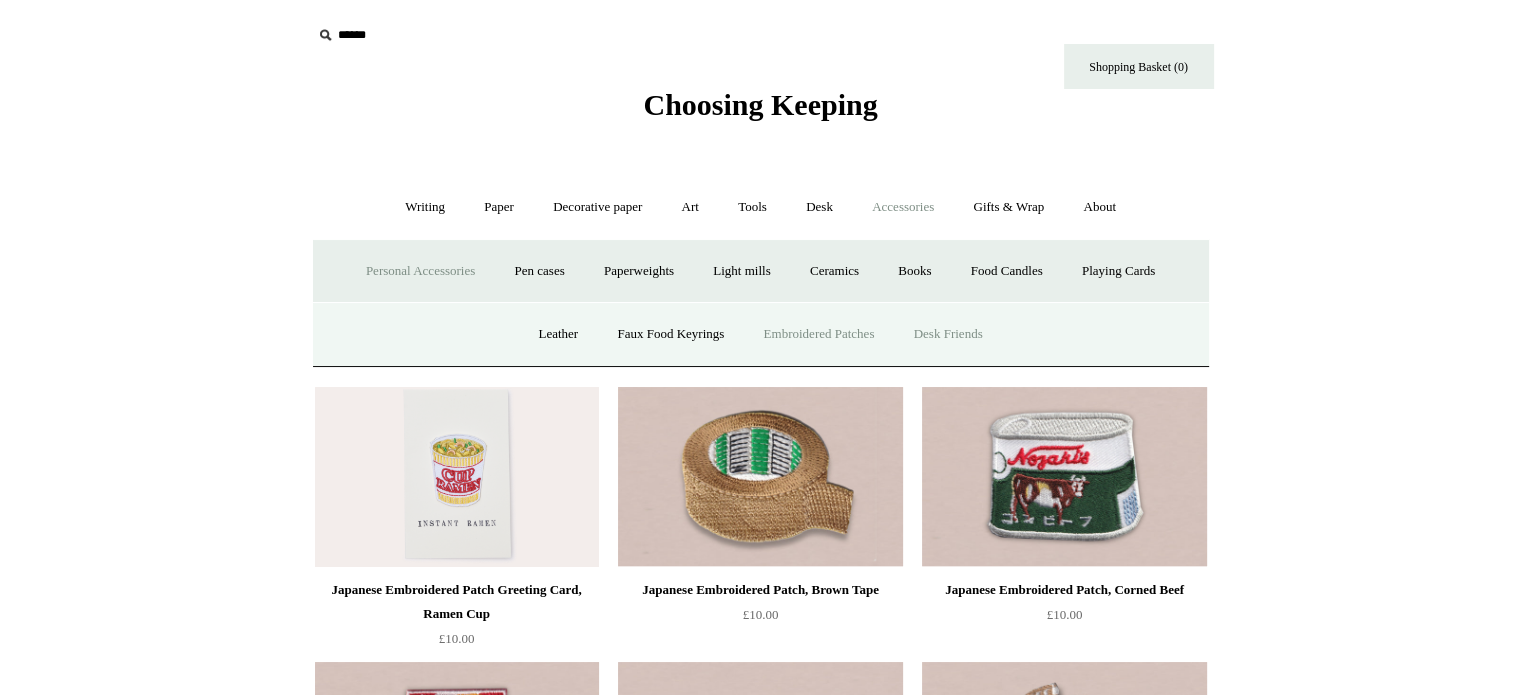 click on "Desk Friends" at bounding box center (948, 334) 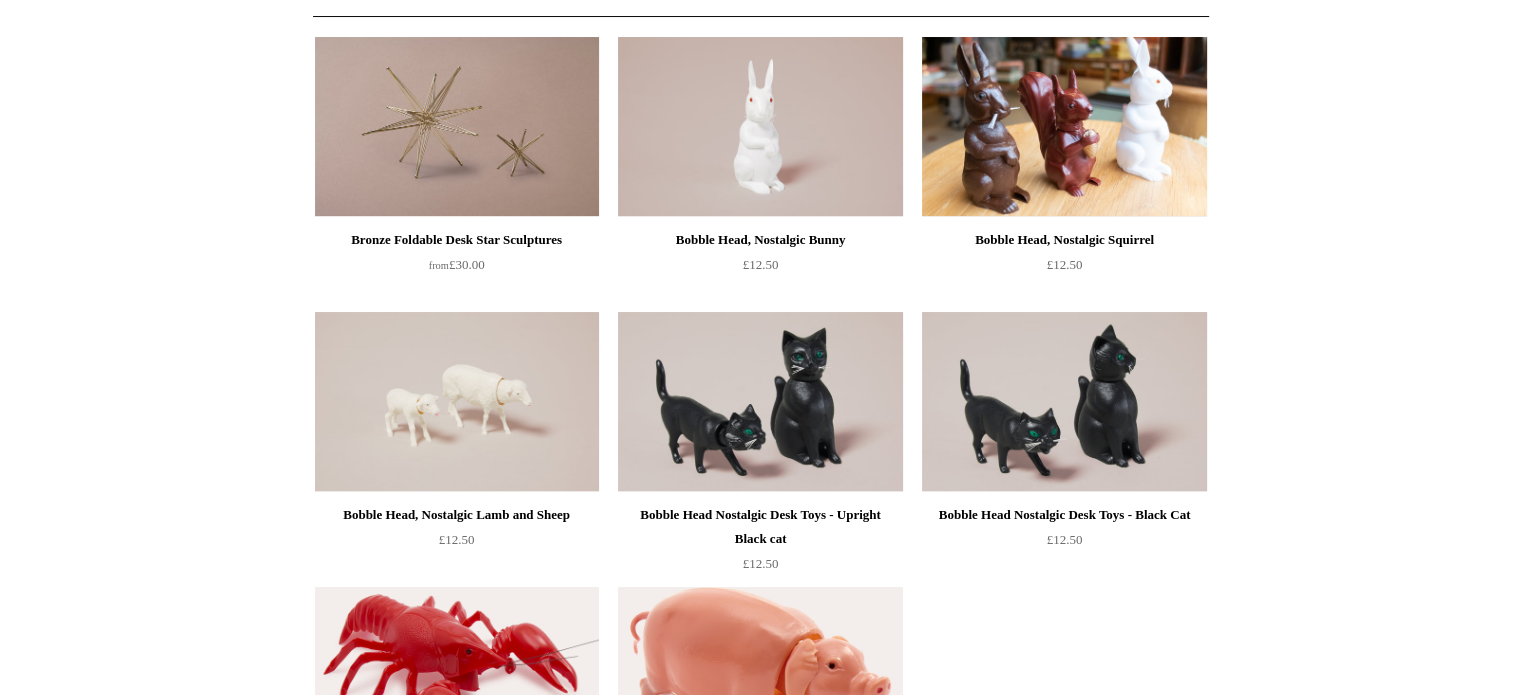 scroll, scrollTop: 0, scrollLeft: 0, axis: both 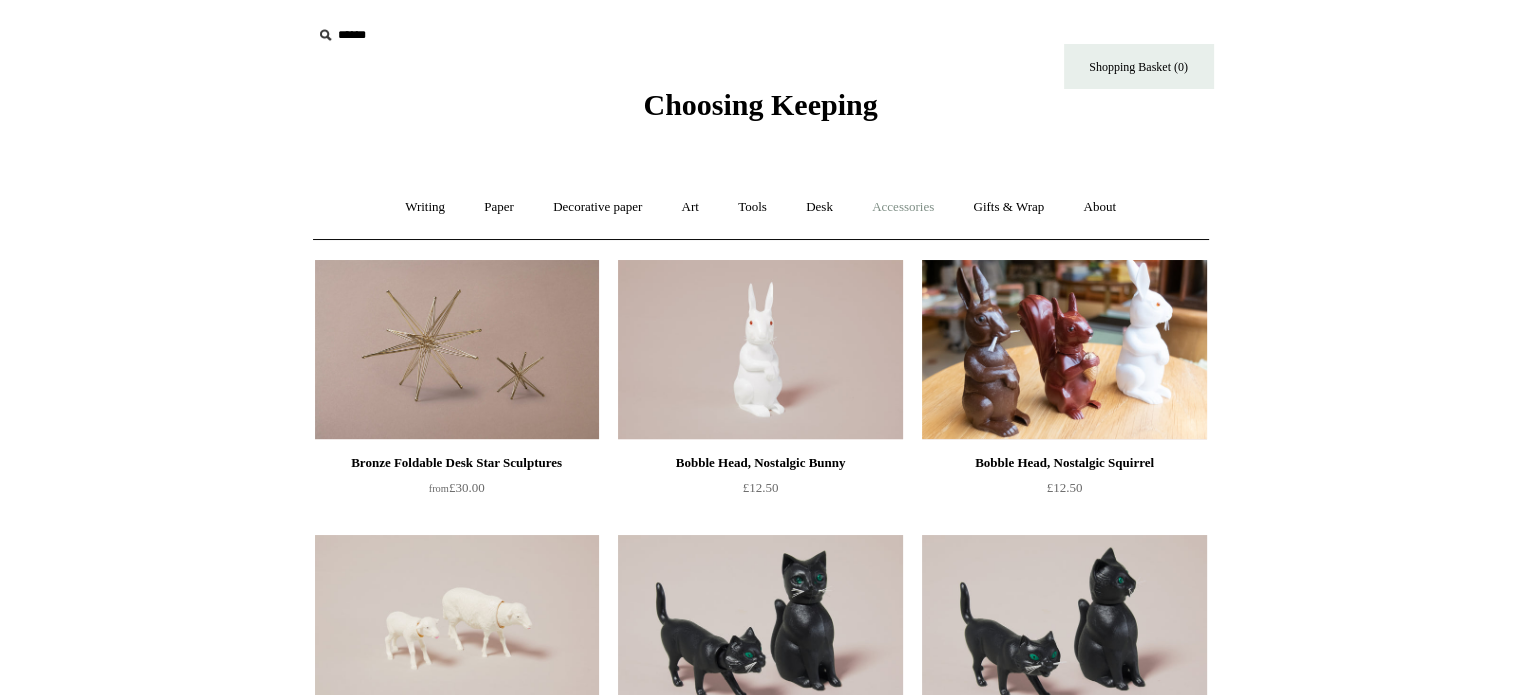 click on "Accessories +" at bounding box center [903, 207] 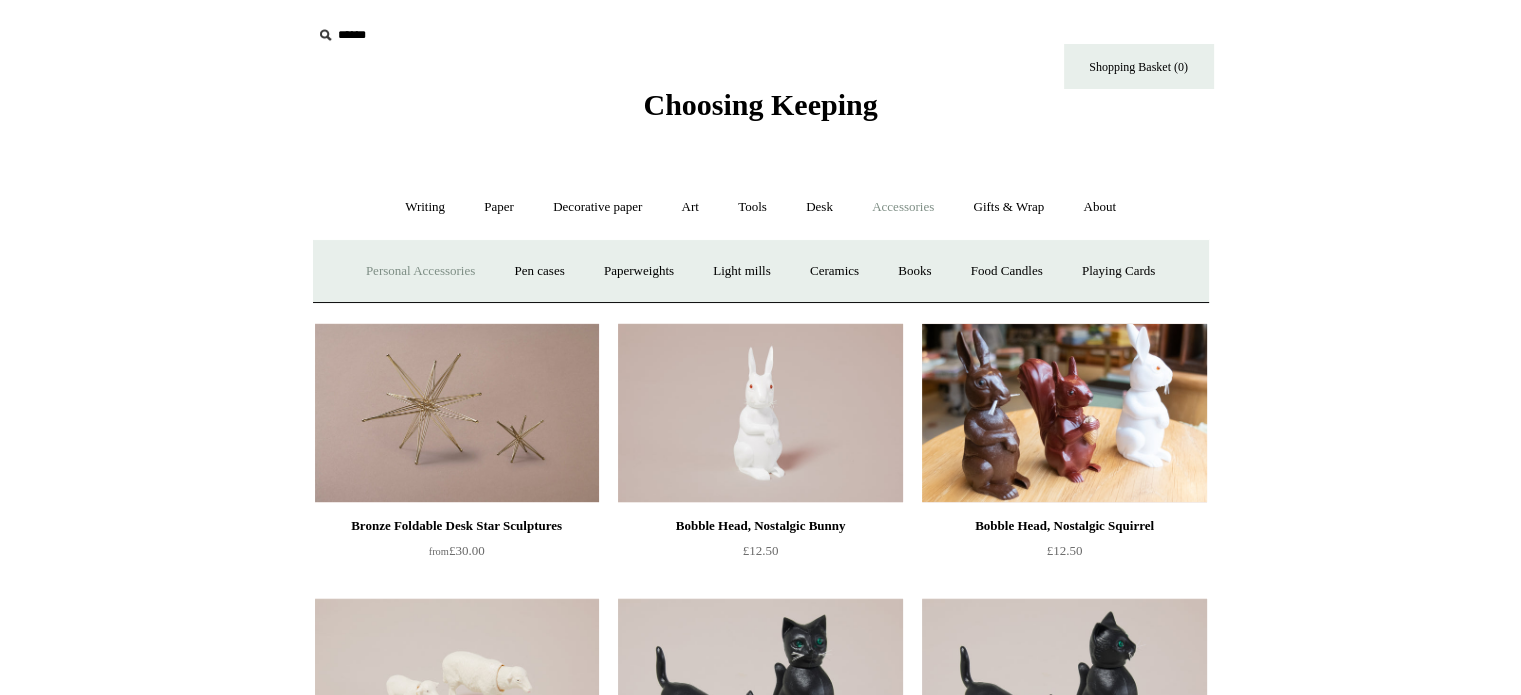 click on "Personal Accessories +" at bounding box center [420, 271] 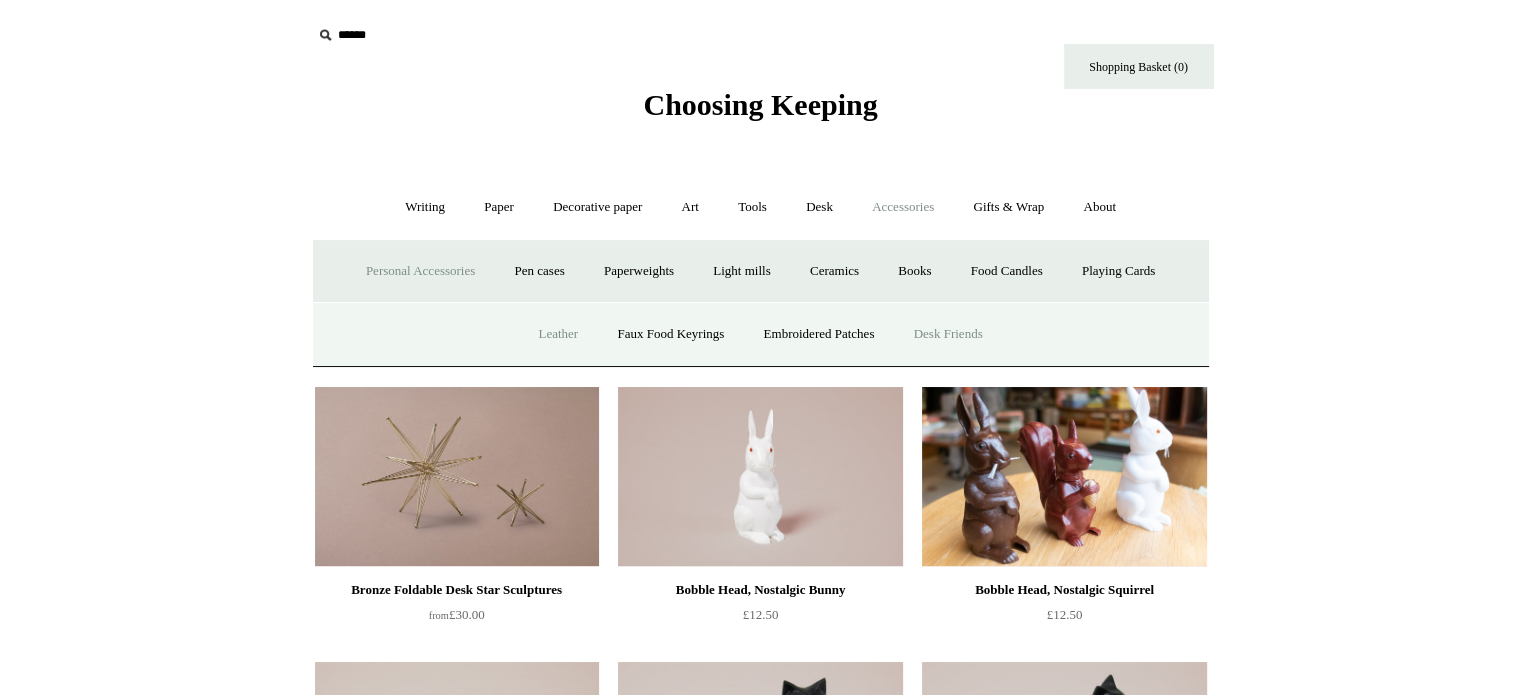click on "Leather" at bounding box center [558, 334] 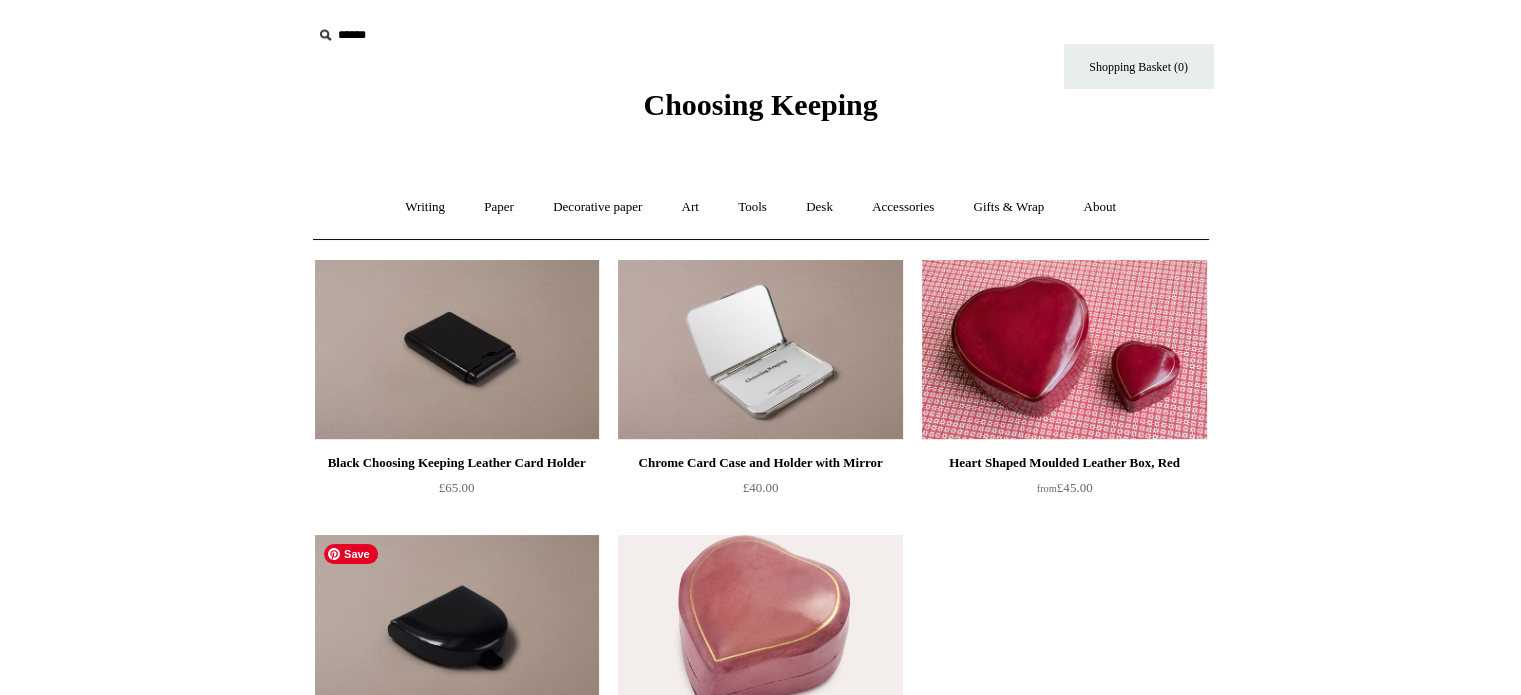 scroll, scrollTop: 0, scrollLeft: 0, axis: both 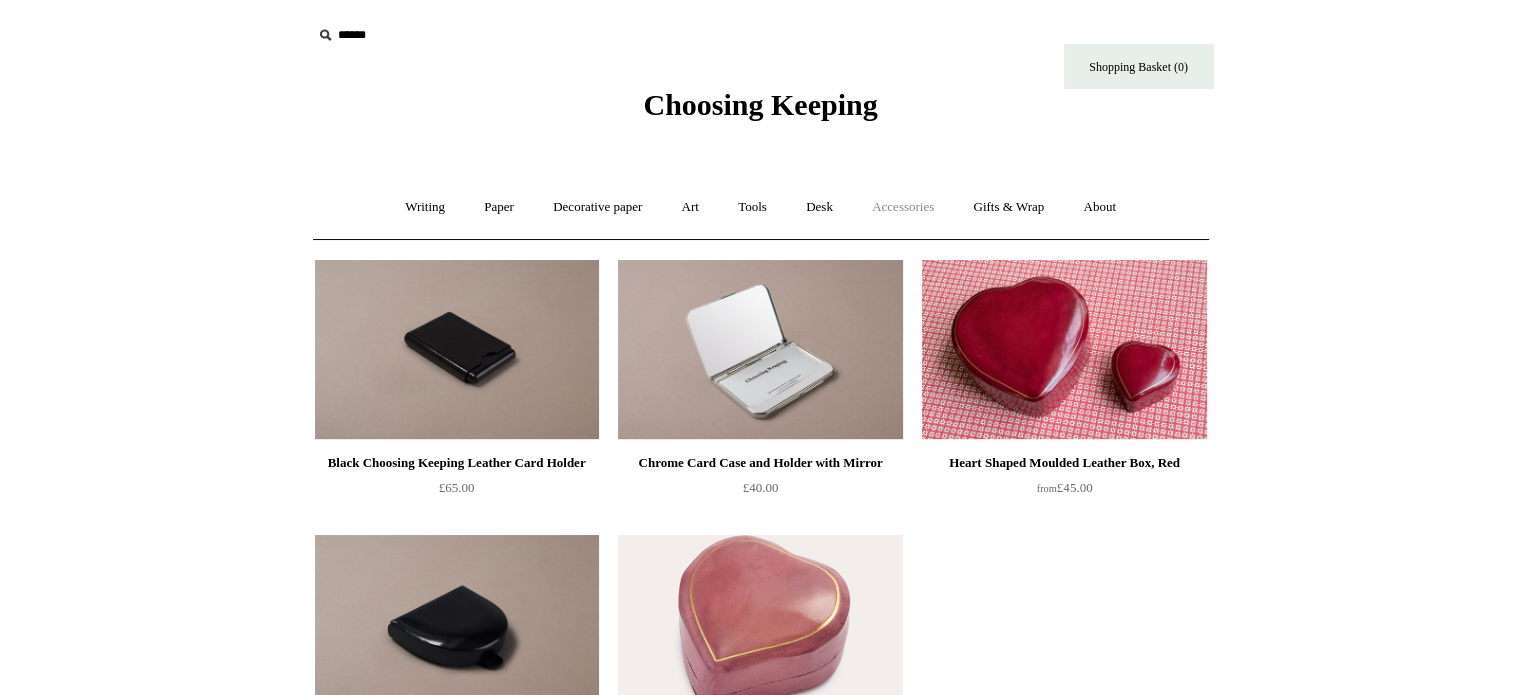 click on "Accessories +" at bounding box center [903, 207] 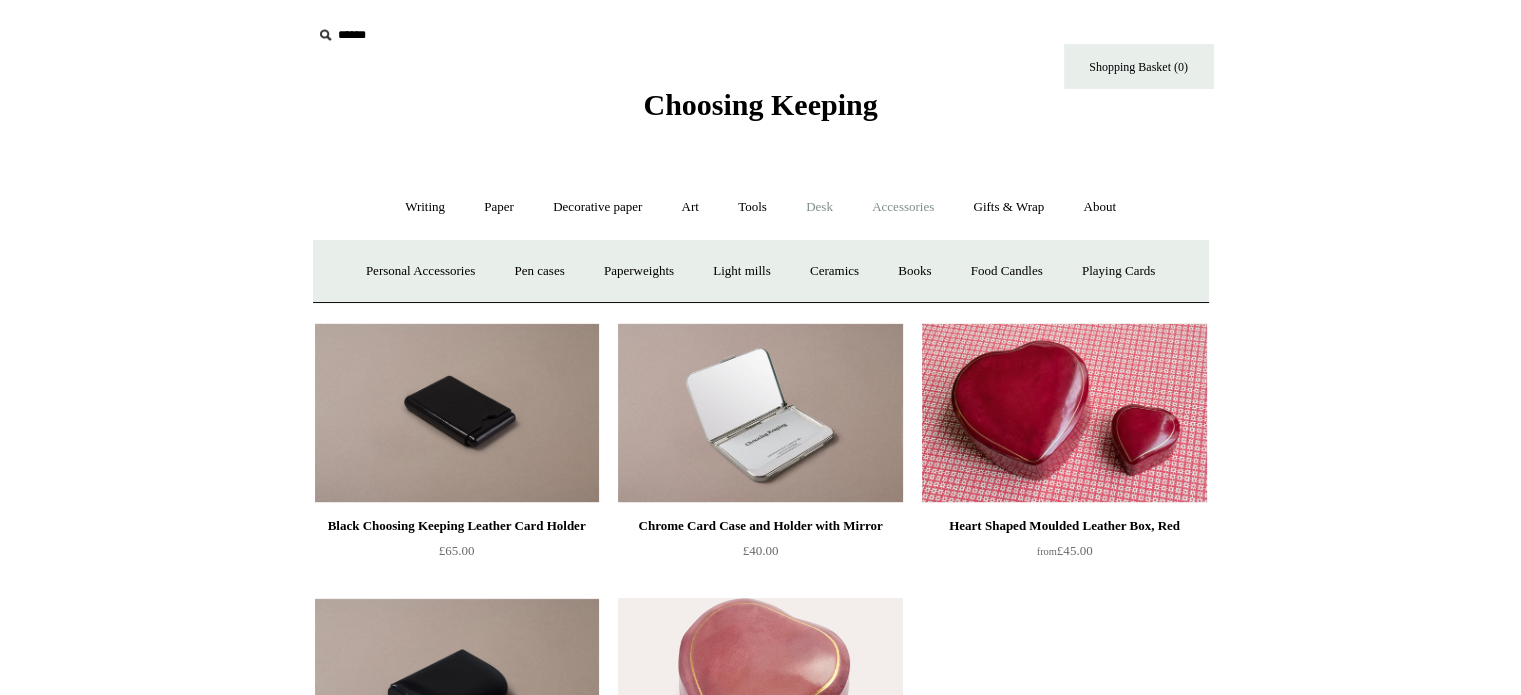 click on "Desk +" at bounding box center (819, 207) 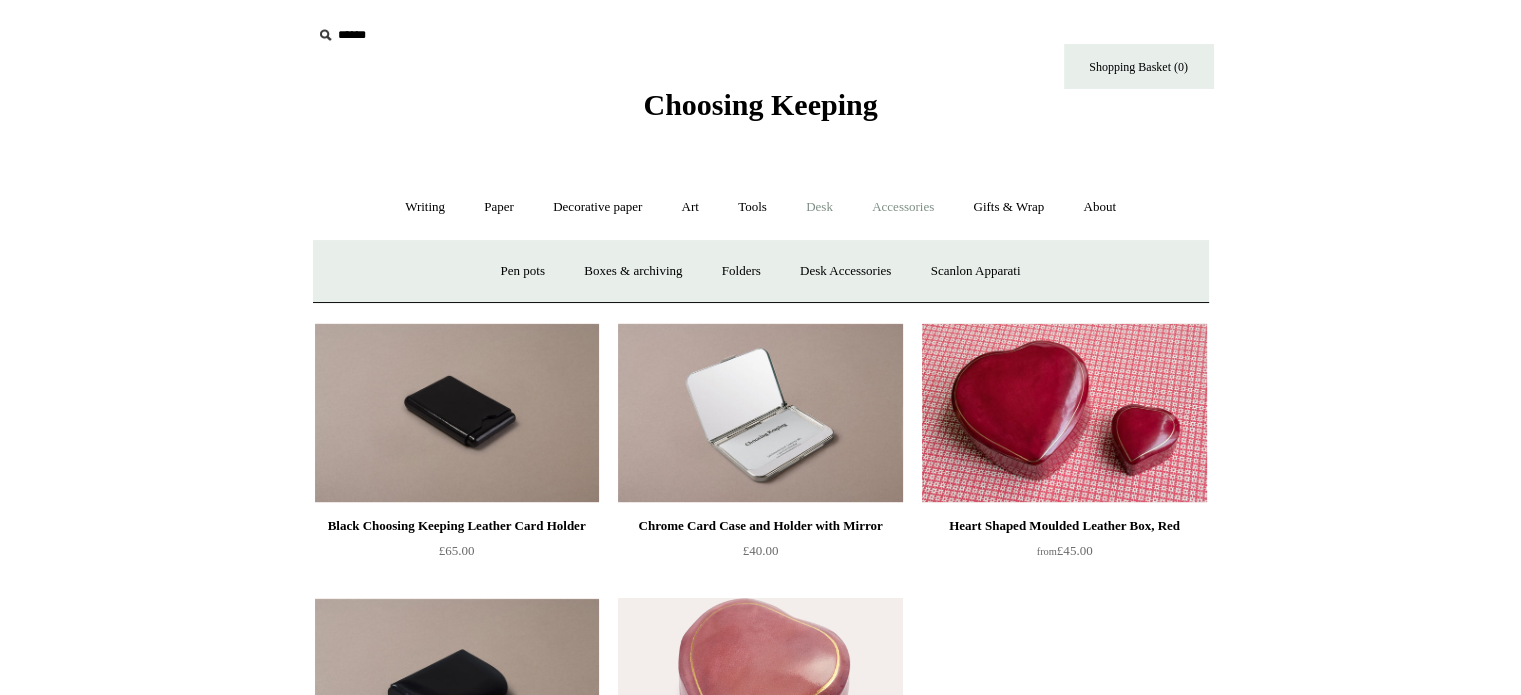 click on "Accessories +" at bounding box center [903, 207] 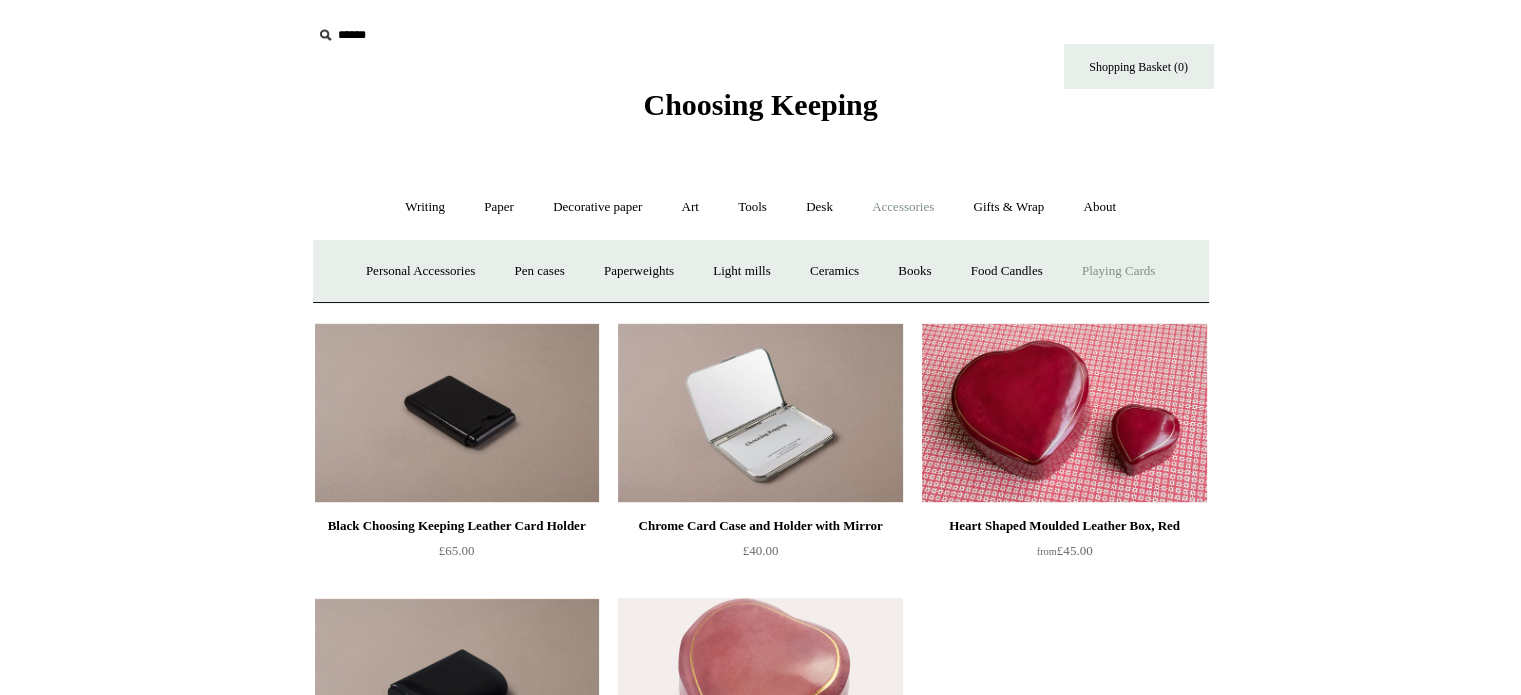 click on "Playing Cards" 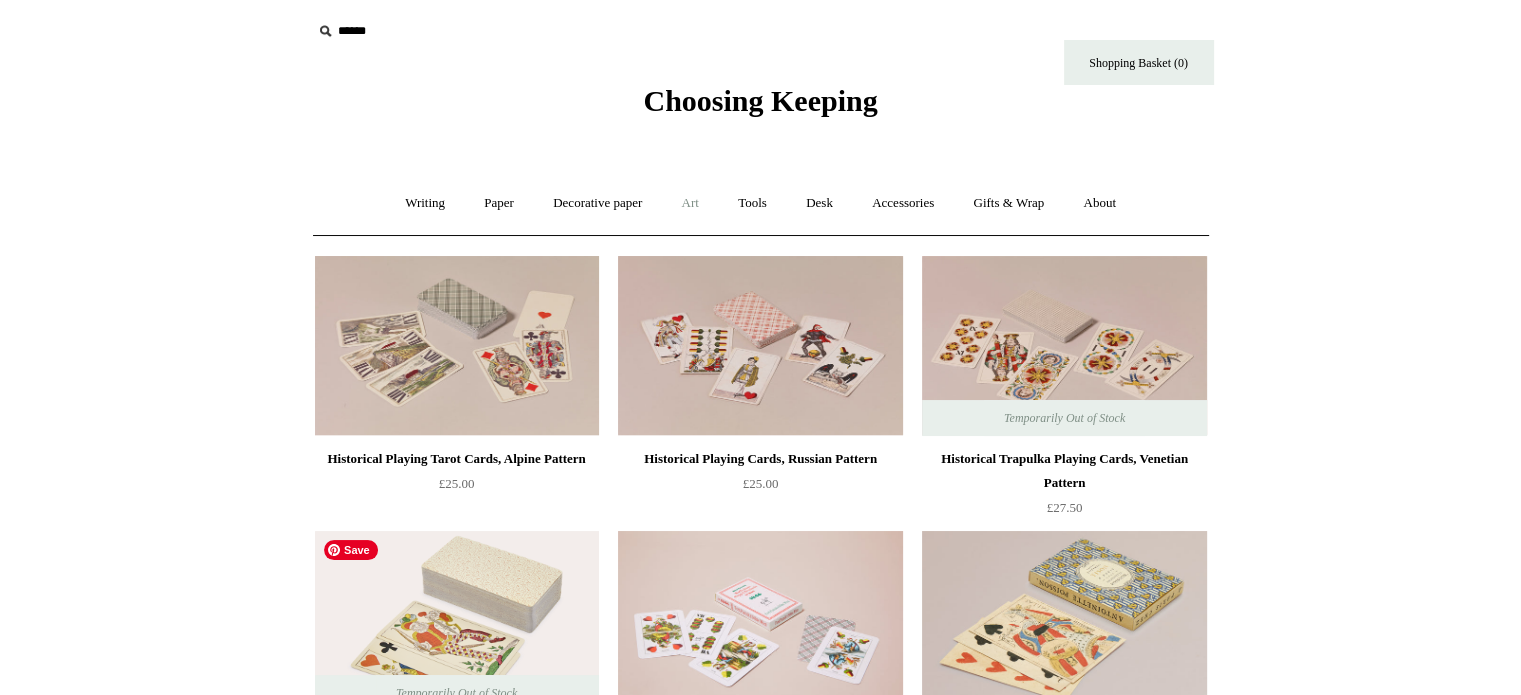 scroll, scrollTop: 0, scrollLeft: 0, axis: both 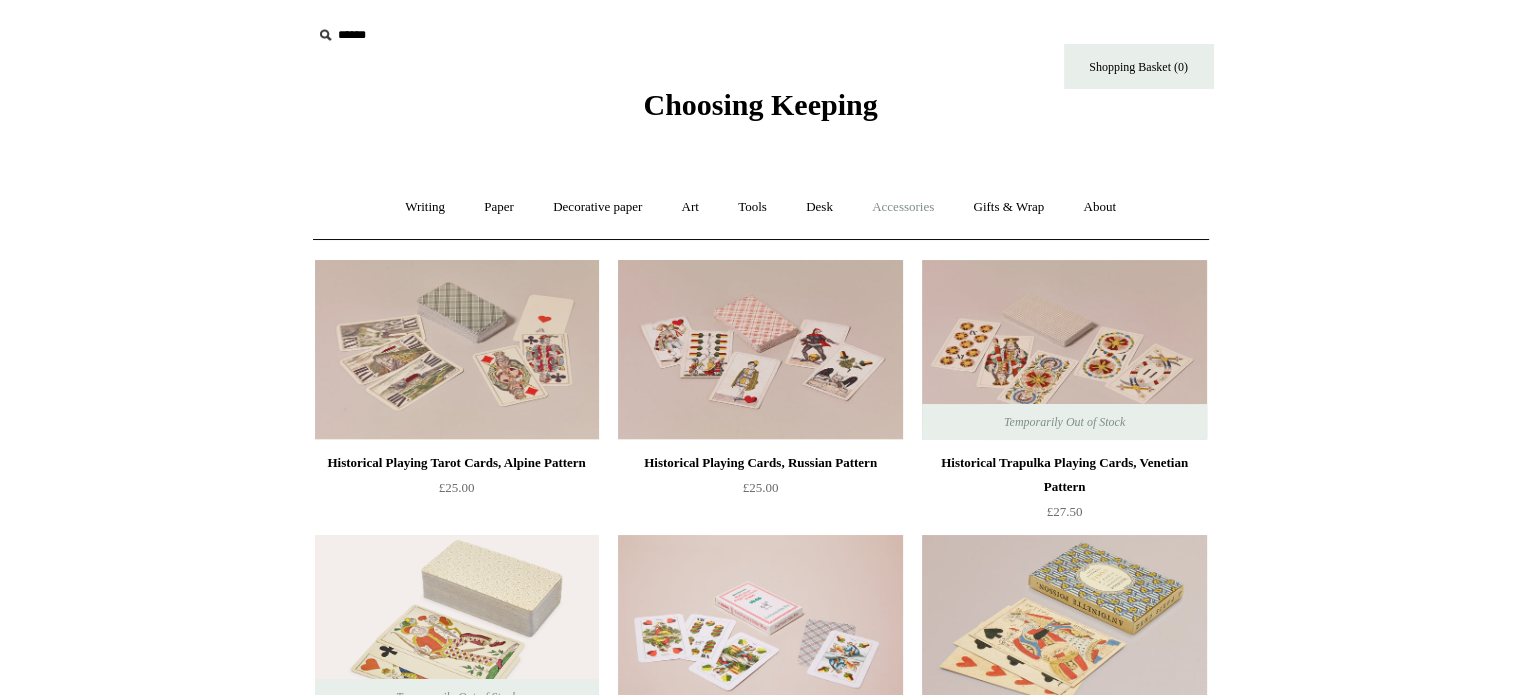 click on "Accessories +" at bounding box center (903, 207) 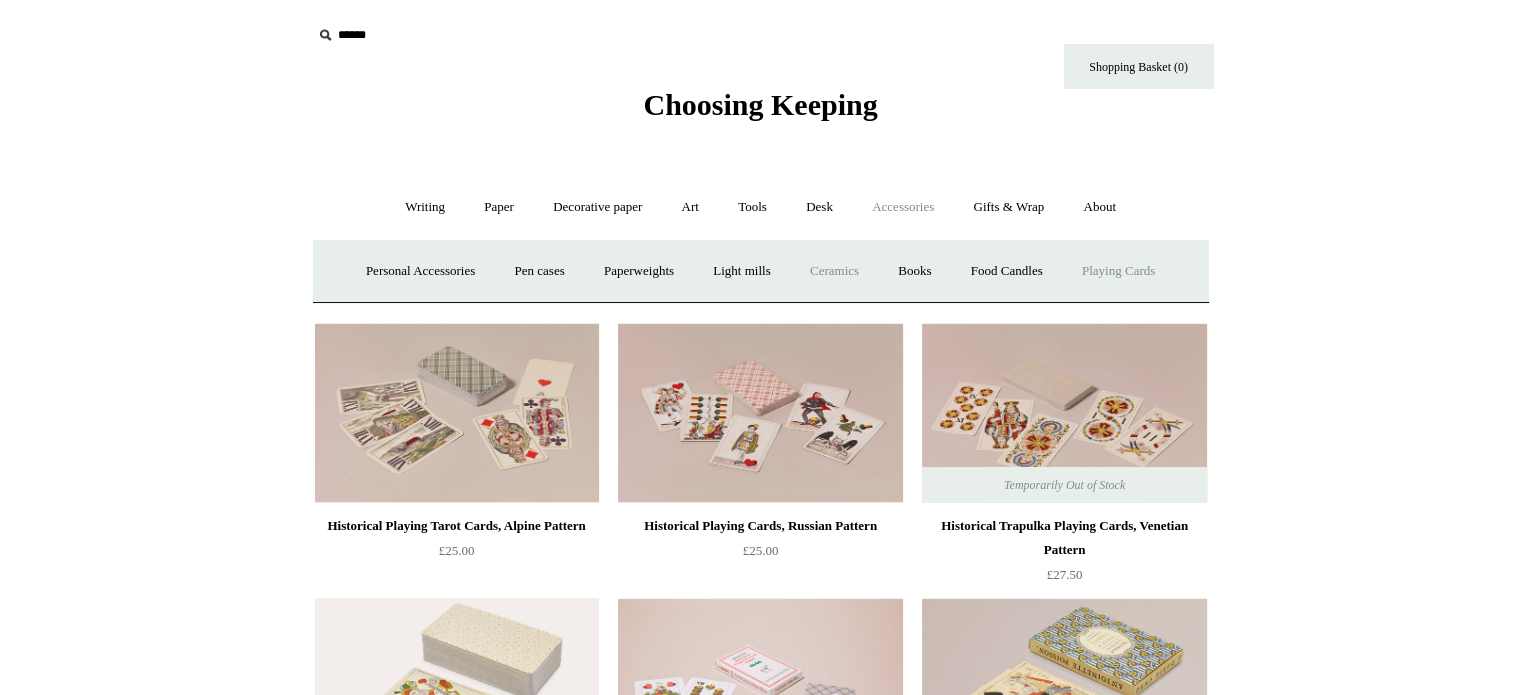 click on "Ceramics  +" at bounding box center [834, 271] 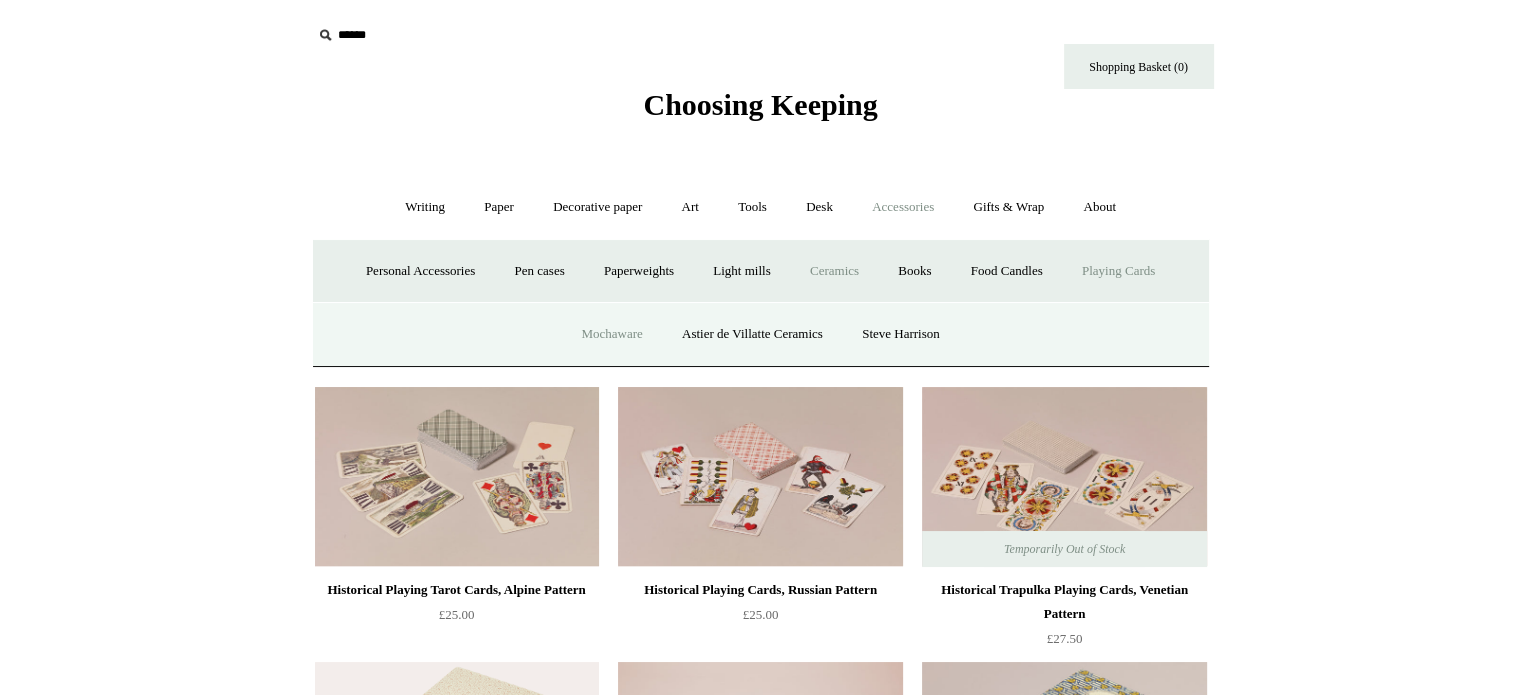 click on "Mochaware" at bounding box center [611, 334] 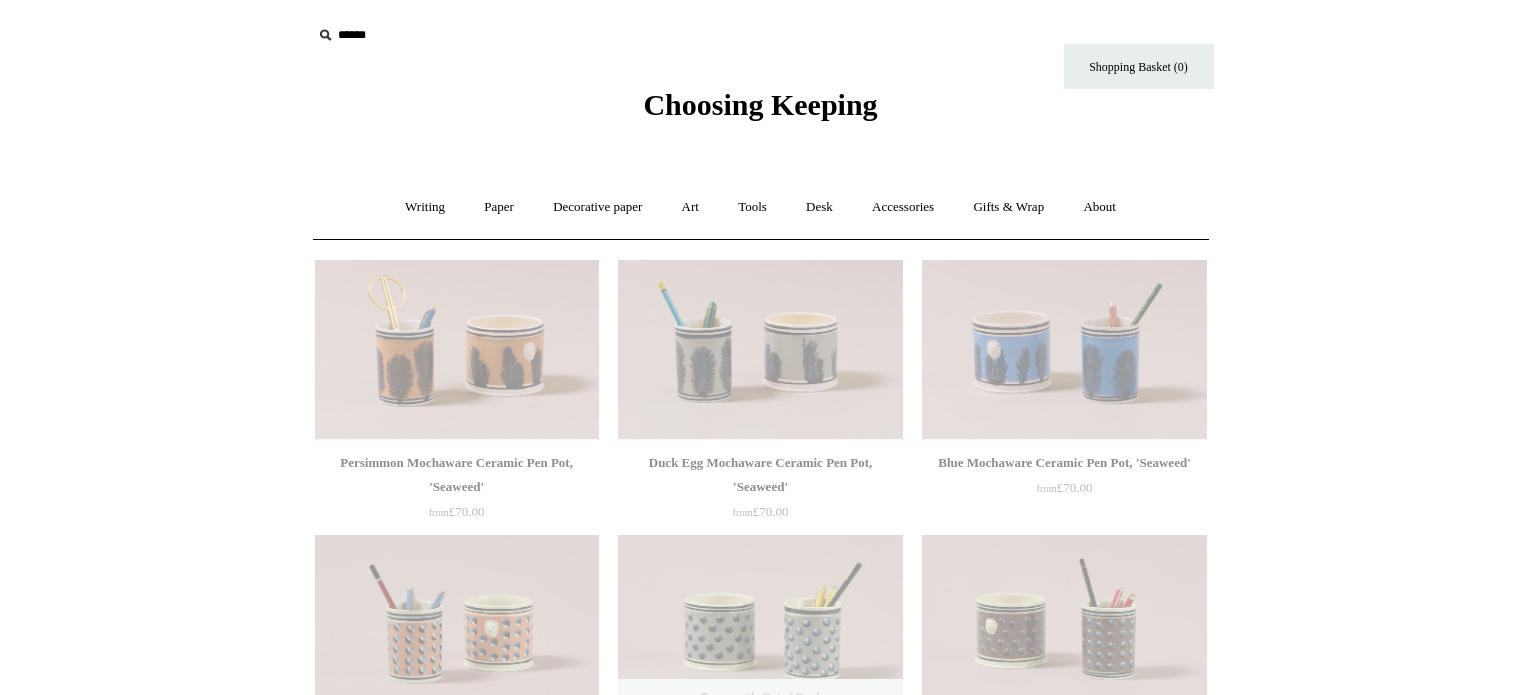 scroll, scrollTop: 0, scrollLeft: 0, axis: both 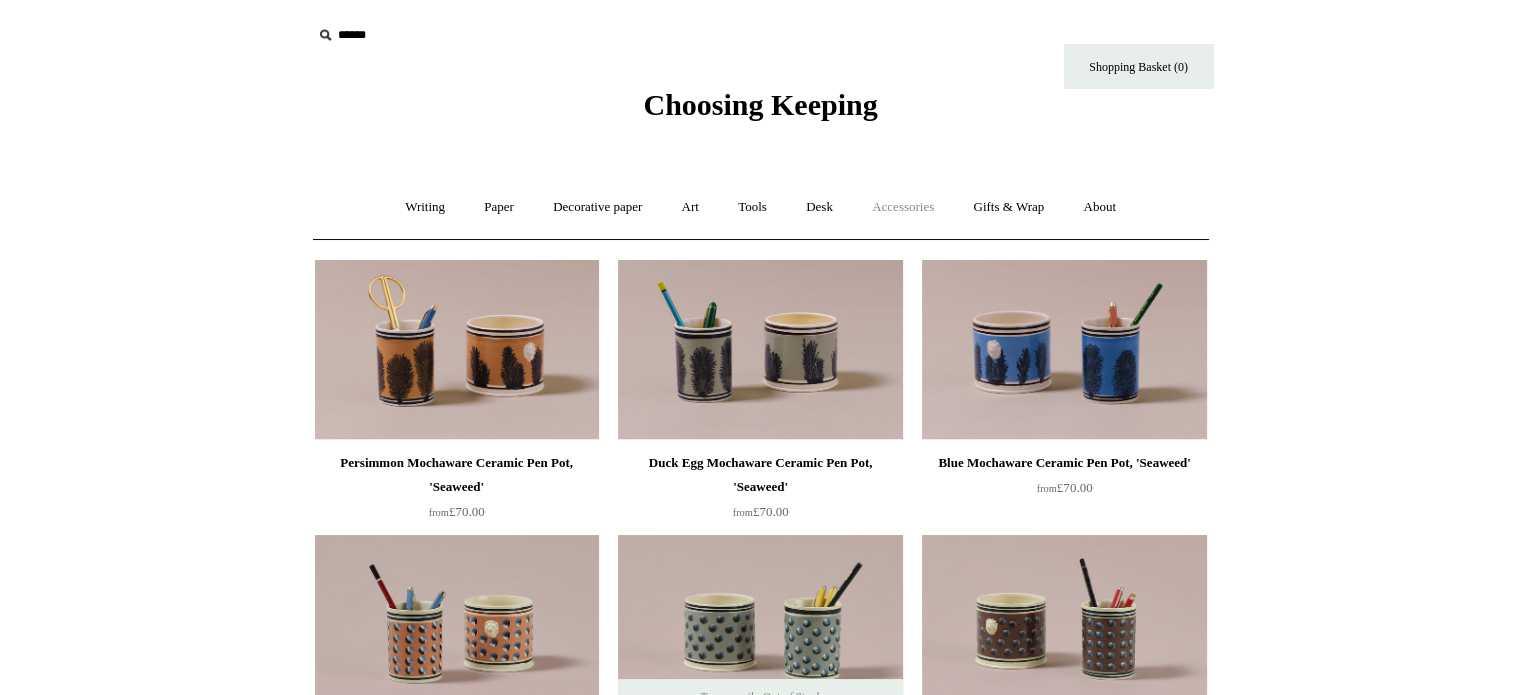 click on "Accessories +" at bounding box center (903, 207) 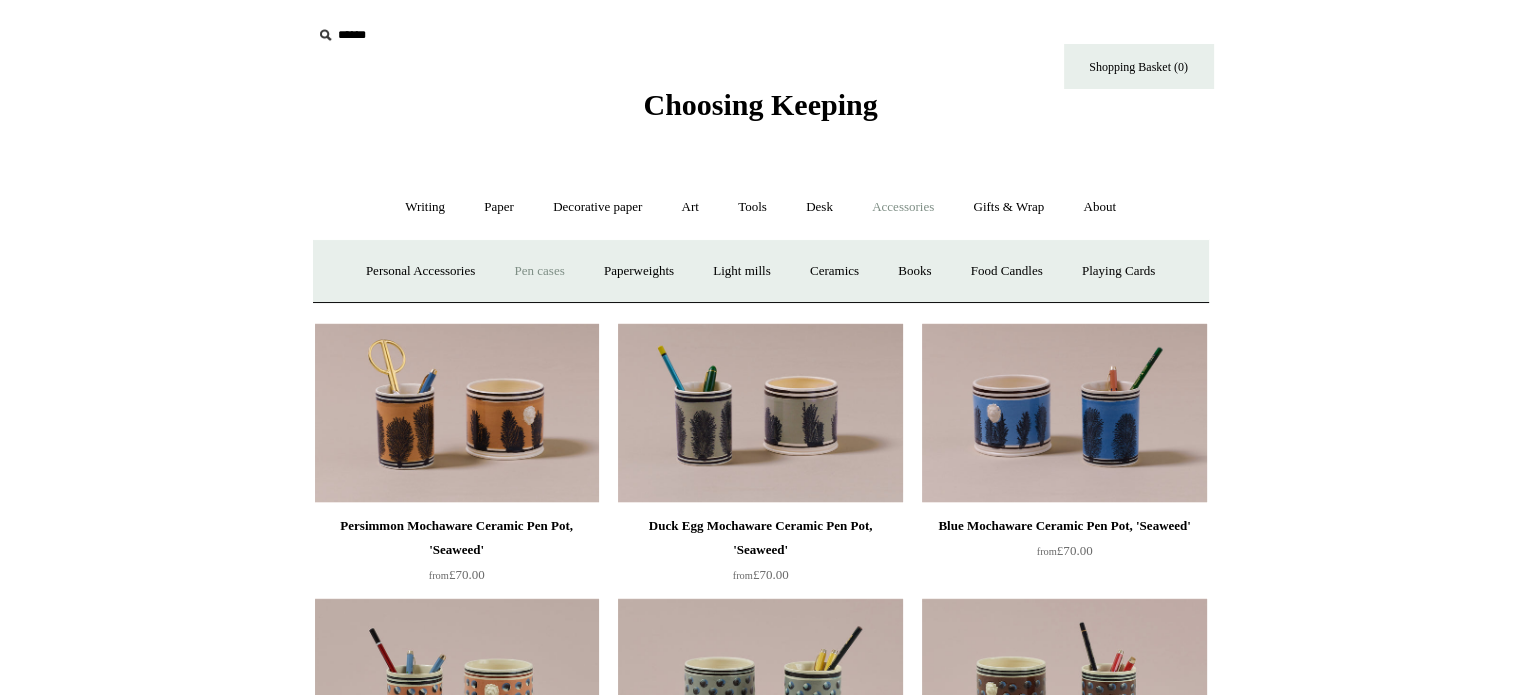click on "Pen cases" at bounding box center (539, 271) 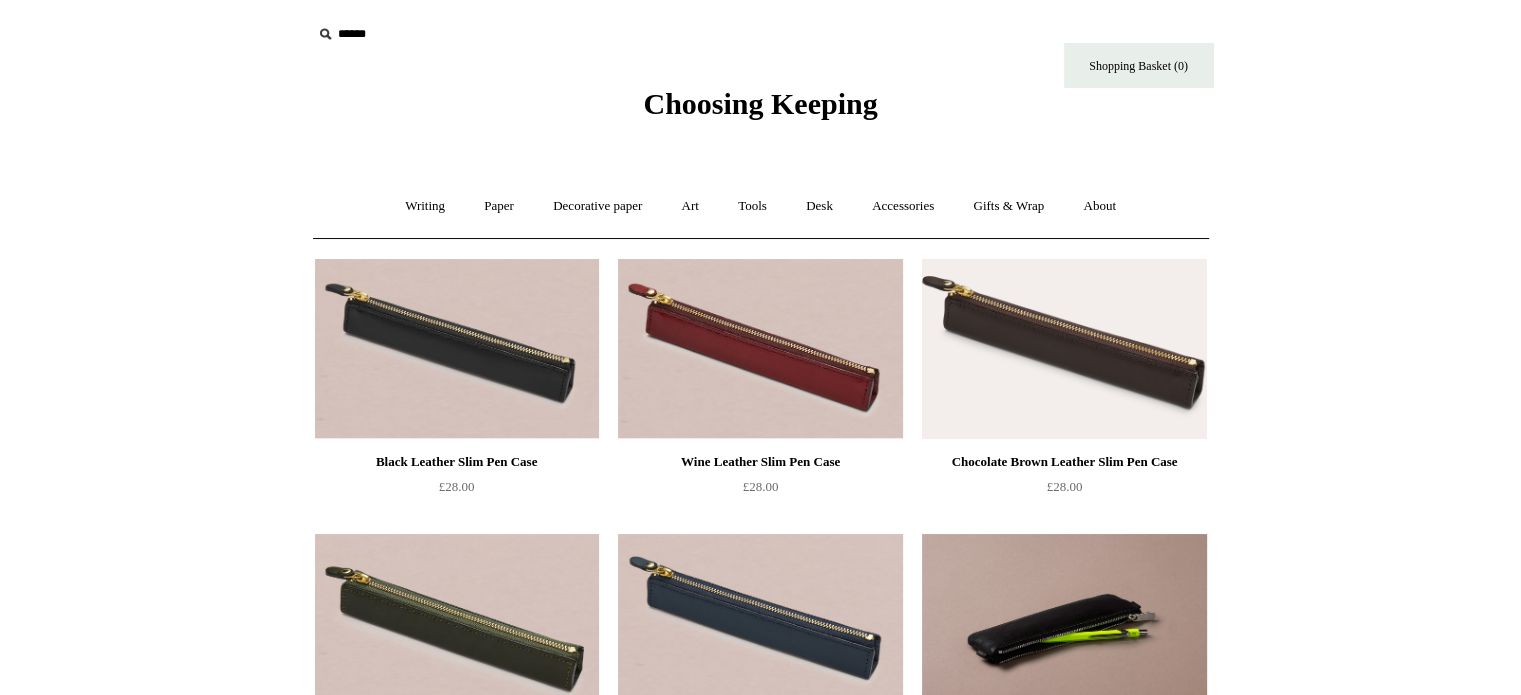 scroll, scrollTop: 0, scrollLeft: 0, axis: both 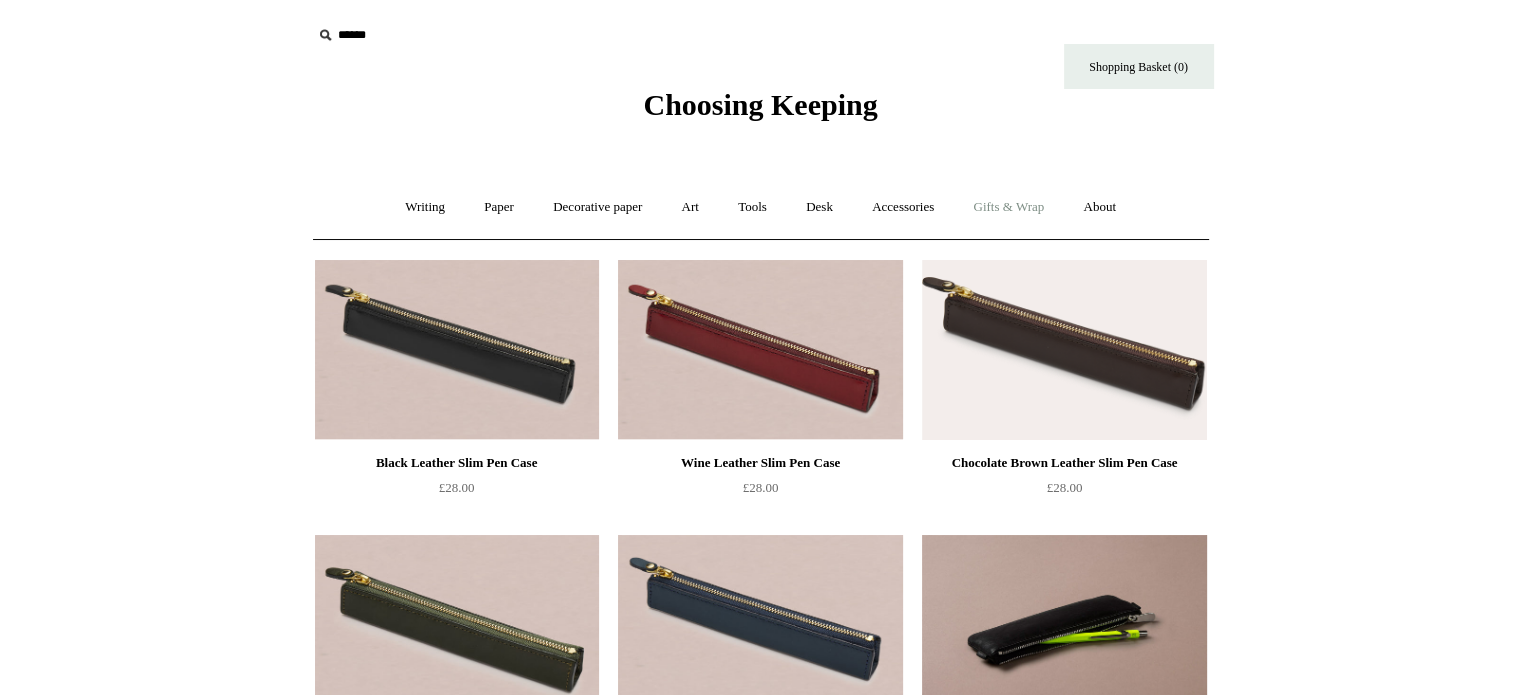 click on "Gifts & Wrap +" at bounding box center [1008, 207] 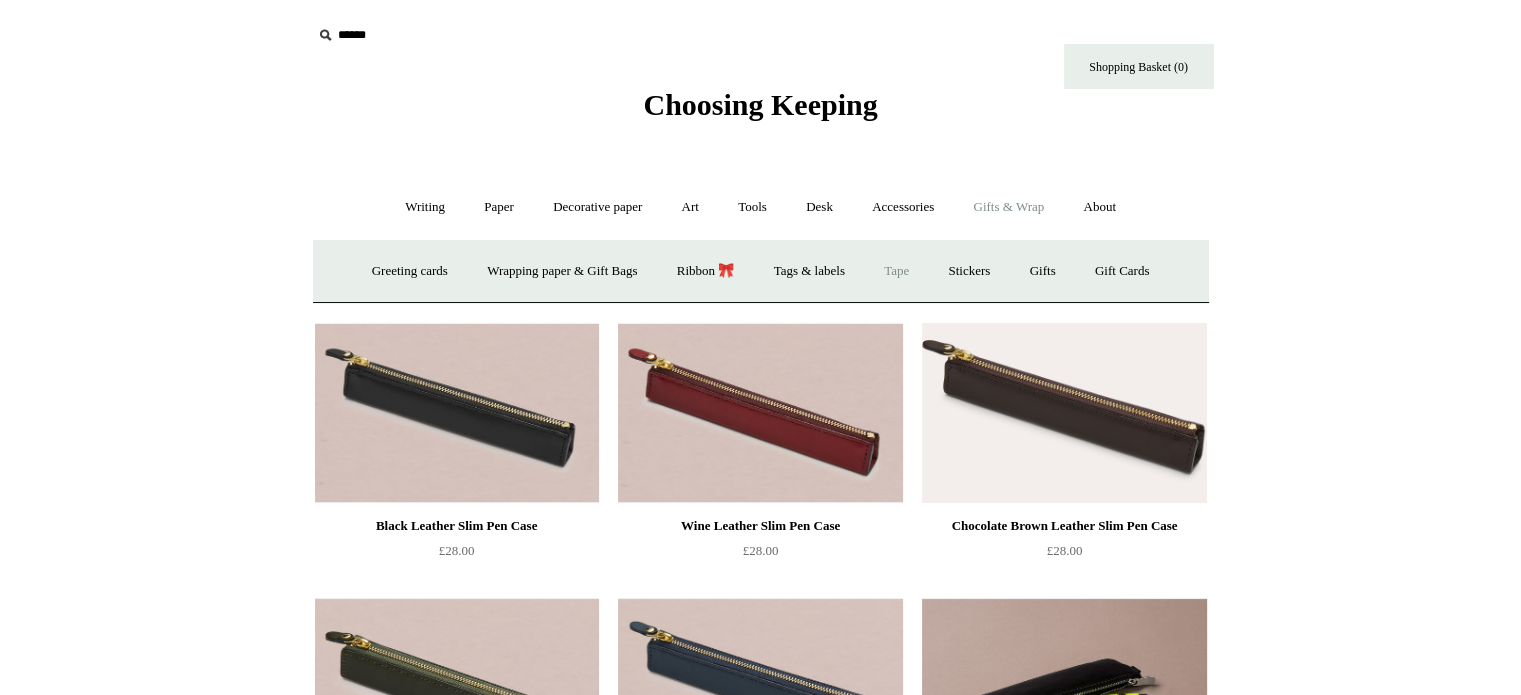 click on "Tape" at bounding box center [896, 271] 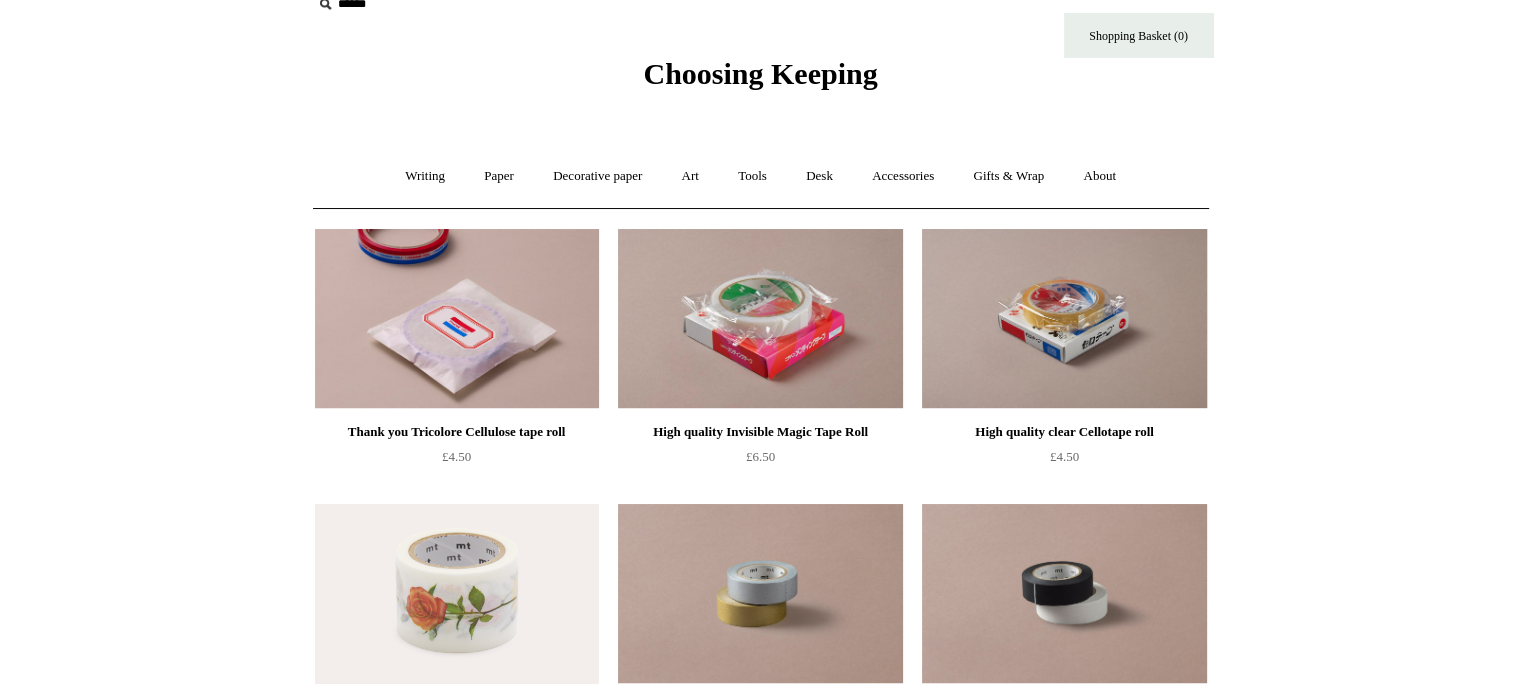 scroll, scrollTop: 0, scrollLeft: 0, axis: both 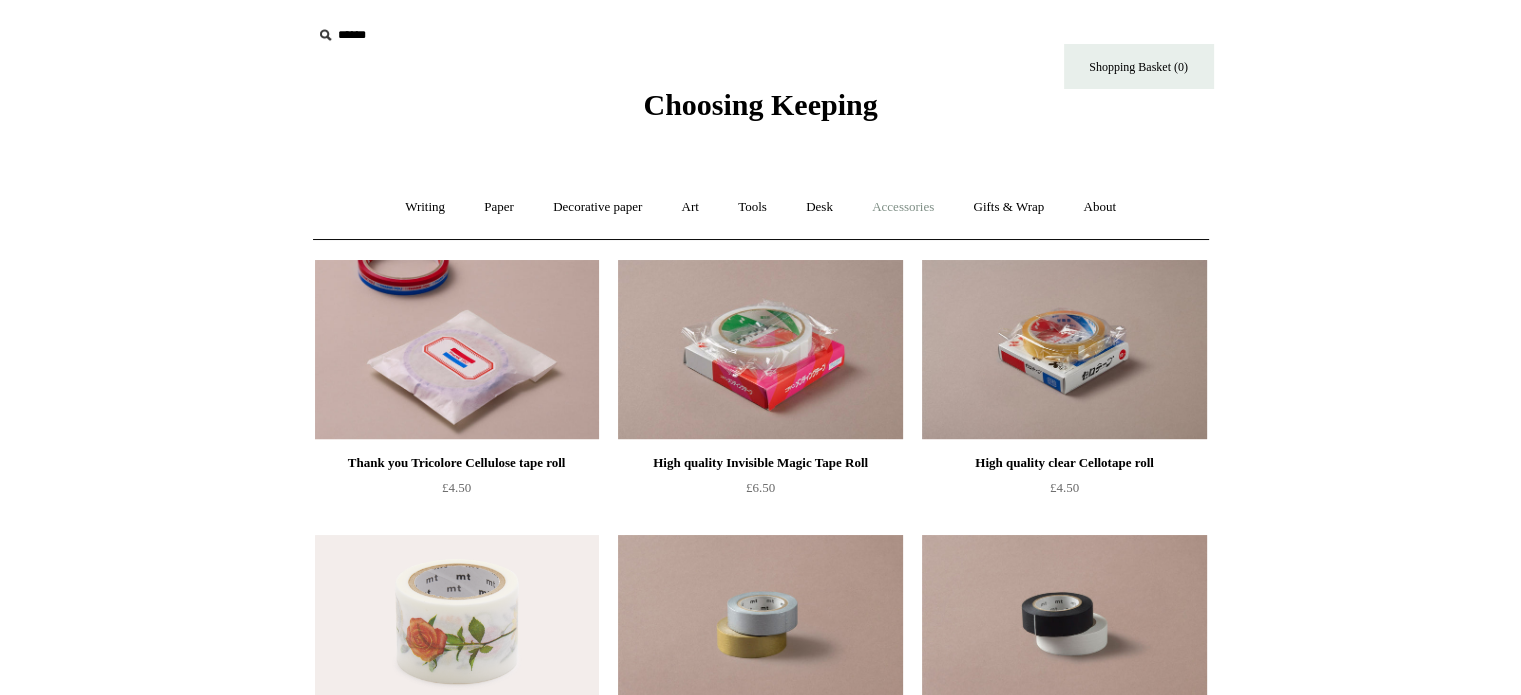 click on "Accessories +" at bounding box center (903, 207) 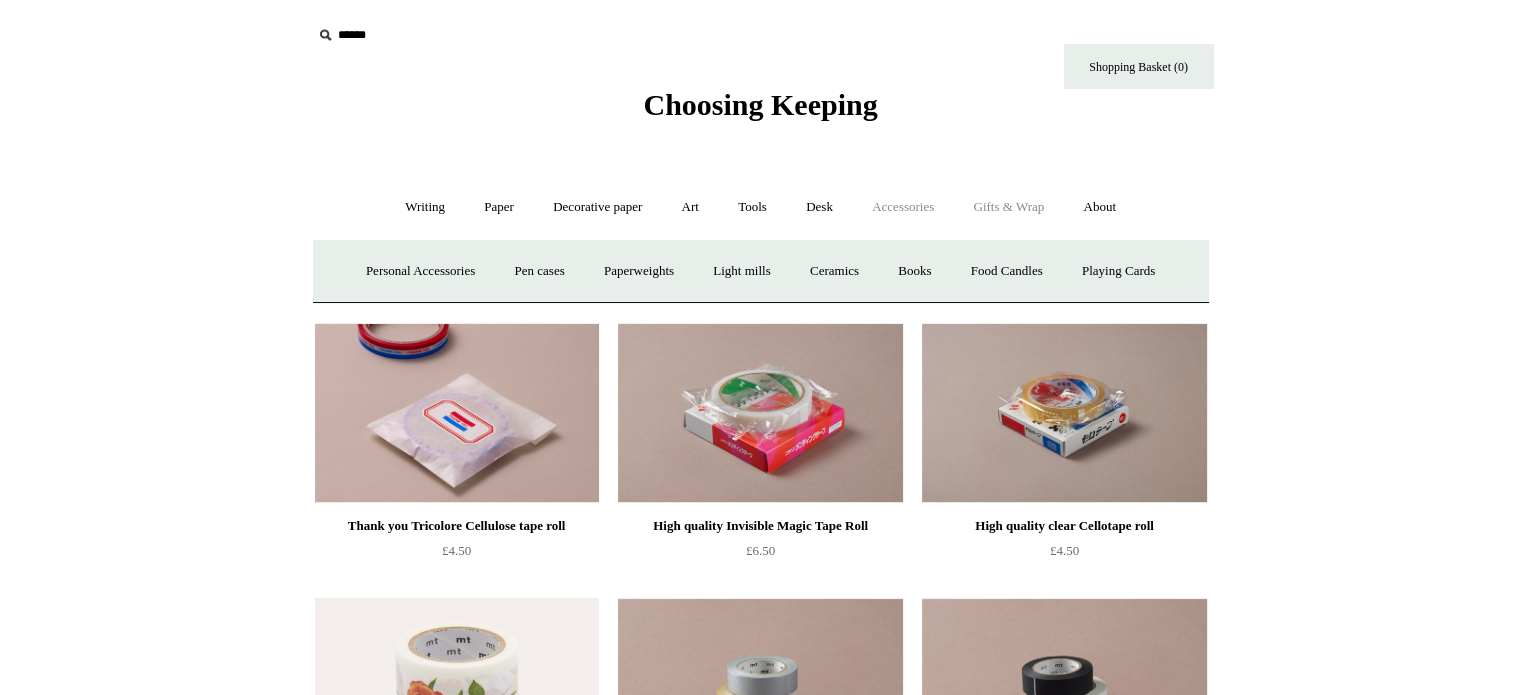 click on "Gifts & Wrap +" at bounding box center (1008, 207) 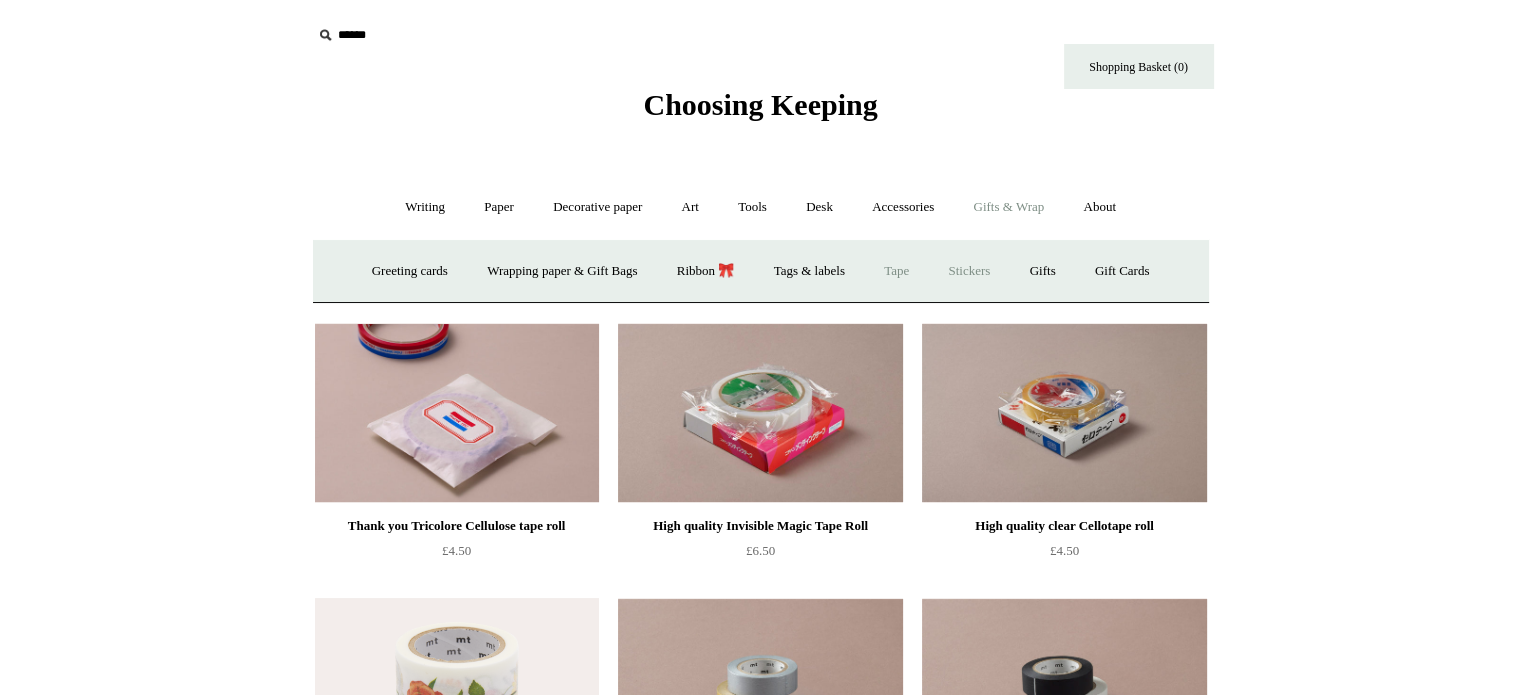 click on "Stickers" at bounding box center (969, 271) 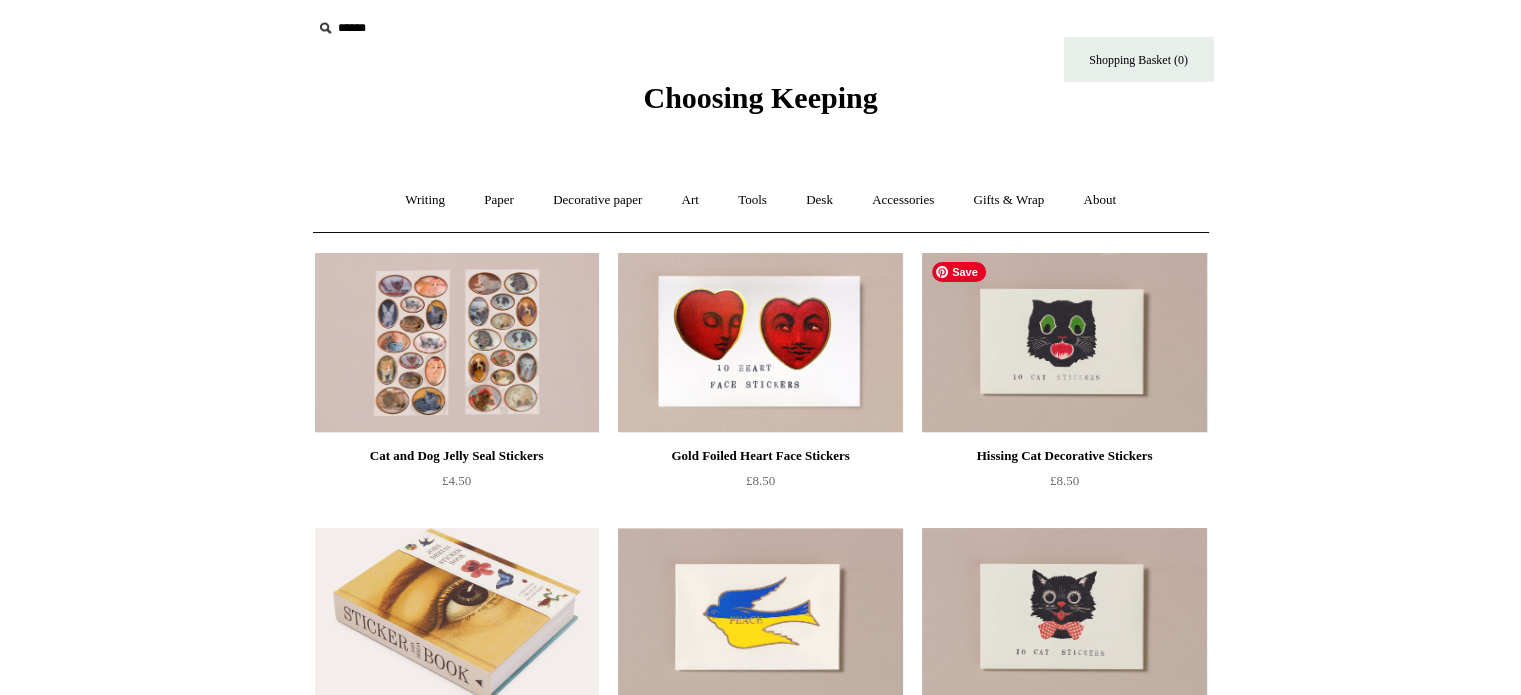 scroll, scrollTop: 0, scrollLeft: 0, axis: both 